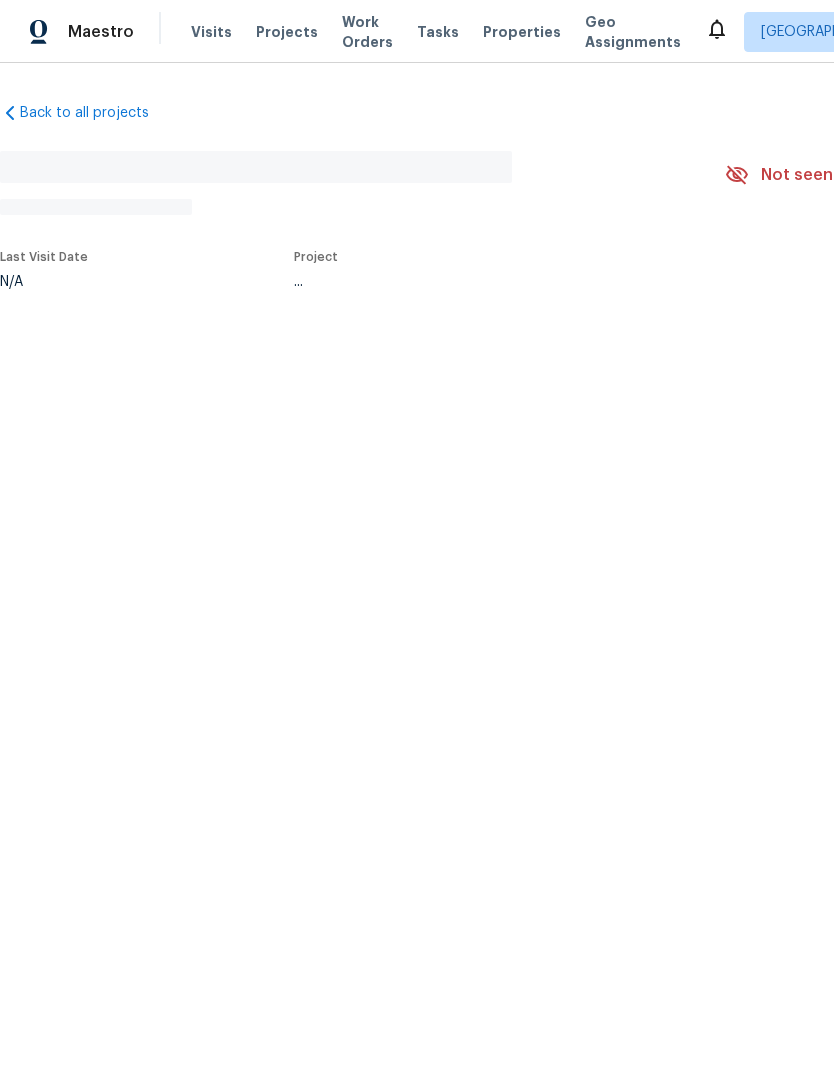 scroll, scrollTop: 0, scrollLeft: 0, axis: both 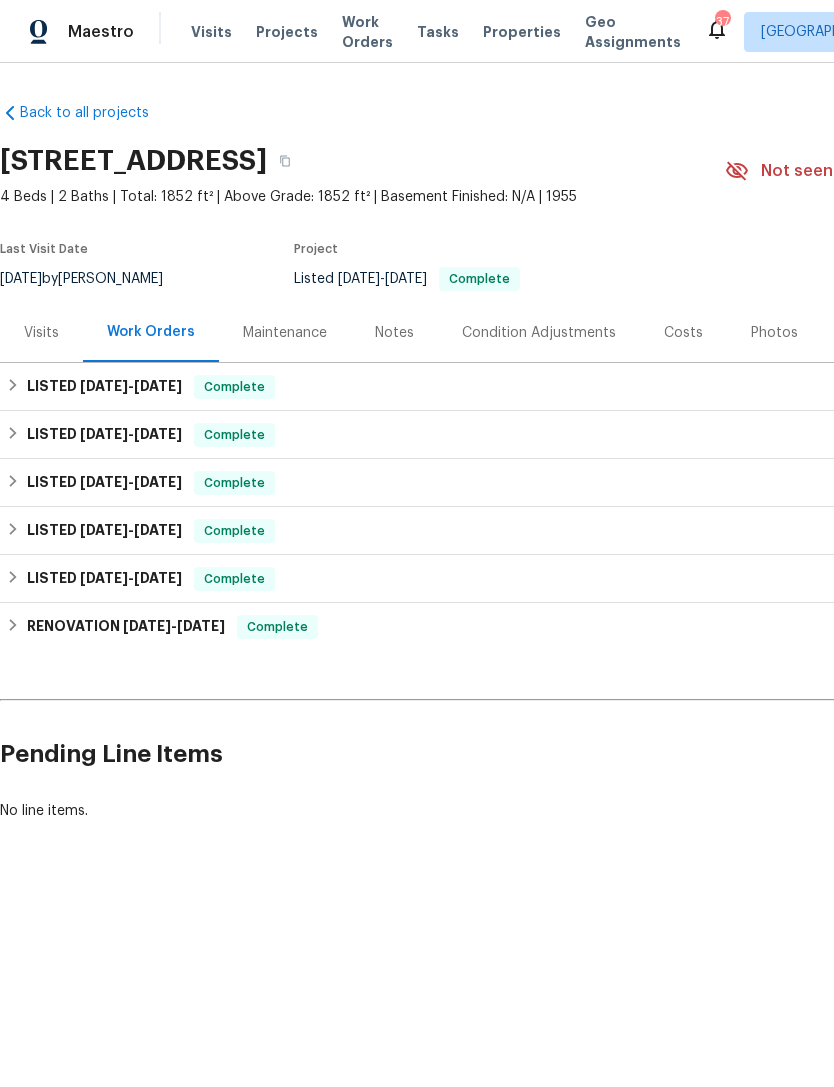 click on "Notes" at bounding box center (394, 333) 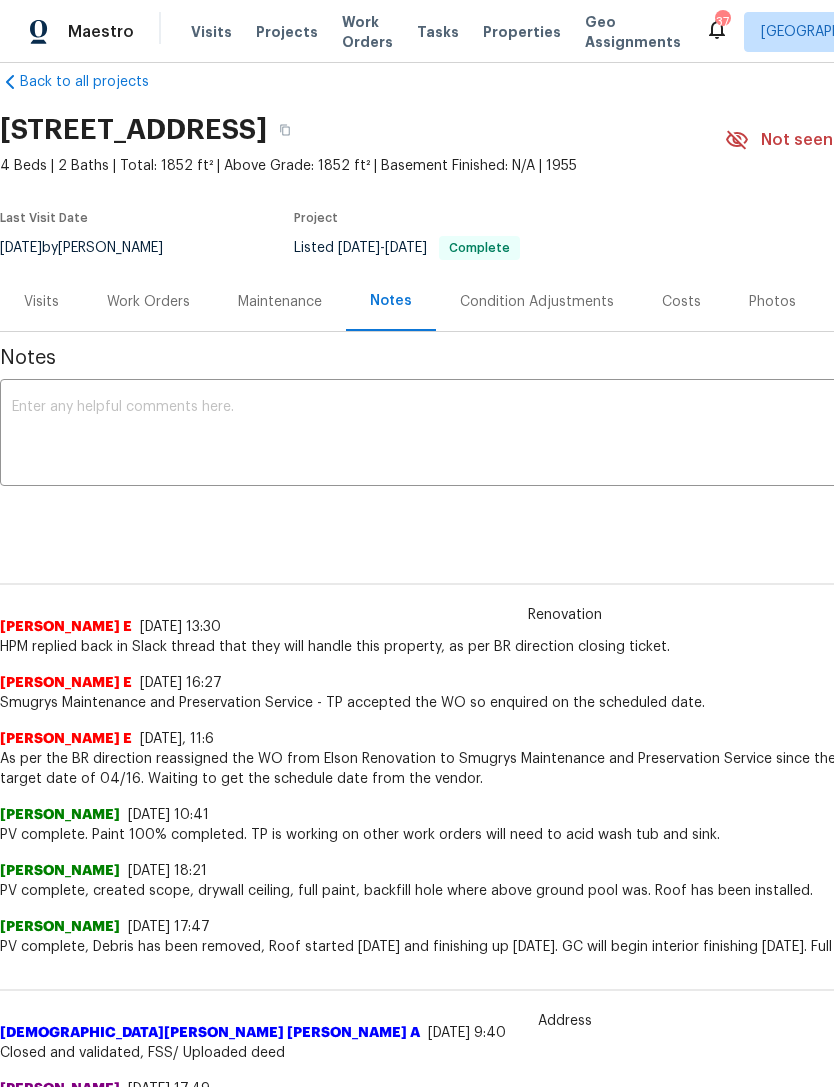 scroll, scrollTop: 31, scrollLeft: 0, axis: vertical 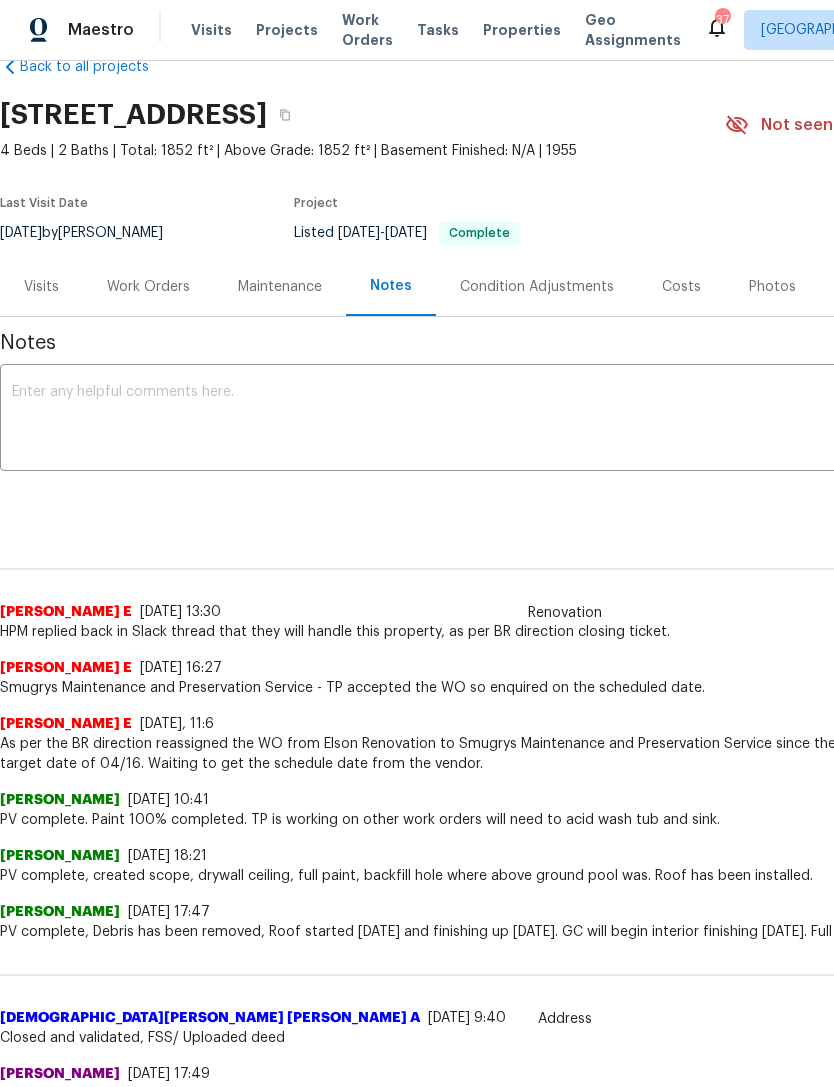 click on "Work Orders" at bounding box center (148, 287) 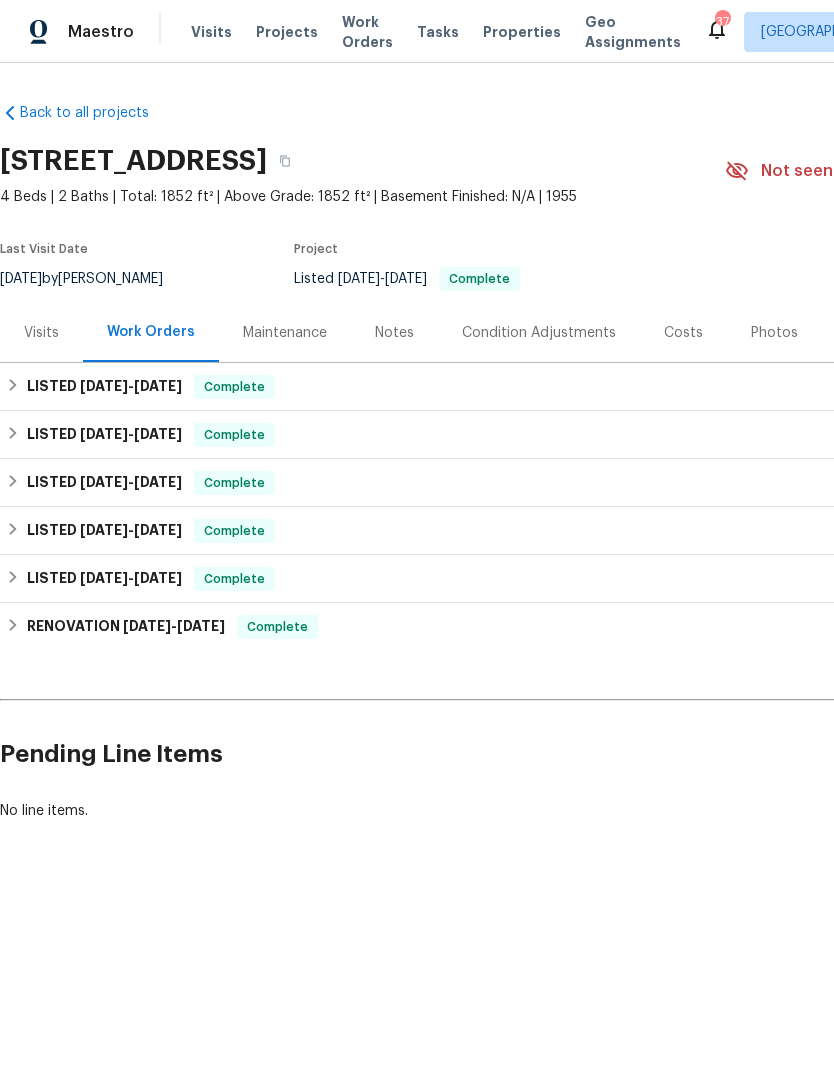scroll, scrollTop: 0, scrollLeft: 0, axis: both 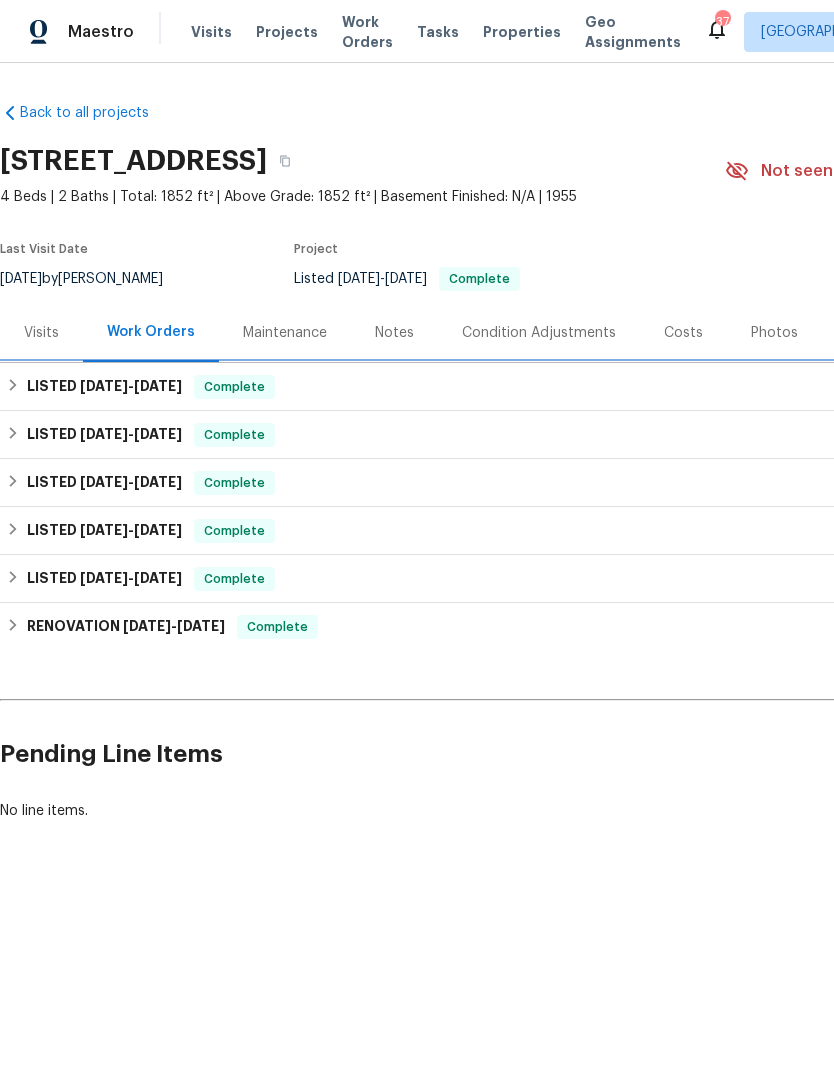click on "LISTED   6/17/25  -  6/20/25" at bounding box center (104, 387) 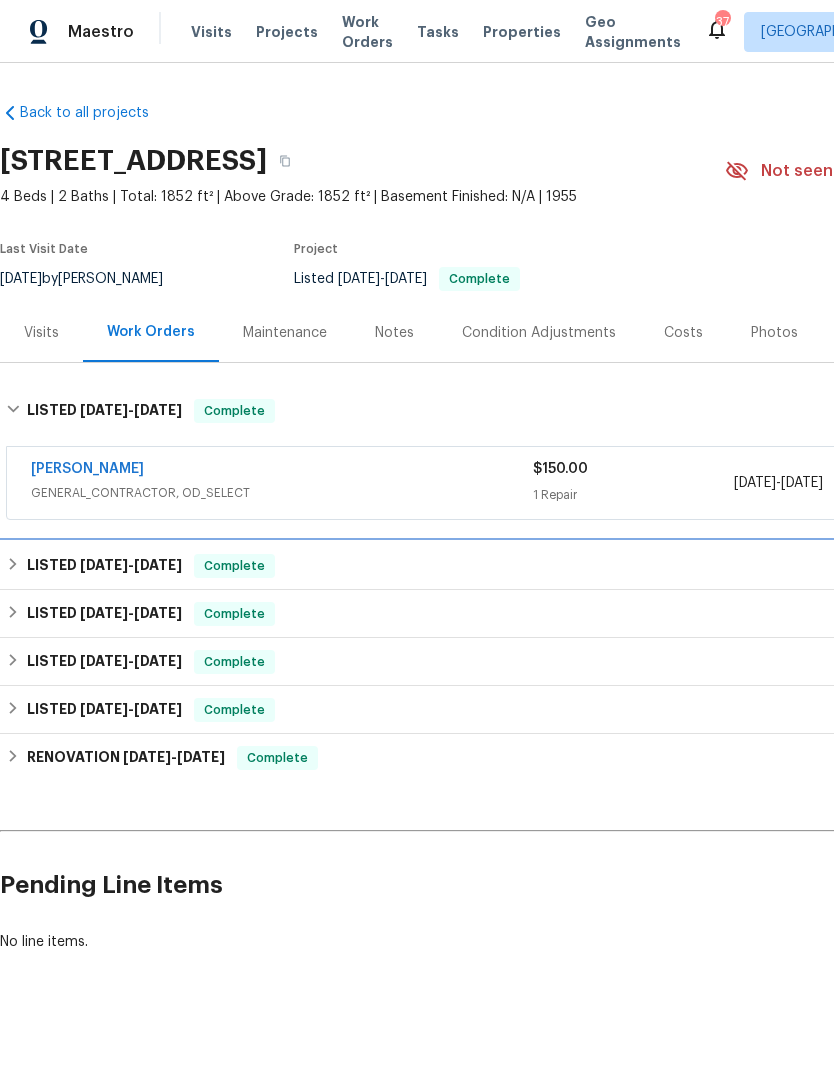 click on "LISTED   4/22/25  -  5/22/25 Complete" at bounding box center [565, 566] 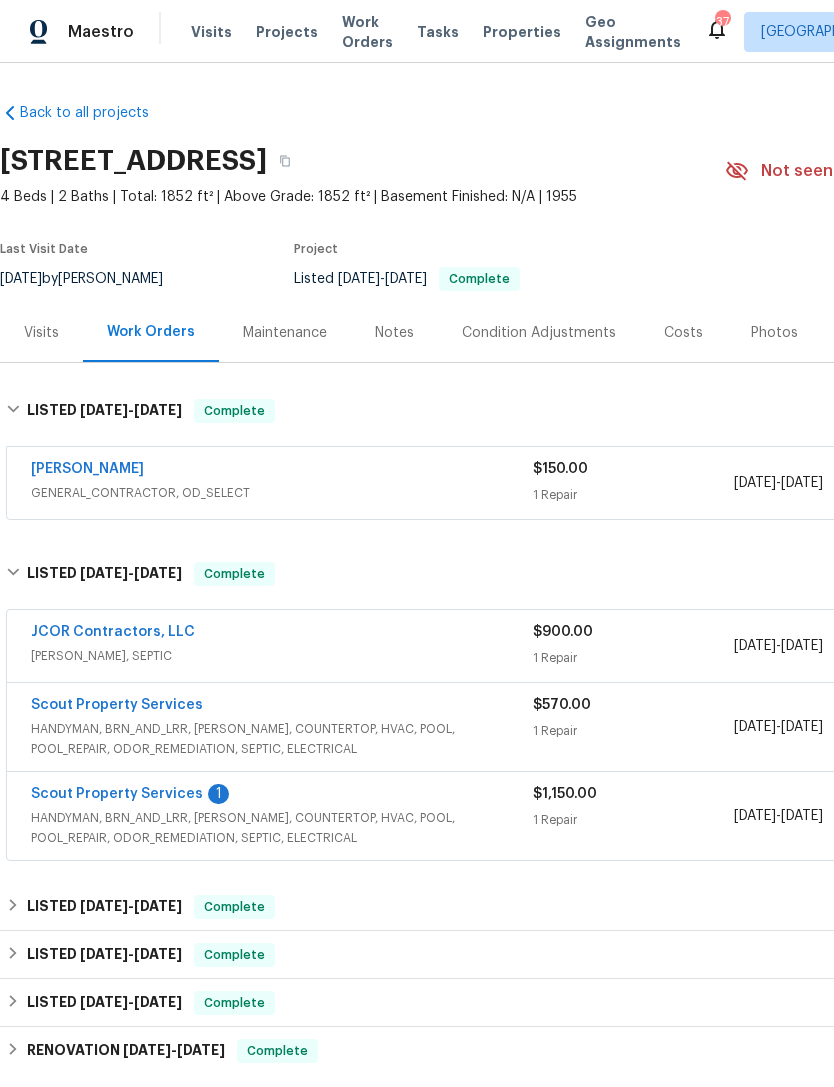 click on "Scout Property Services" at bounding box center [117, 794] 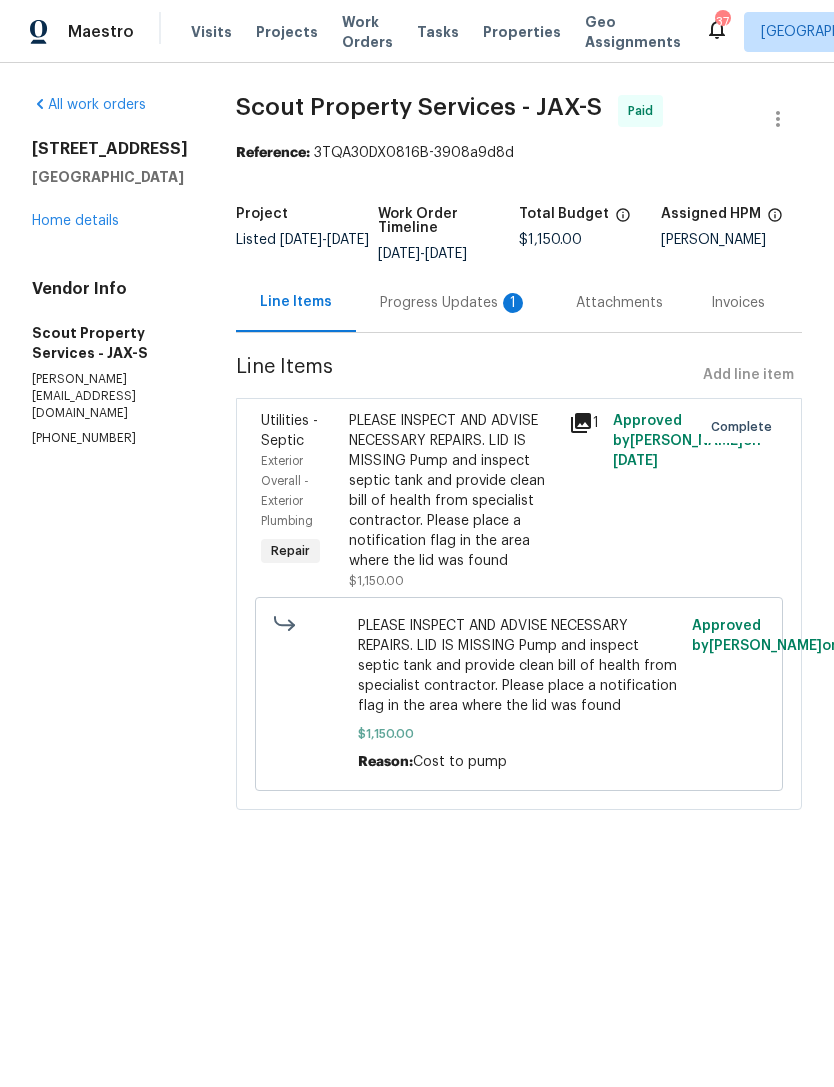 click on "Progress Updates 1" at bounding box center [454, 303] 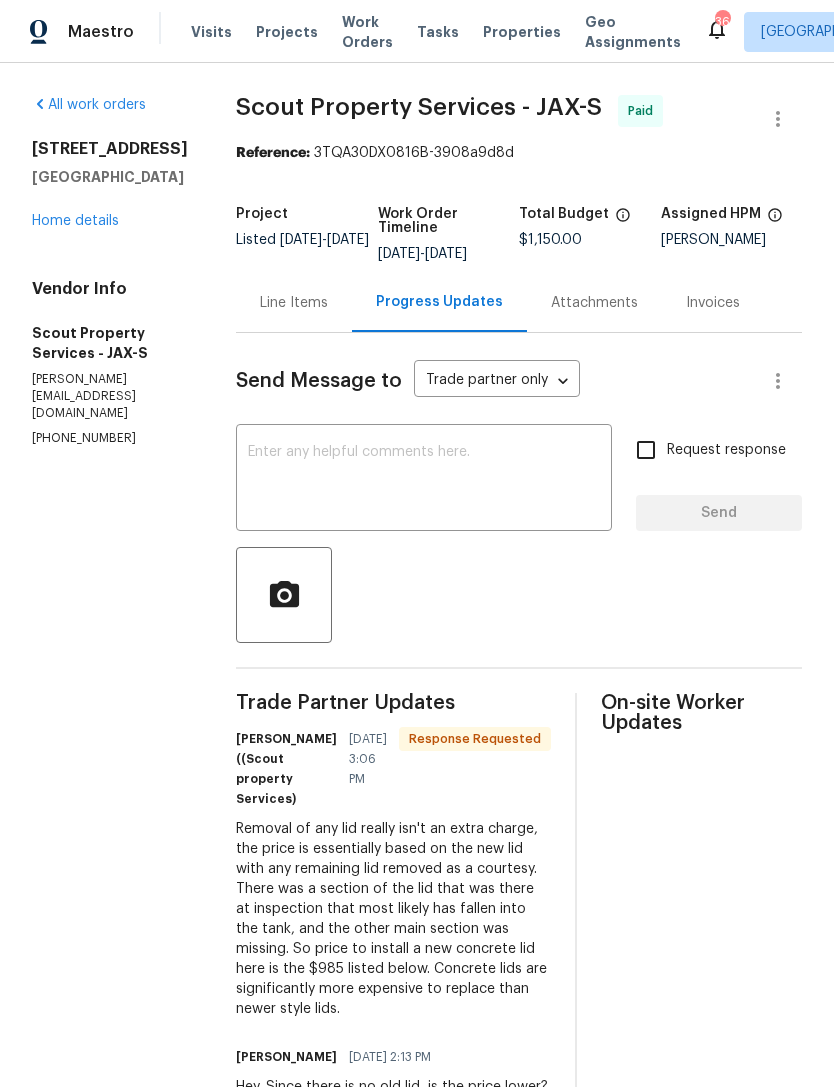 scroll, scrollTop: 0, scrollLeft: 0, axis: both 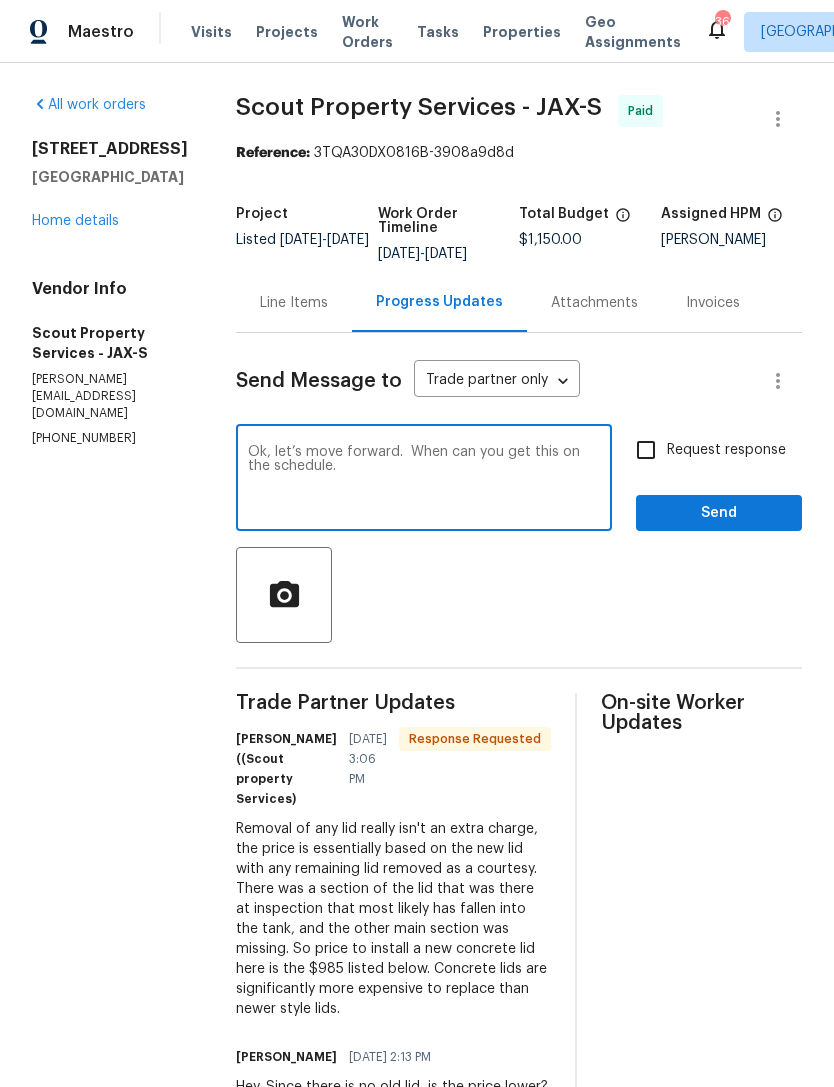 type on "Ok, let’s move forward.  When can you get this on the schedule." 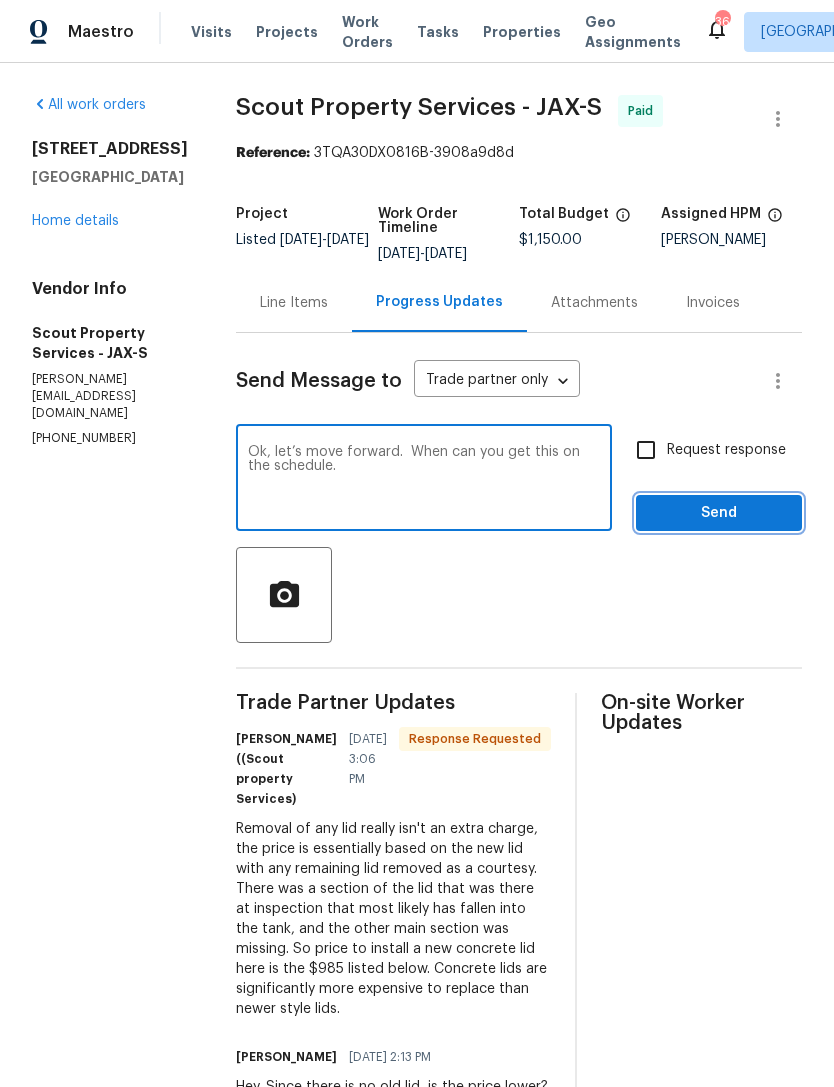 click on "Send" at bounding box center (719, 513) 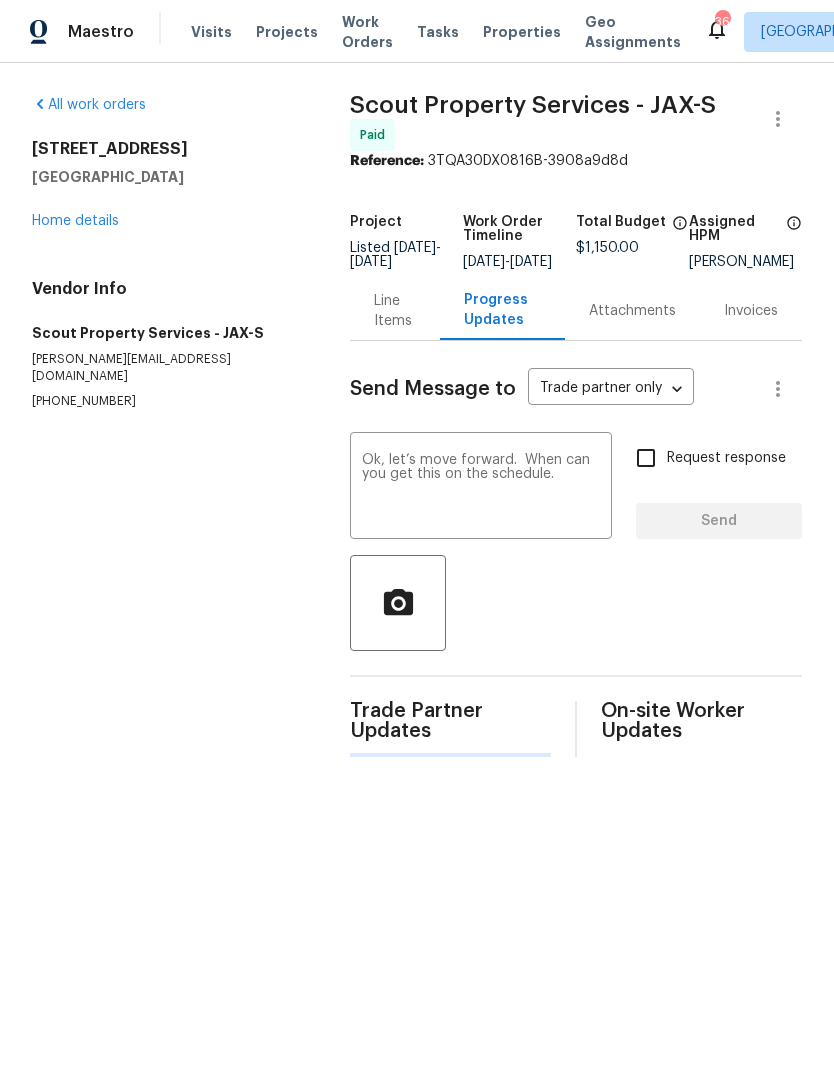 type 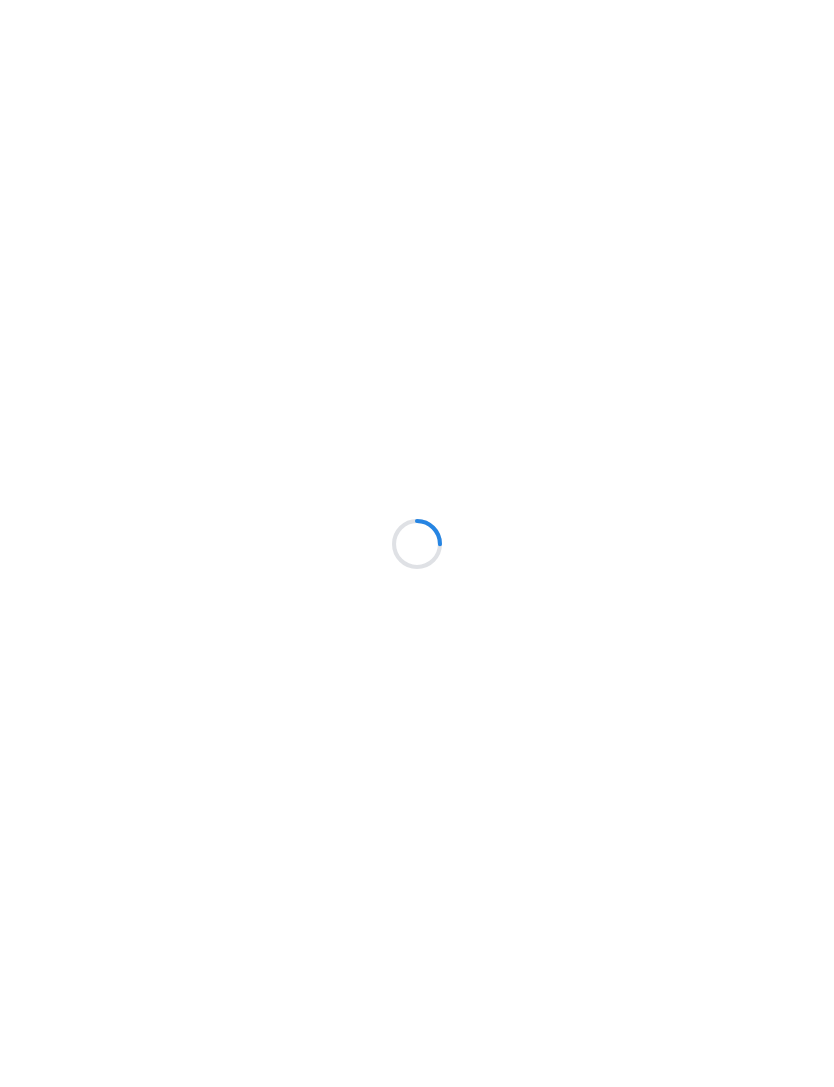 scroll, scrollTop: 0, scrollLeft: 0, axis: both 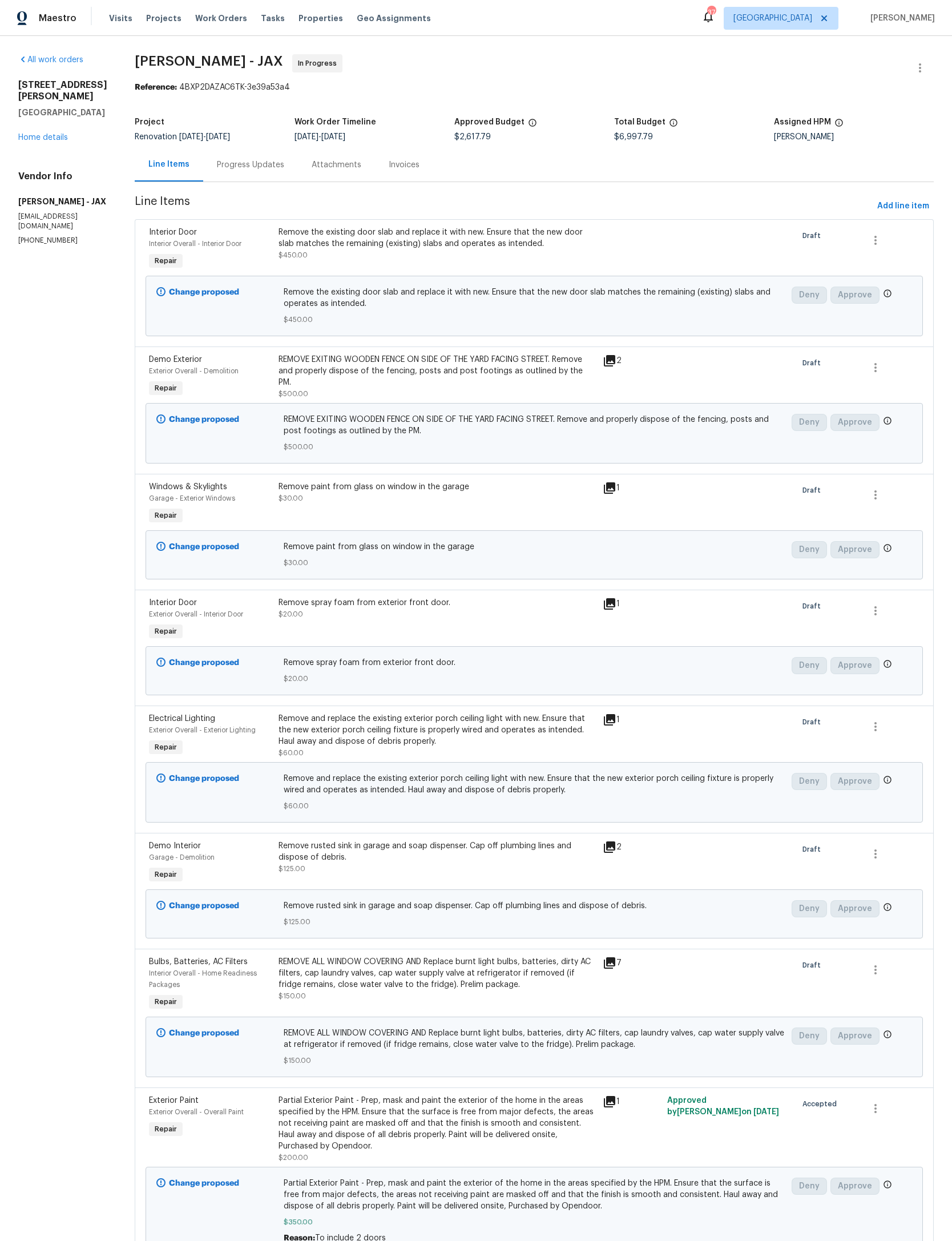 click on "Home details" at bounding box center [43, 138] 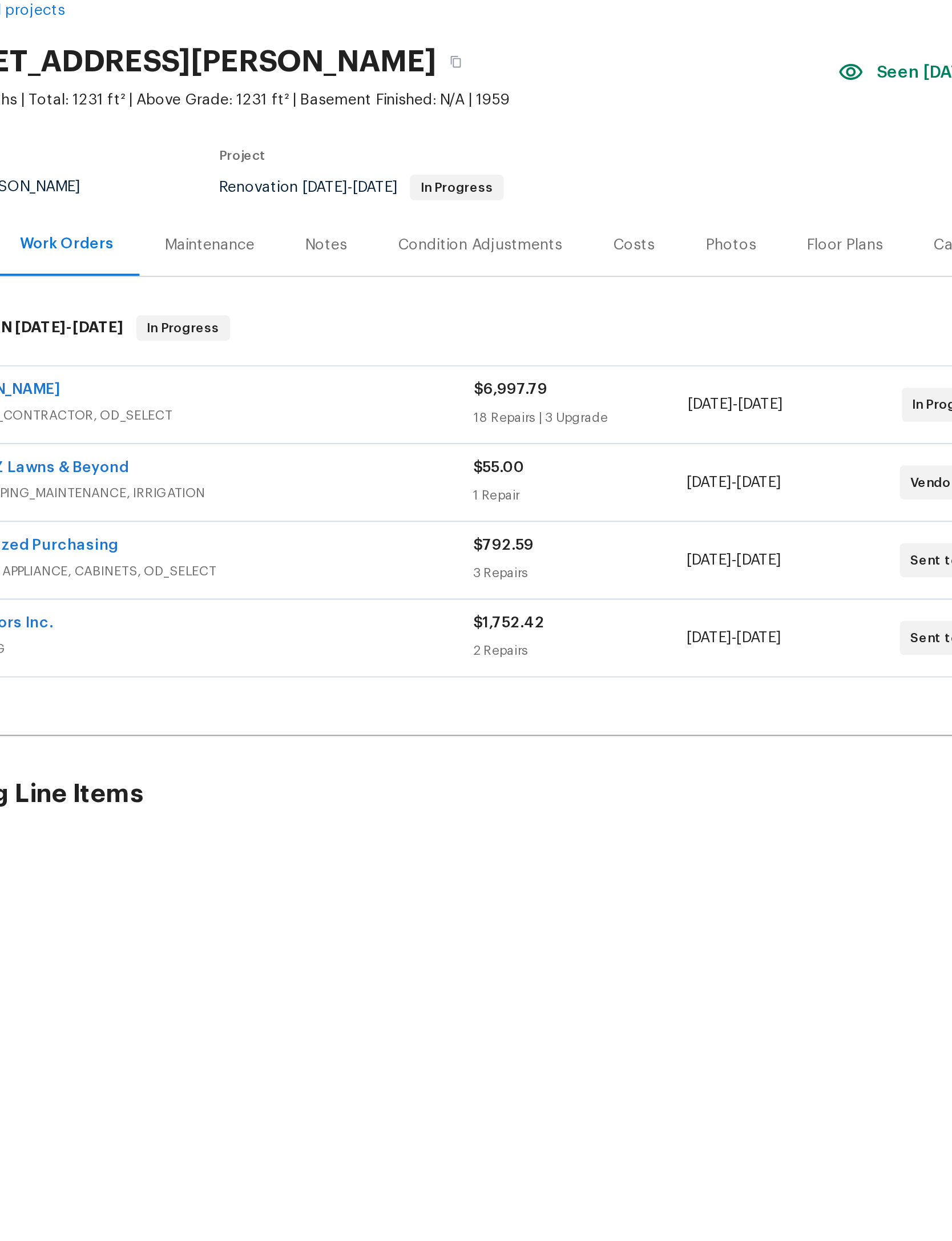 click on "Notes" at bounding box center (378, 190) 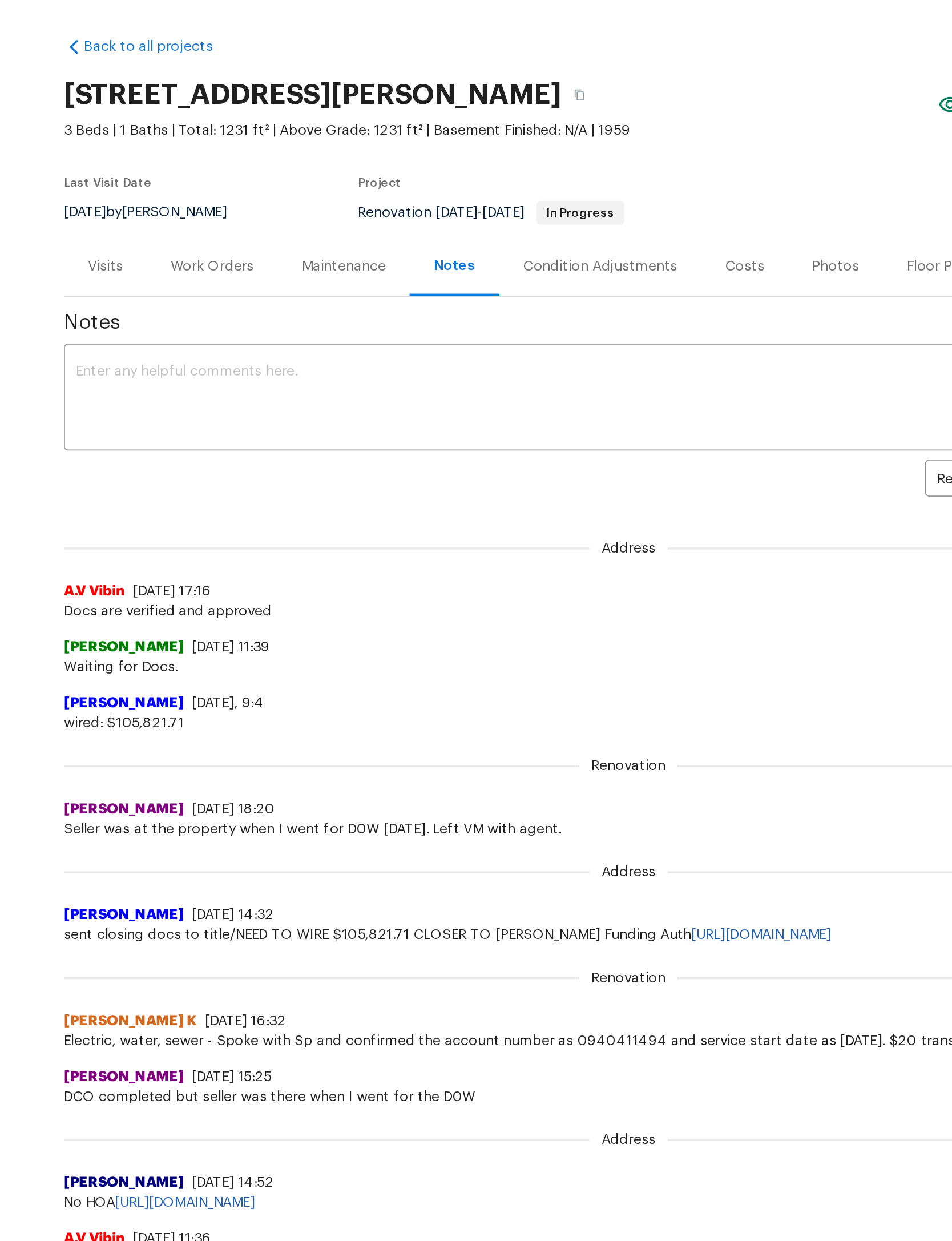click at bounding box center [476, 266] 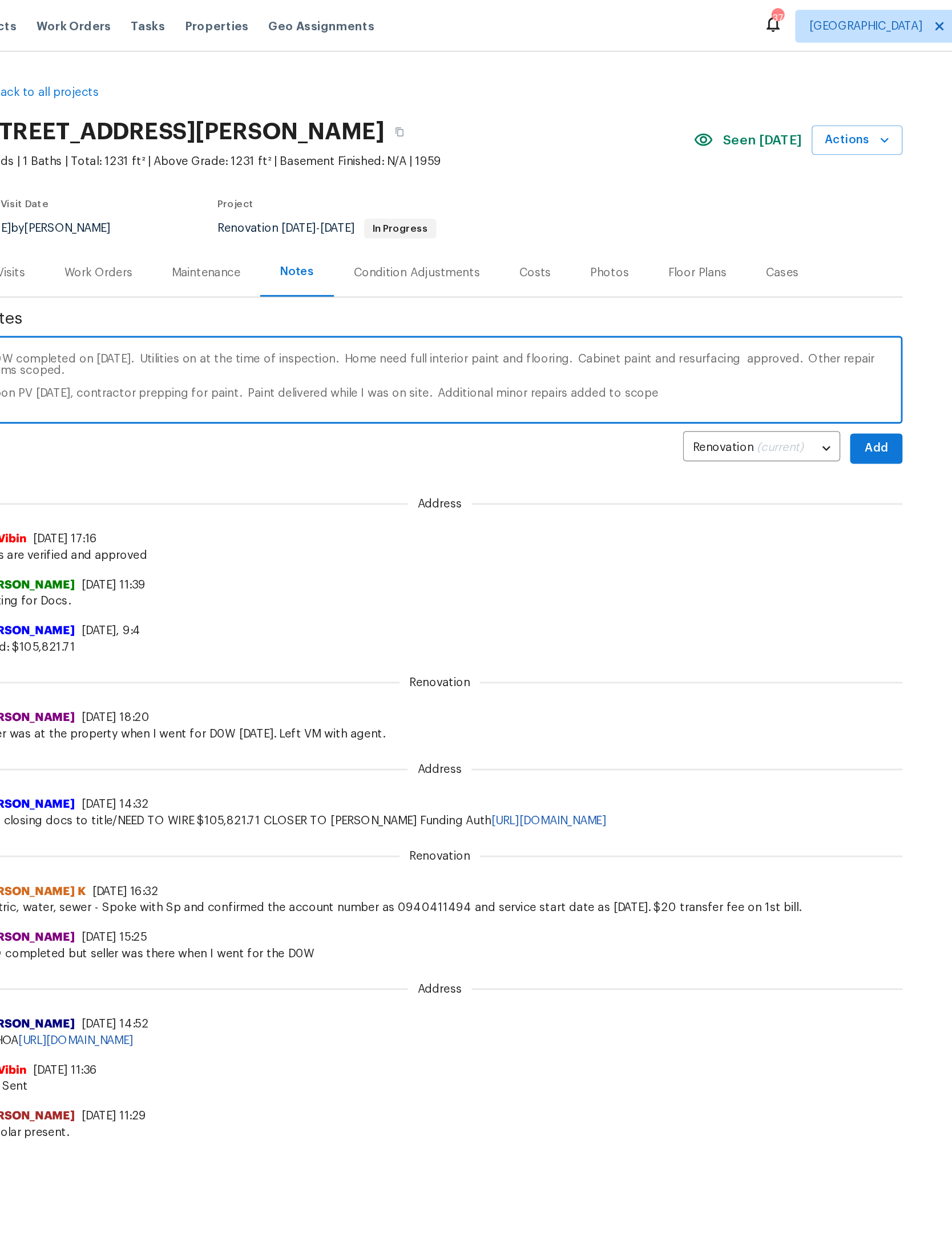 type on "D0W completed on 7/10/25.  Utilities on at the time of inspection.  Home need full interior paint and flooring.  Cabinet paint and resurfacing  approved.  Other repair items scoped.
Upon PV today, contractor prepping for paint.  Paint delivered while I was on site.  Additional minor repairs added to scope" 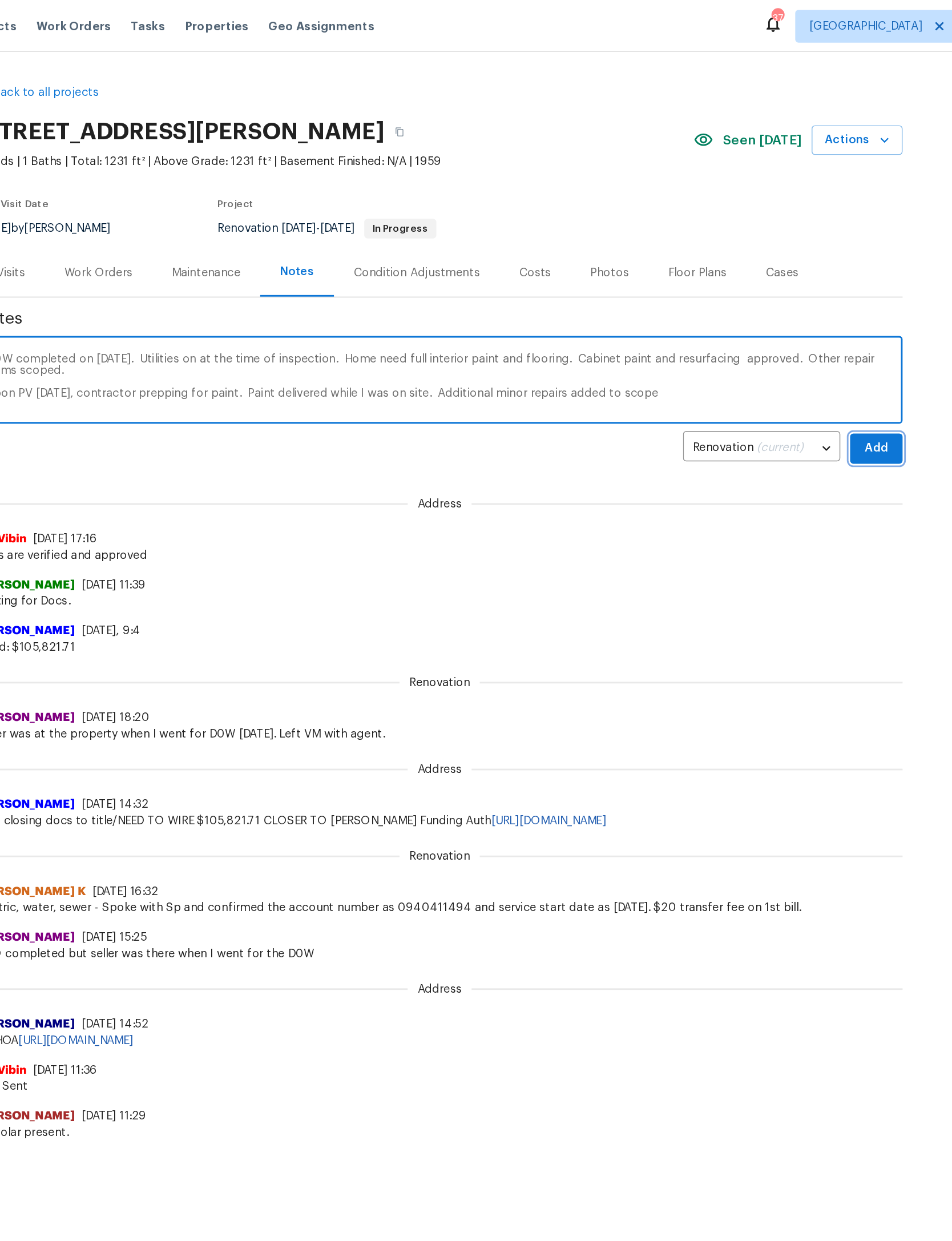 click on "Add" at bounding box center [780, 312] 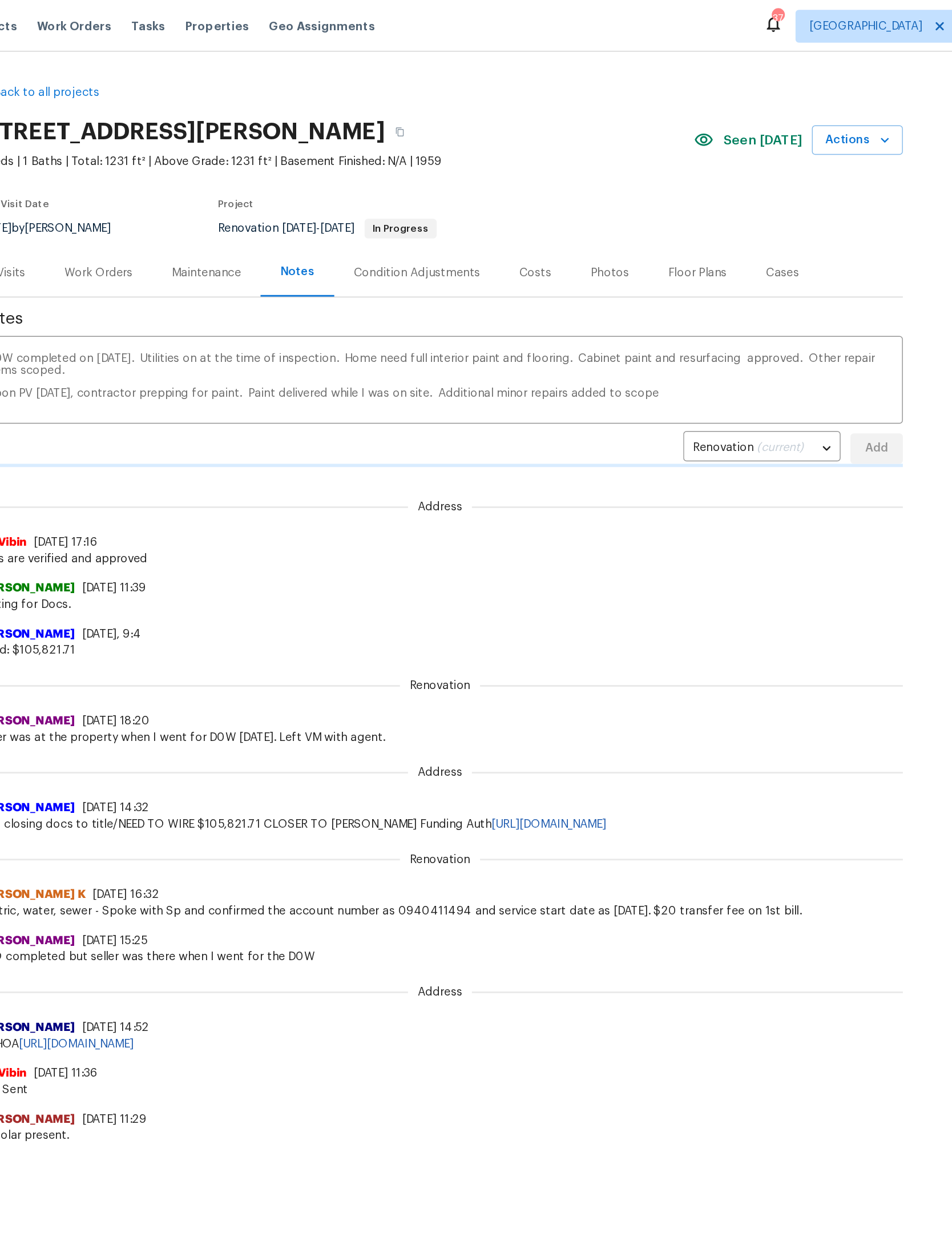 type 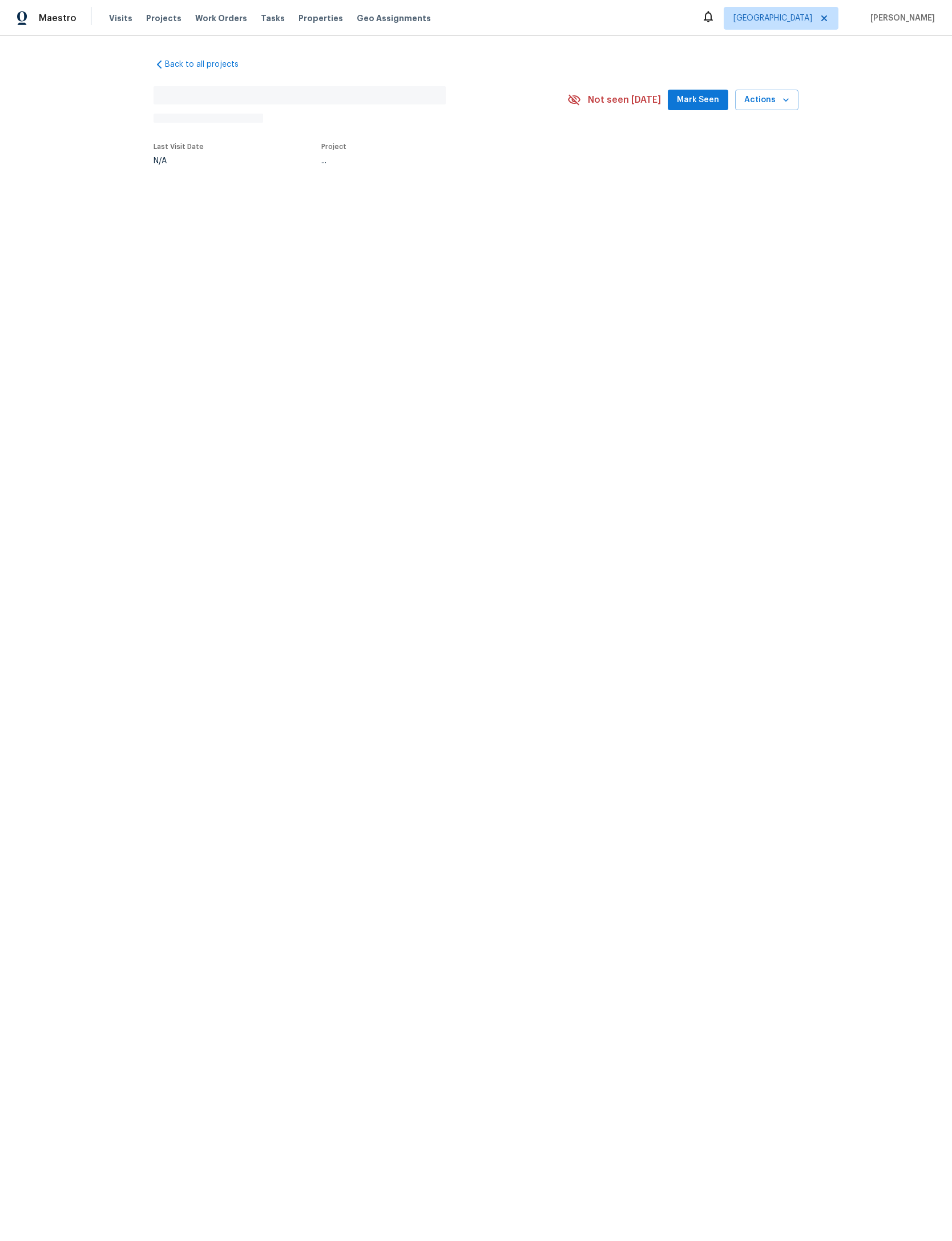 scroll, scrollTop: 0, scrollLeft: 0, axis: both 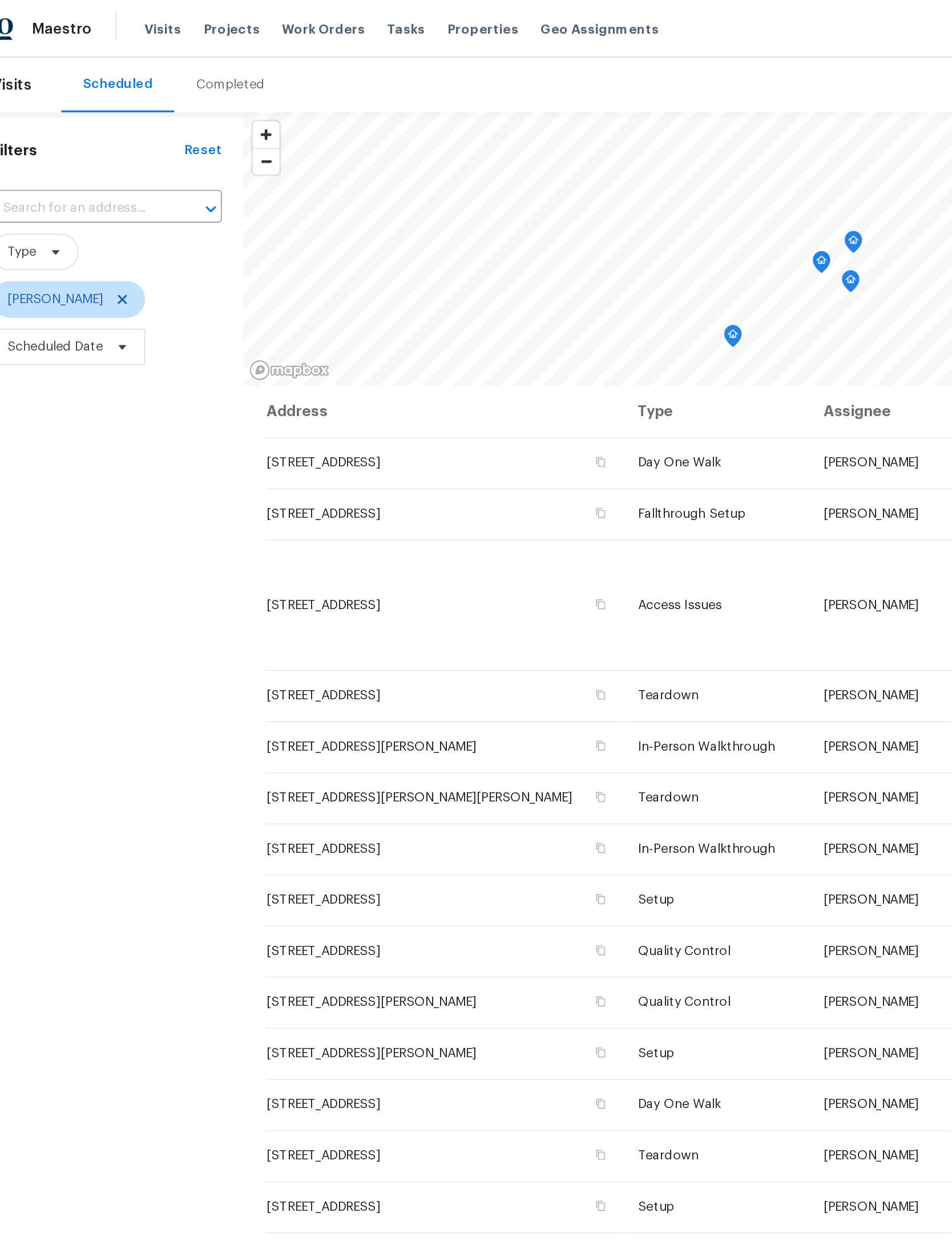 click on "Projects" at bounding box center (164, 18) 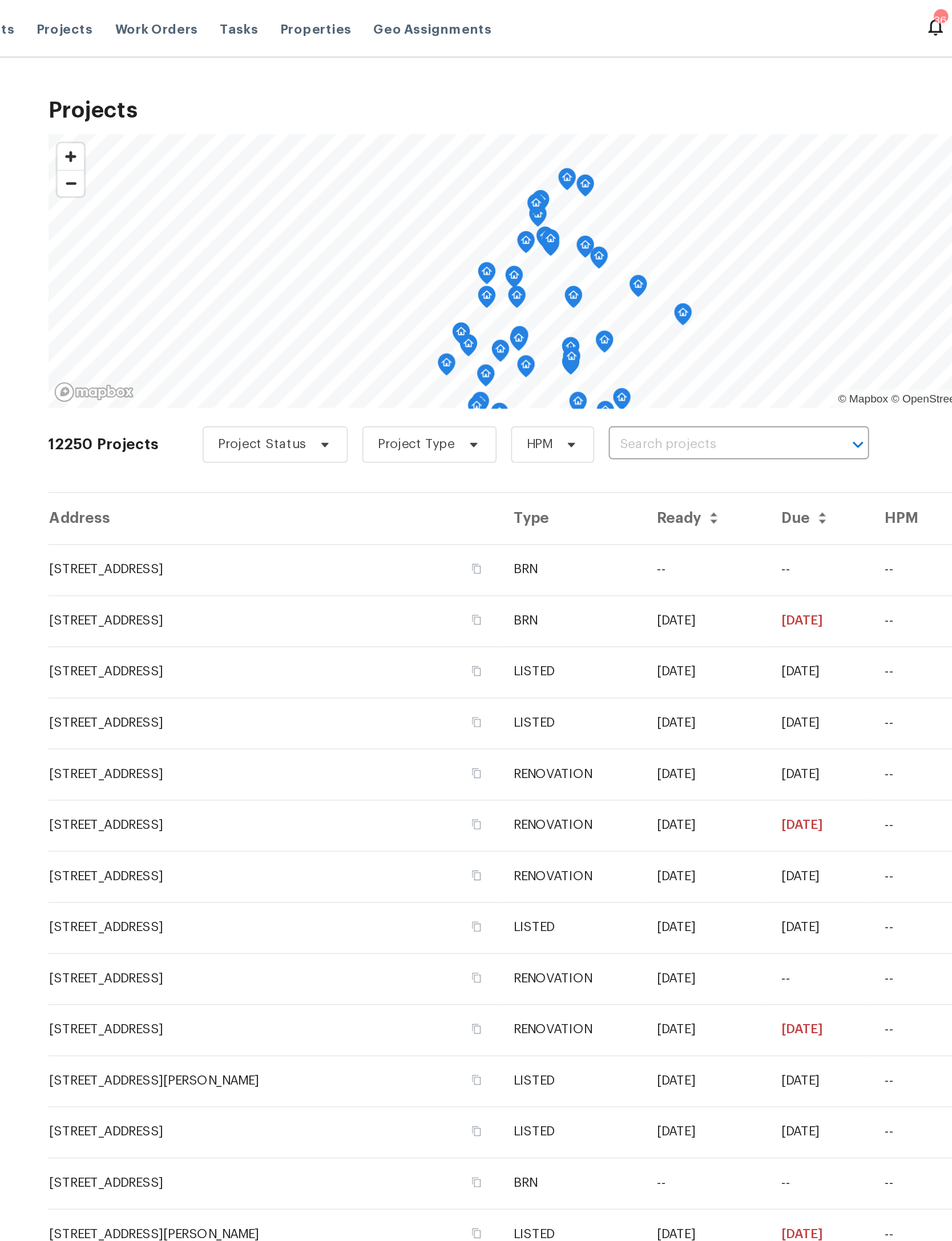 click at bounding box center (569, 278) 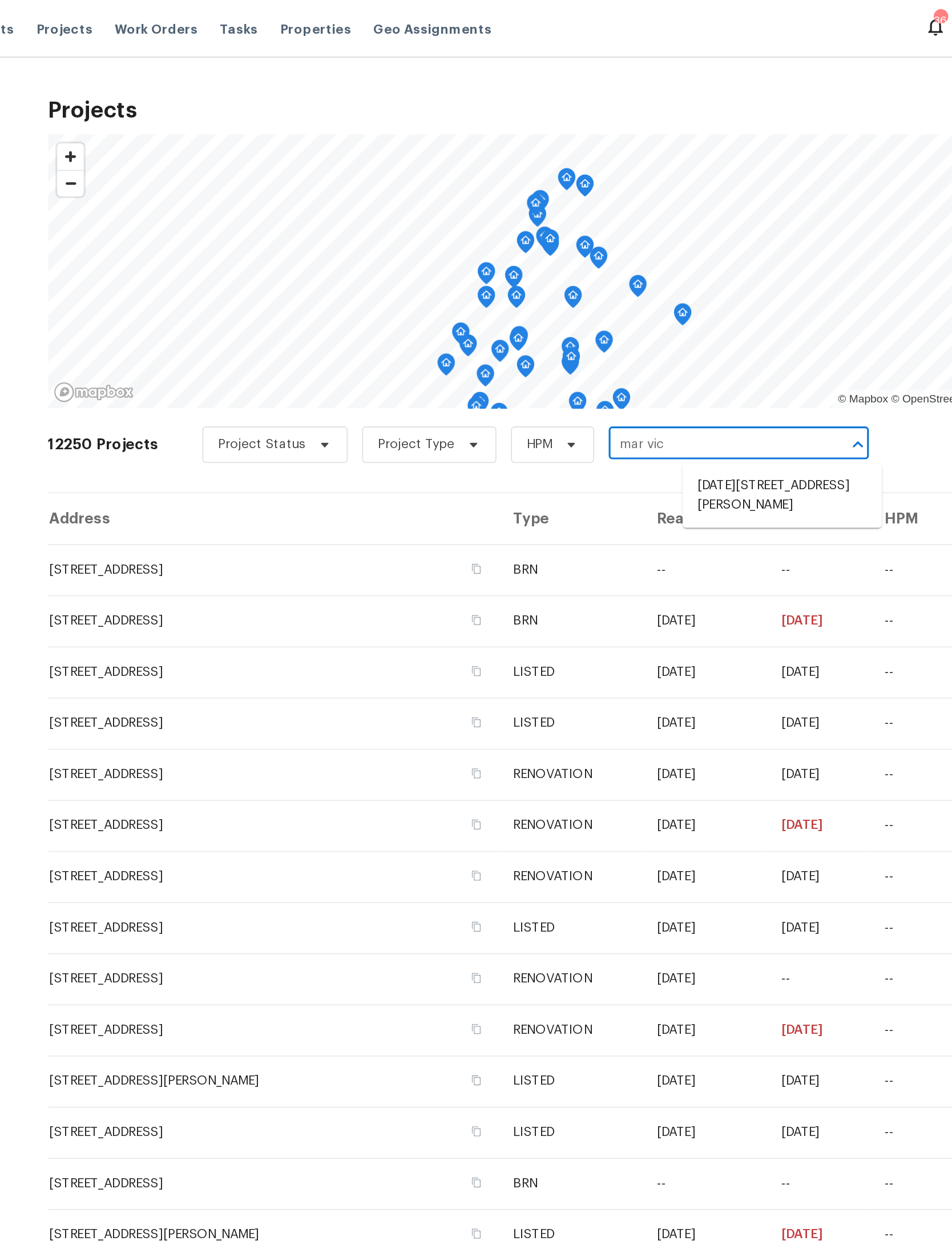 type on "mar Vic" 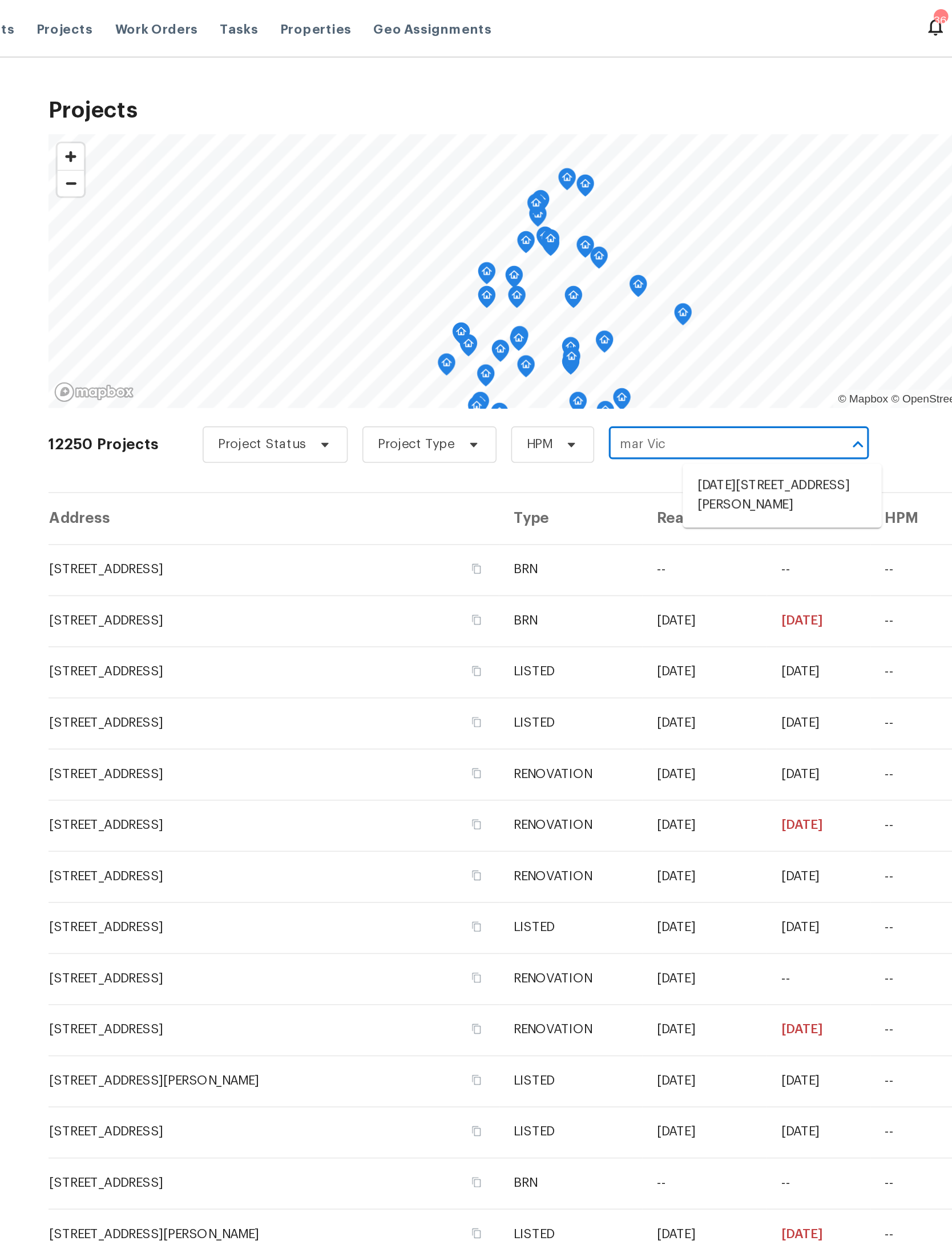 click on "mar Vic" at bounding box center (569, 278) 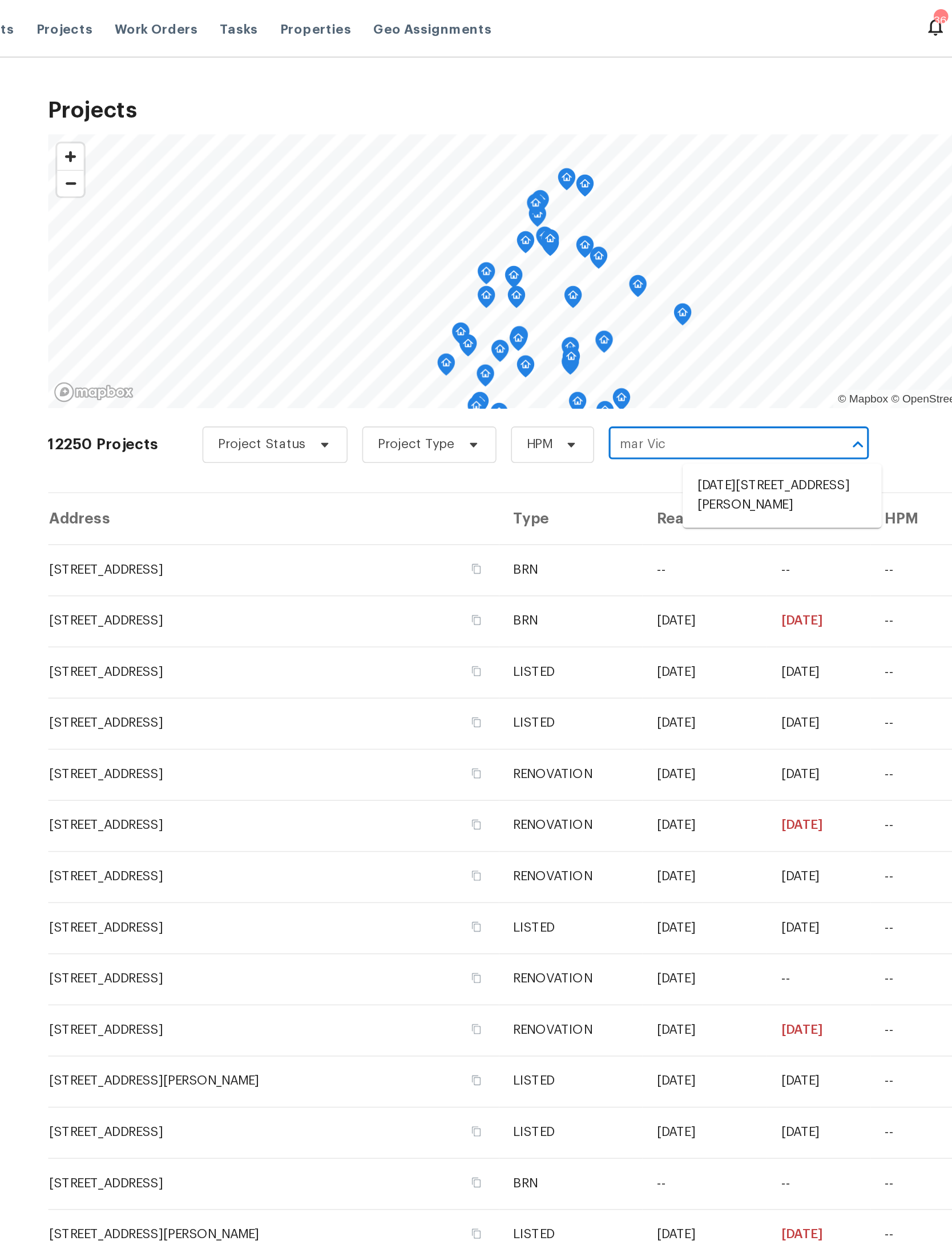 click on "[DATE][STREET_ADDRESS][PERSON_NAME]" at bounding box center [612, 310] 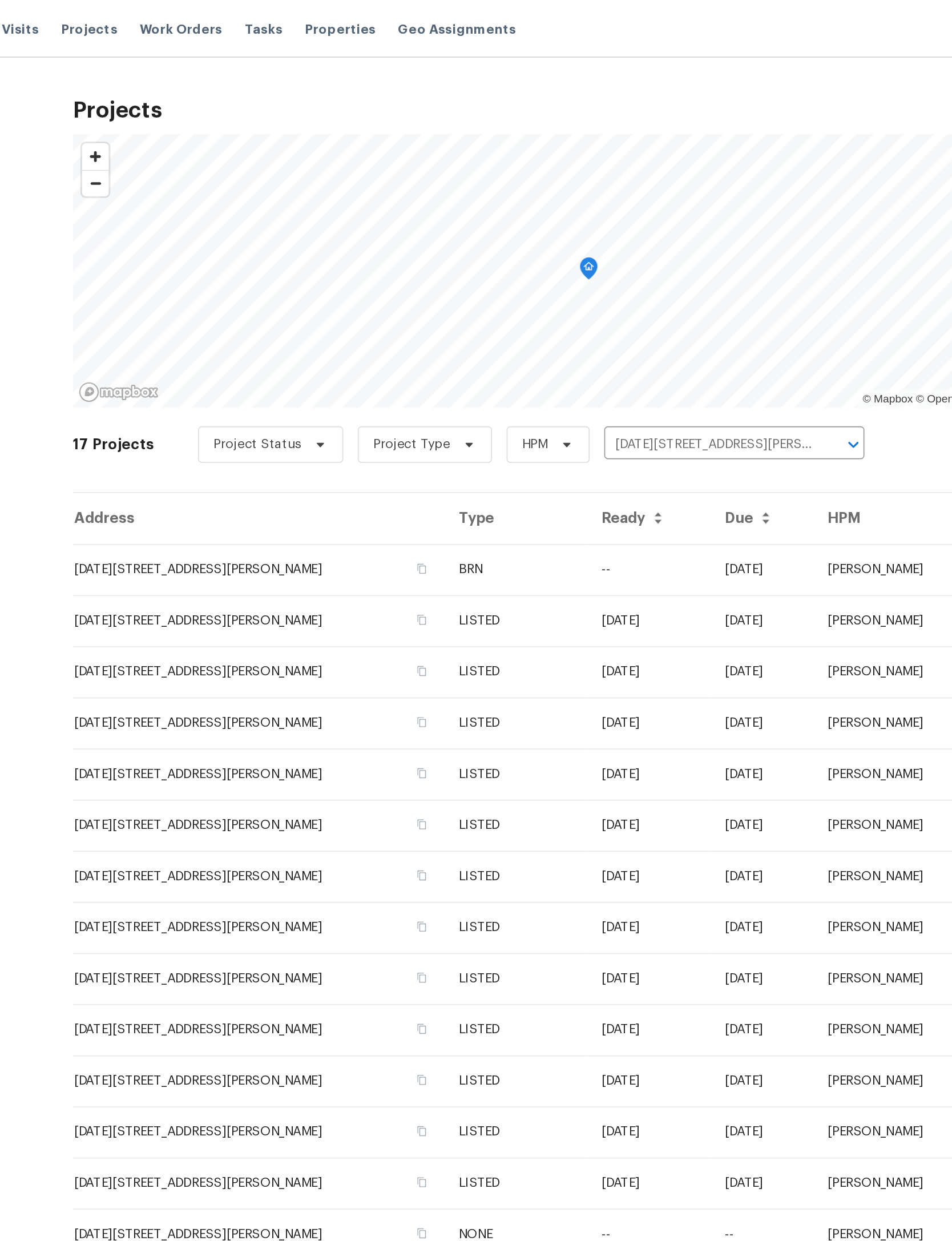 click on "[DATE][STREET_ADDRESS][PERSON_NAME]" at bounding box center [269, 356] 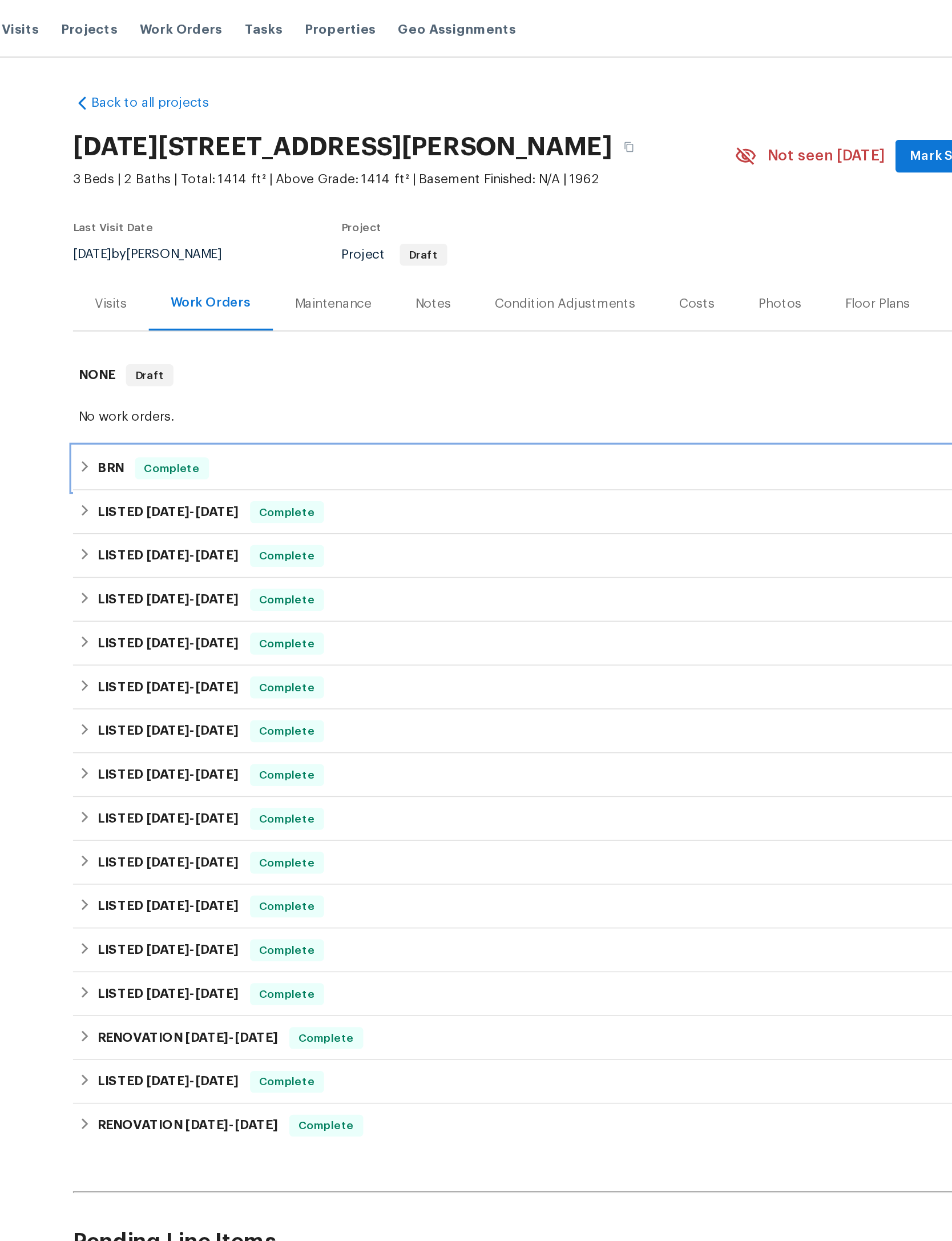 click 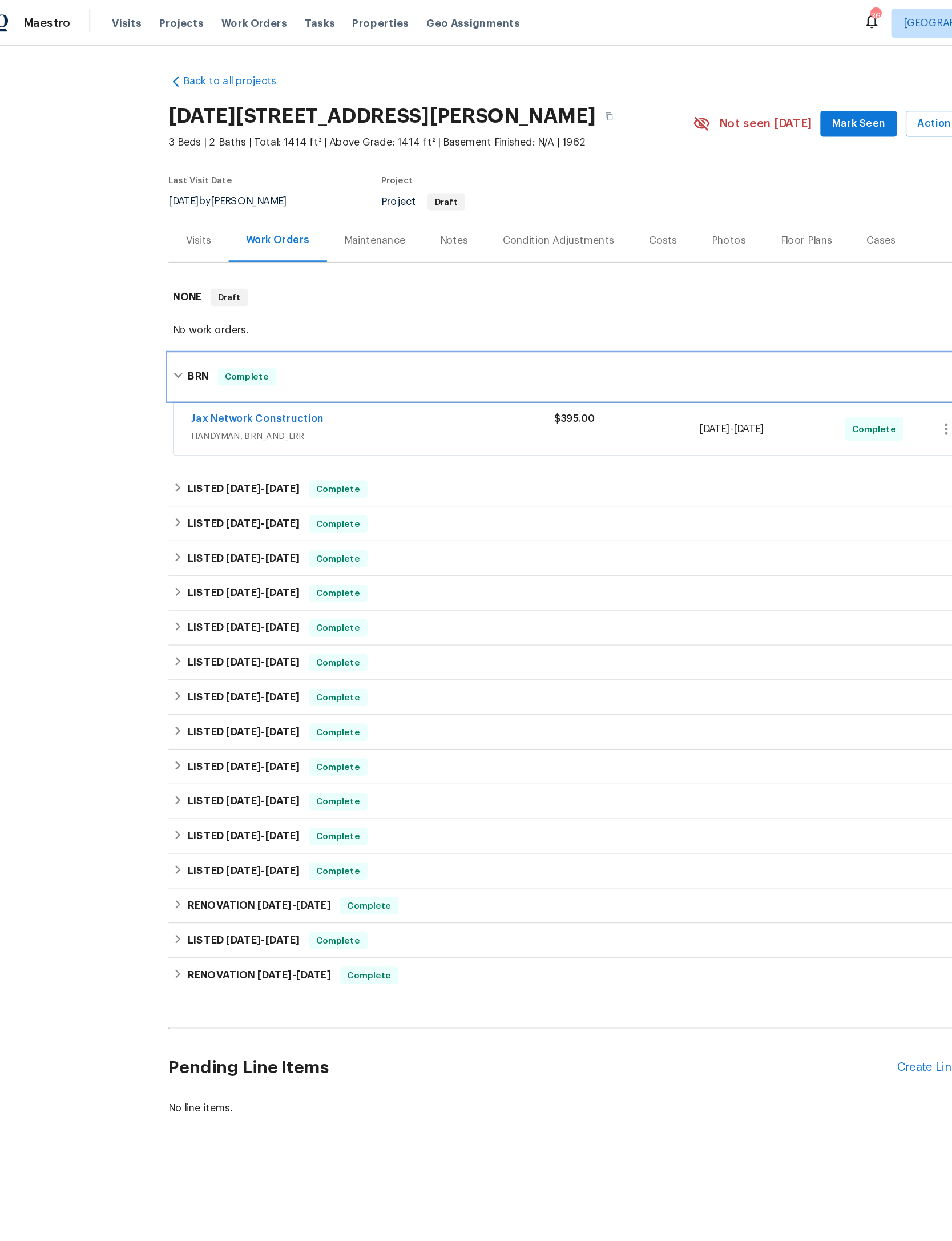 click on "BRN   Complete" at bounding box center [476, 297] 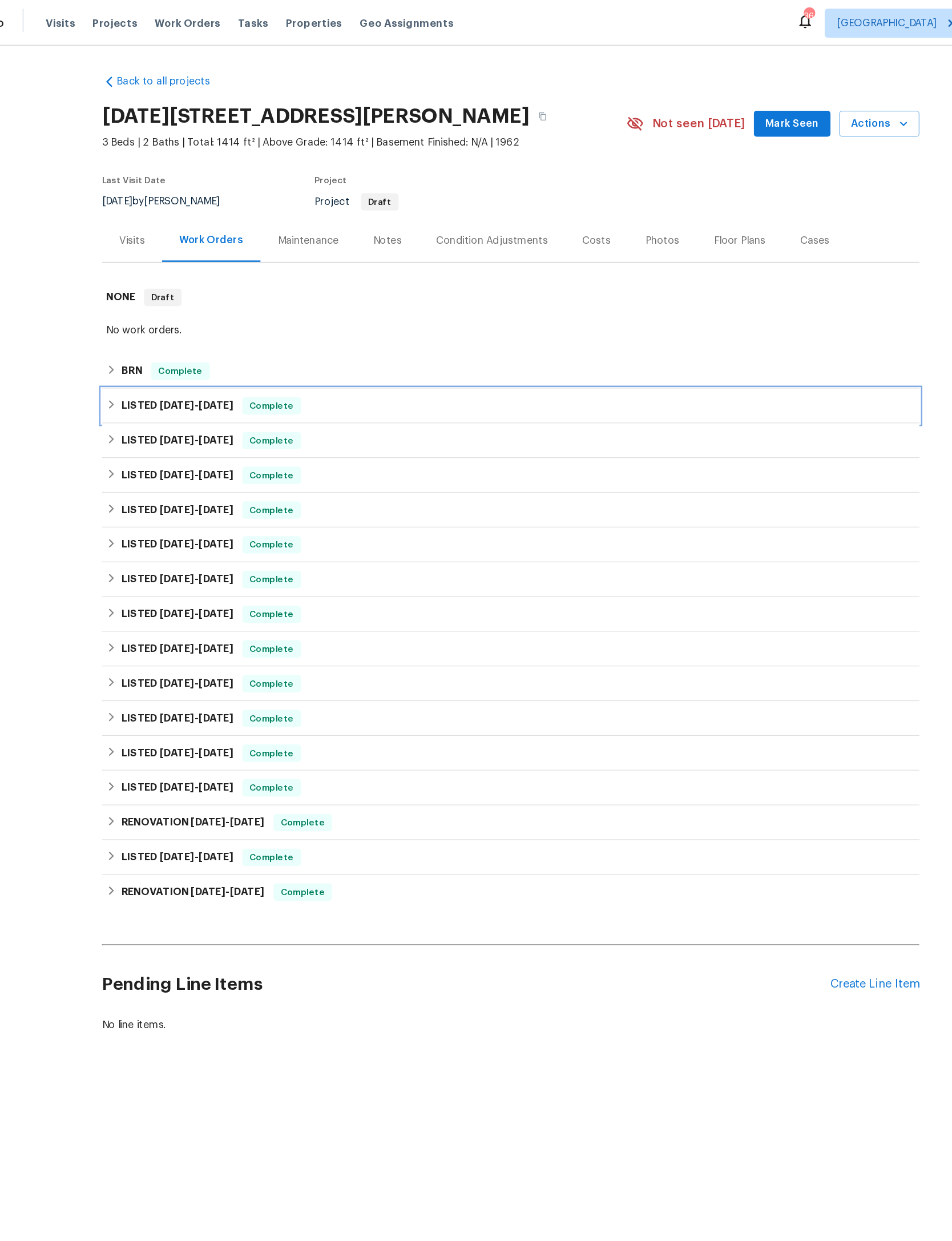 click on "LISTED   5/29/25  -  6/3/25 Complete" at bounding box center [476, 320] 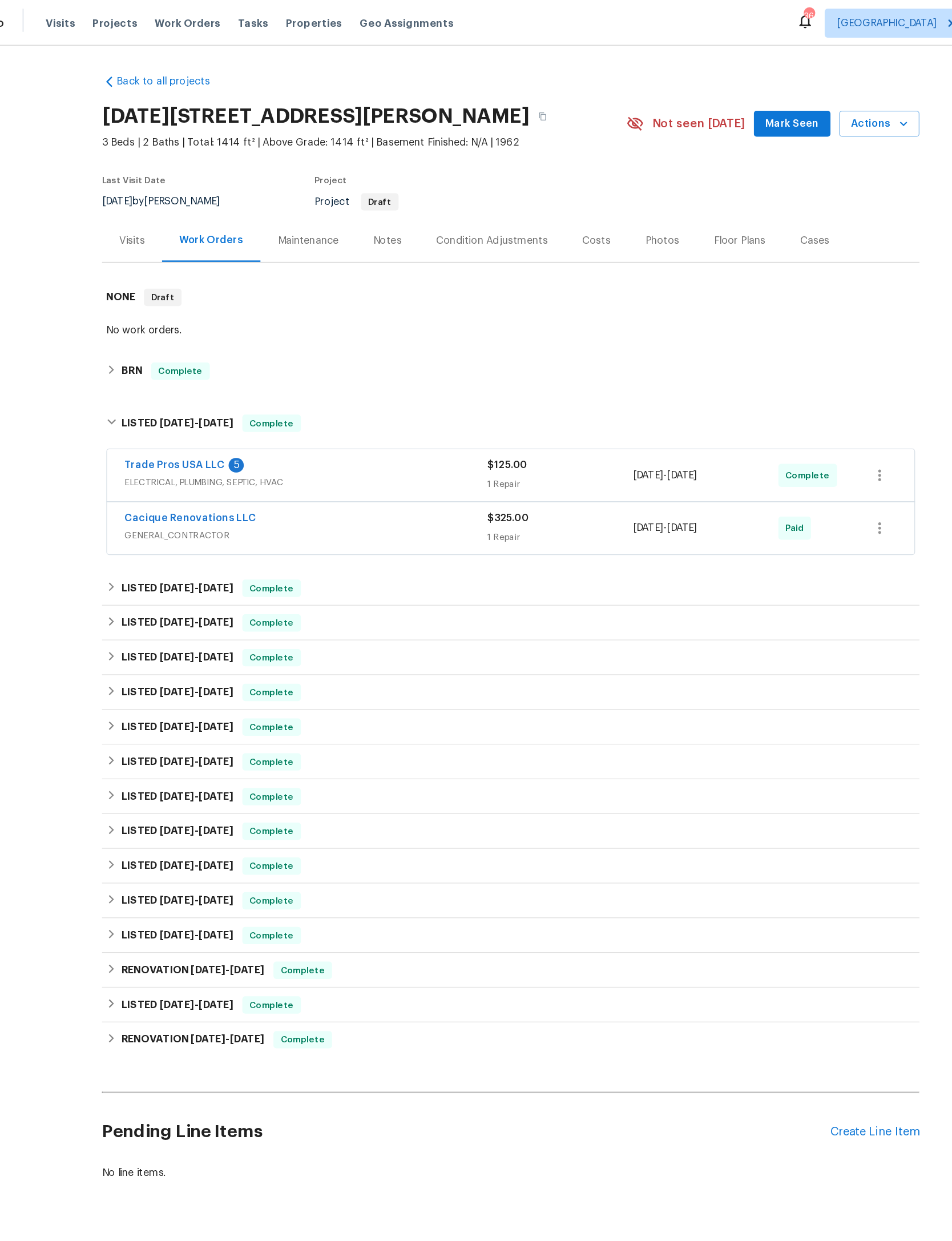 click on "Trade Pros USA LLC" at bounding box center [211, 367] 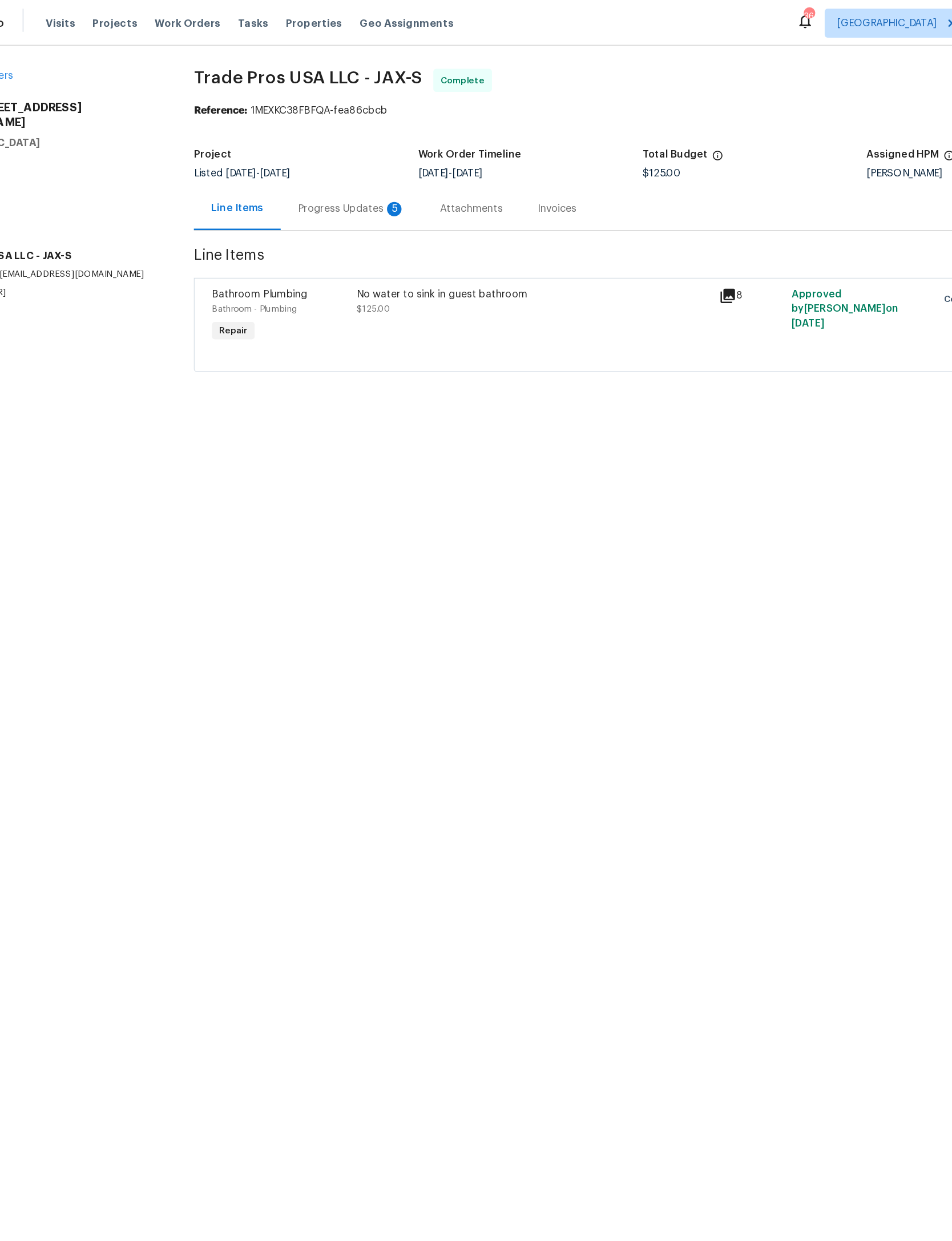 click on "Progress Updates 5" at bounding box center [350, 165] 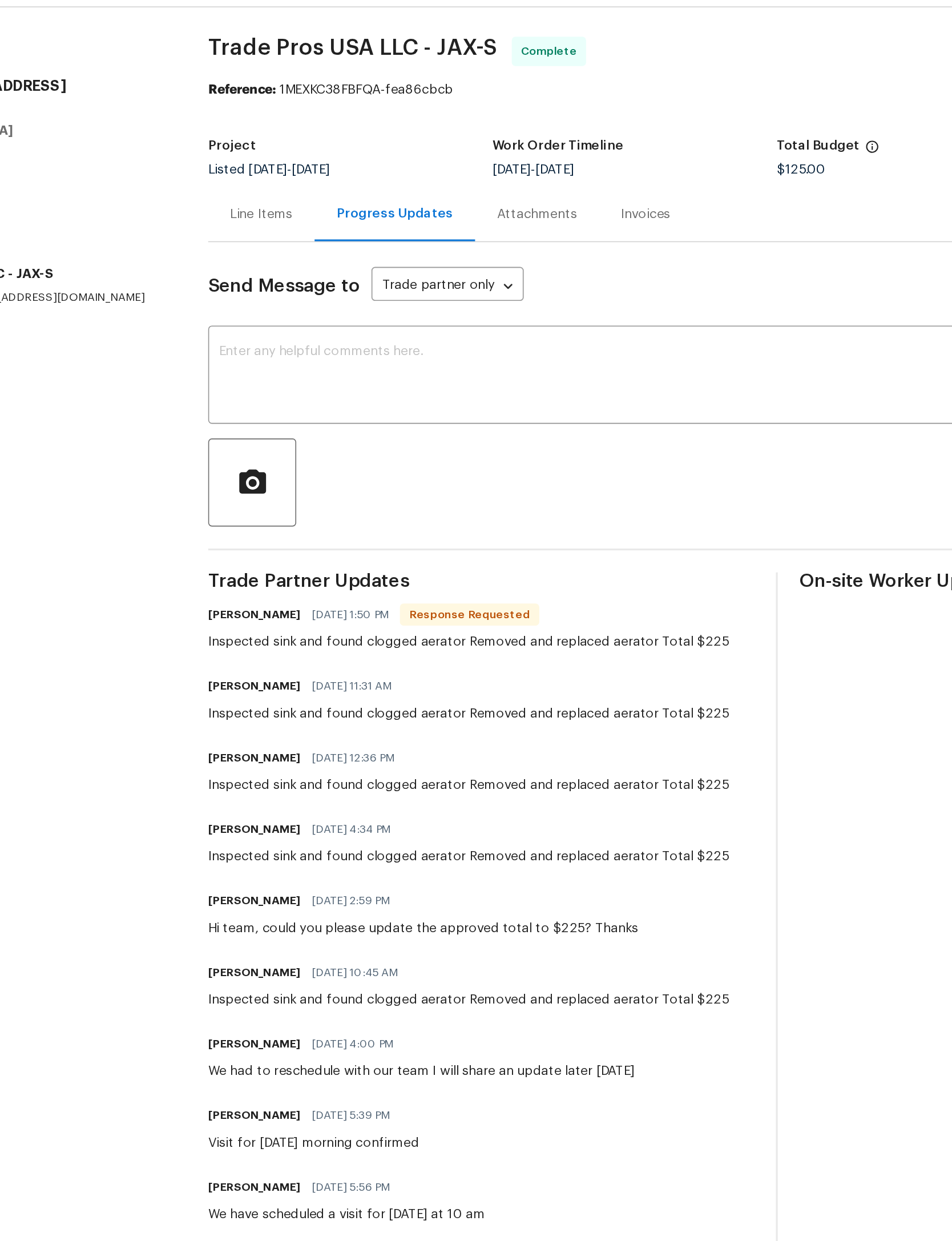 click on "Line Items" at bounding box center [259, 165] 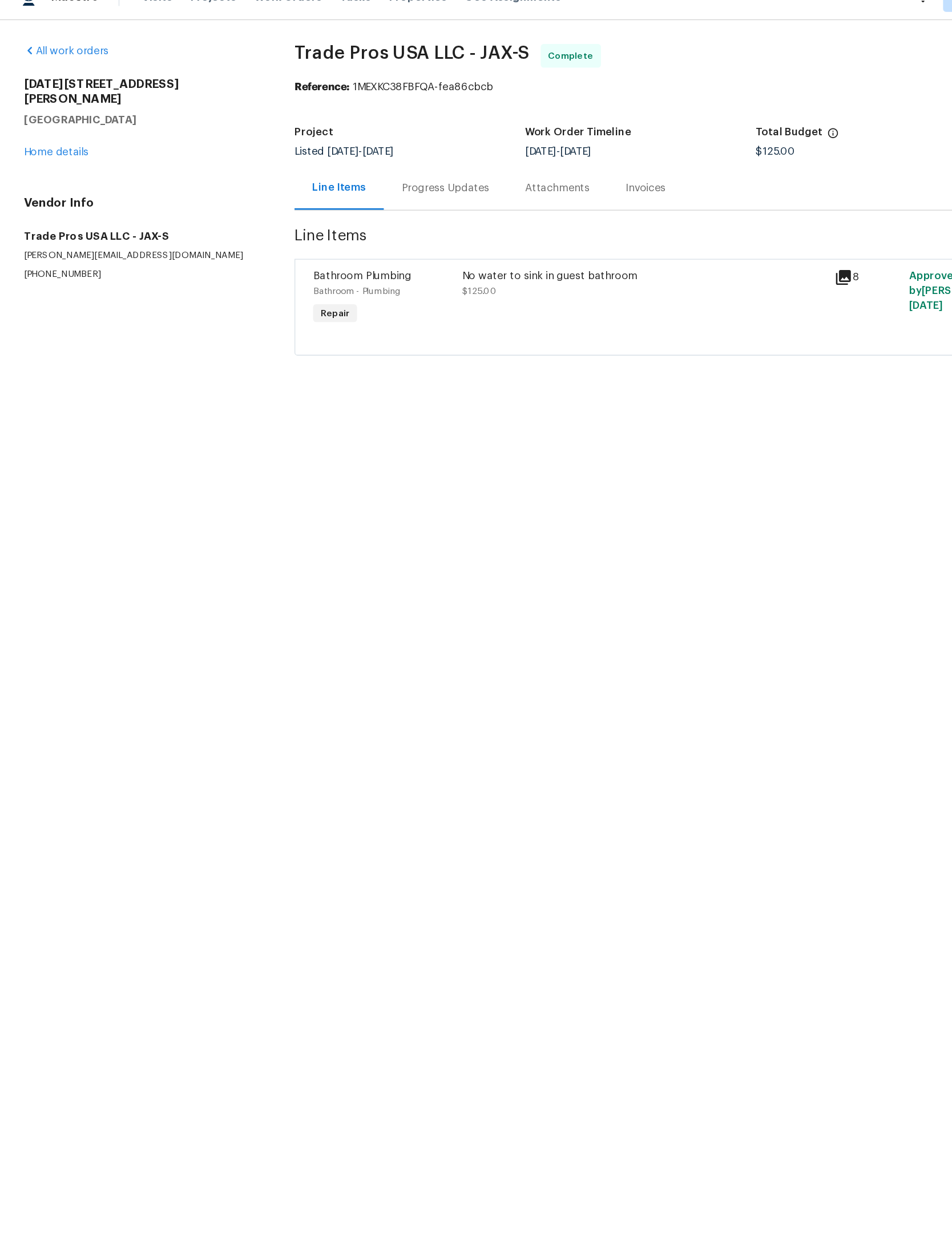 click on "Home details" at bounding box center [43, 138] 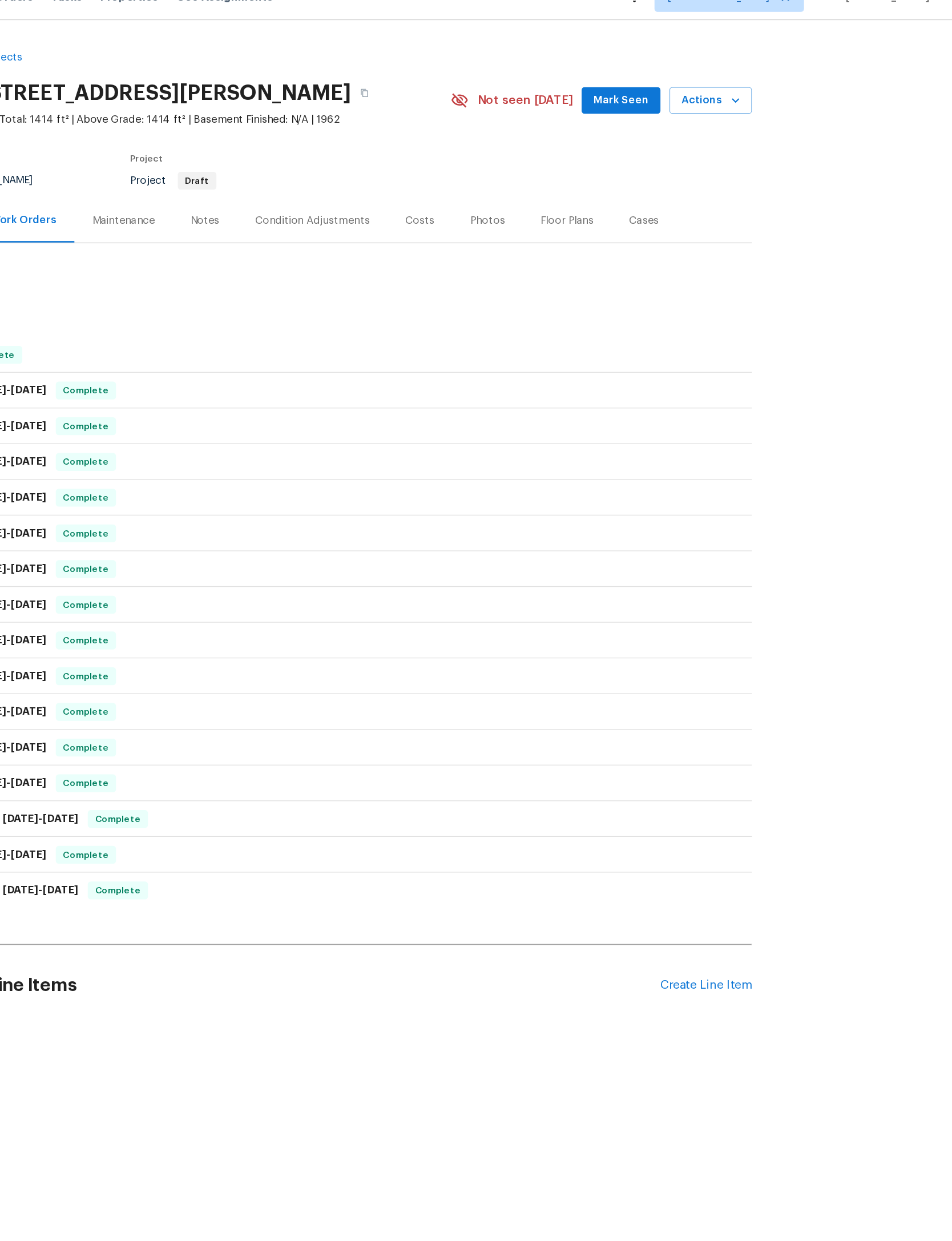 click on "Create Line Item" at bounding box center (763, 776) 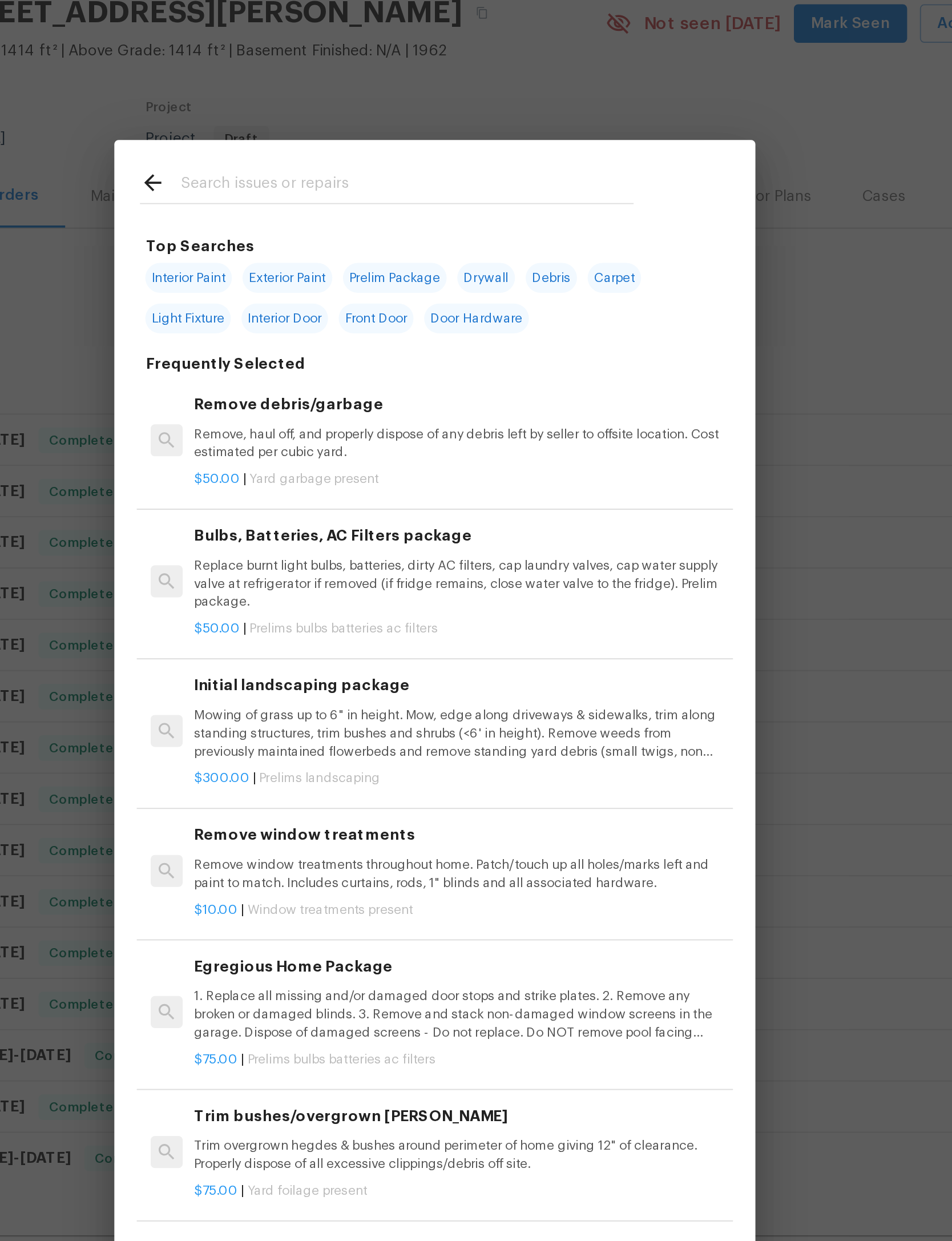 click on "Top Searches Interior Paint Exterior Paint Prelim Package Drywall Debris Carpet Light Fixture Interior Door Front Door Door Hardware Frequently Selected Remove debris/garbage Remove, haul off, and properly dispose of any debris left by seller to offsite location. Cost estimated per cubic yard. $50.00   |   Yard garbage present Bulbs, Batteries, AC Filters package Replace burnt light bulbs, batteries, dirty AC filters, cap laundry valves, cap water supply valve at refrigerator if removed (if fridge remains, close water valve to the fridge). Prelim package. $50.00   |   Prelims bulbs batteries ac filters Initial landscaping package Mowing of grass up to 6" in height. Mow, edge along driveways & sidewalks, trim along standing structures, trim bushes and shrubs (<6' in height). Remove weeds from previously maintained flowerbeds and remove standing yard debris (small twigs, non seasonal falling leaves).  Use leaf blower to remove clippings from hard surfaces." $300.00   |   Prelims landscaping $10.00   |   $75.00" at bounding box center (476, 611) 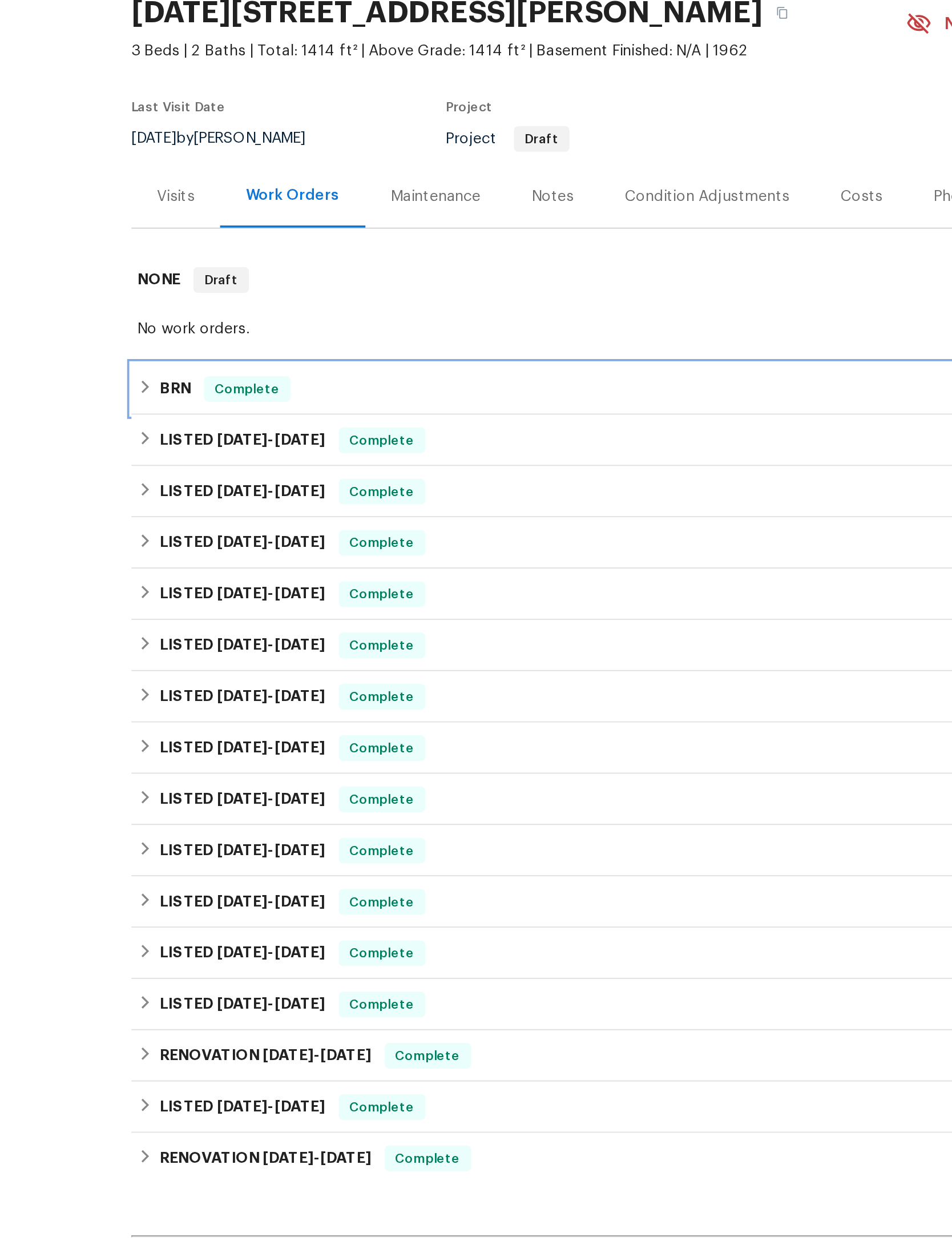 click 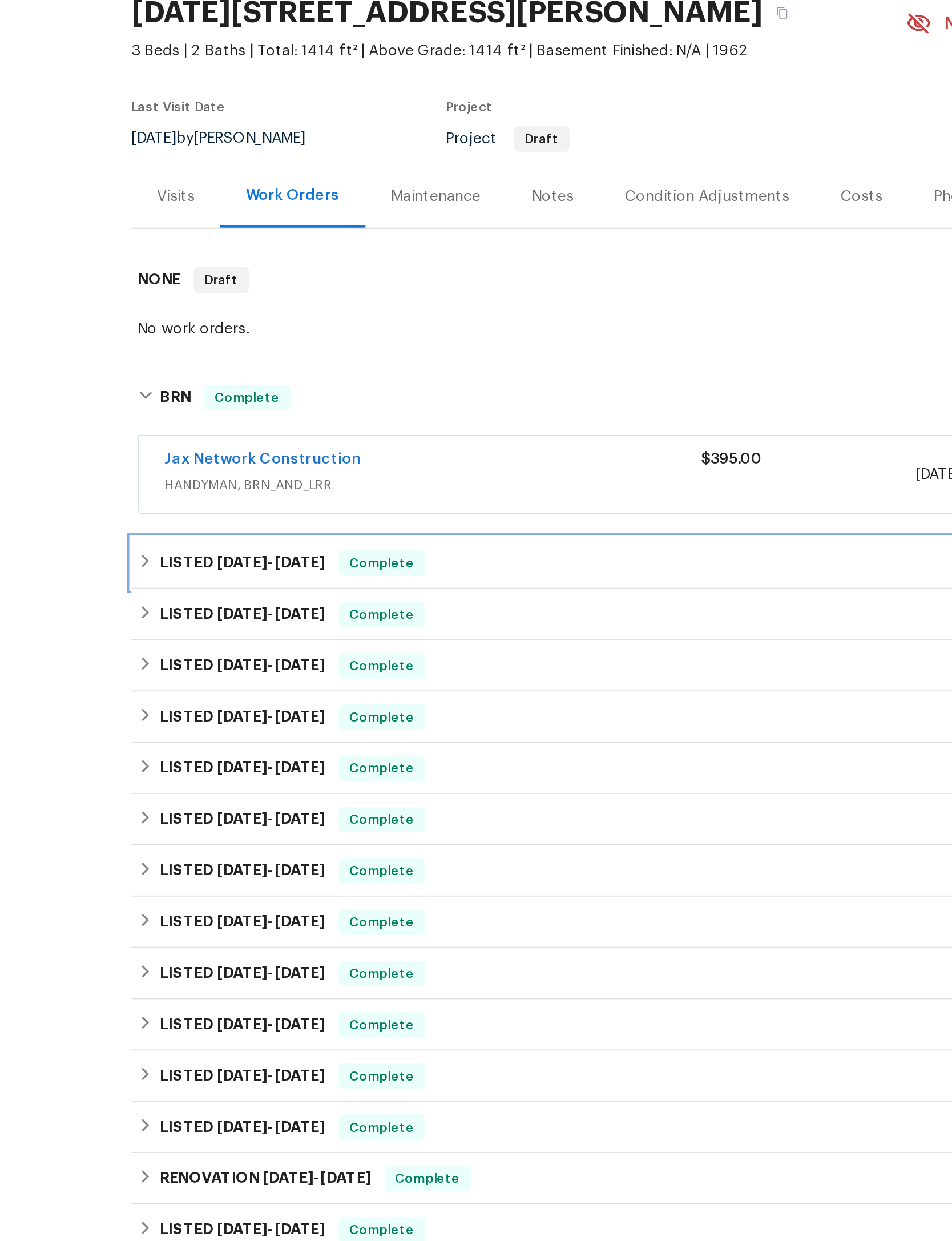 click 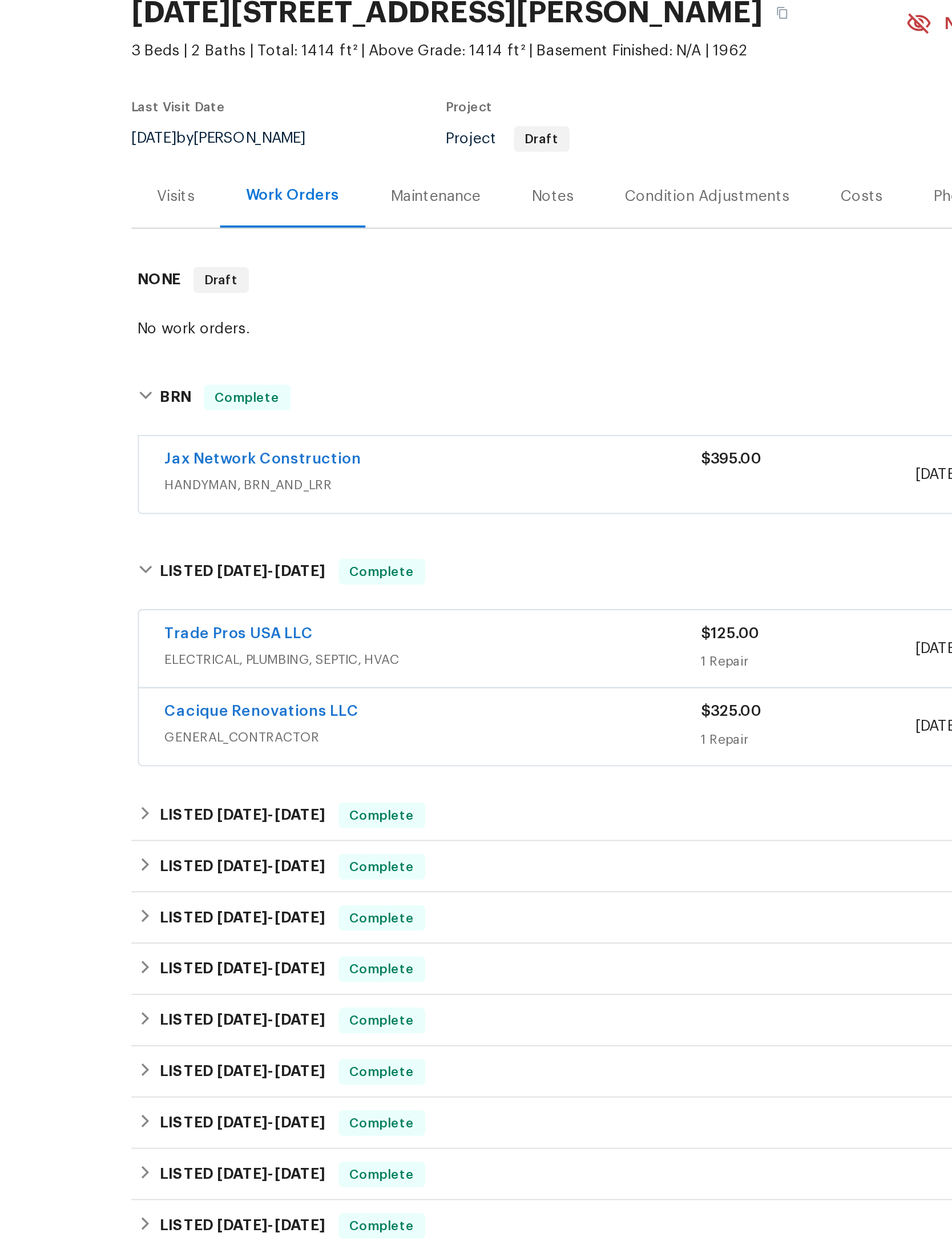 click on "$125.00 1 Repair" at bounding box center (515, 432) 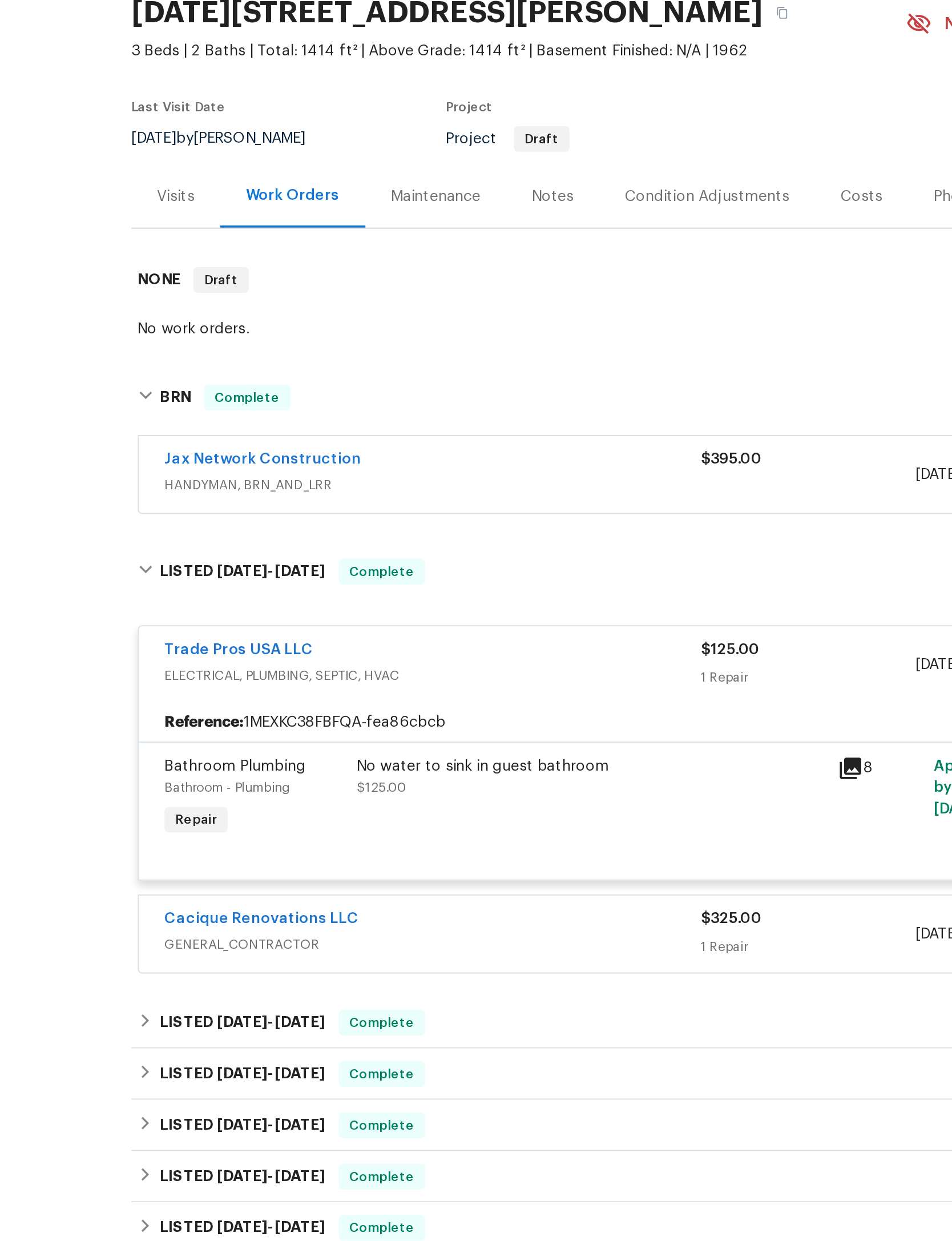 click on "Trade Pros USA LLC" at bounding box center (211, 432) 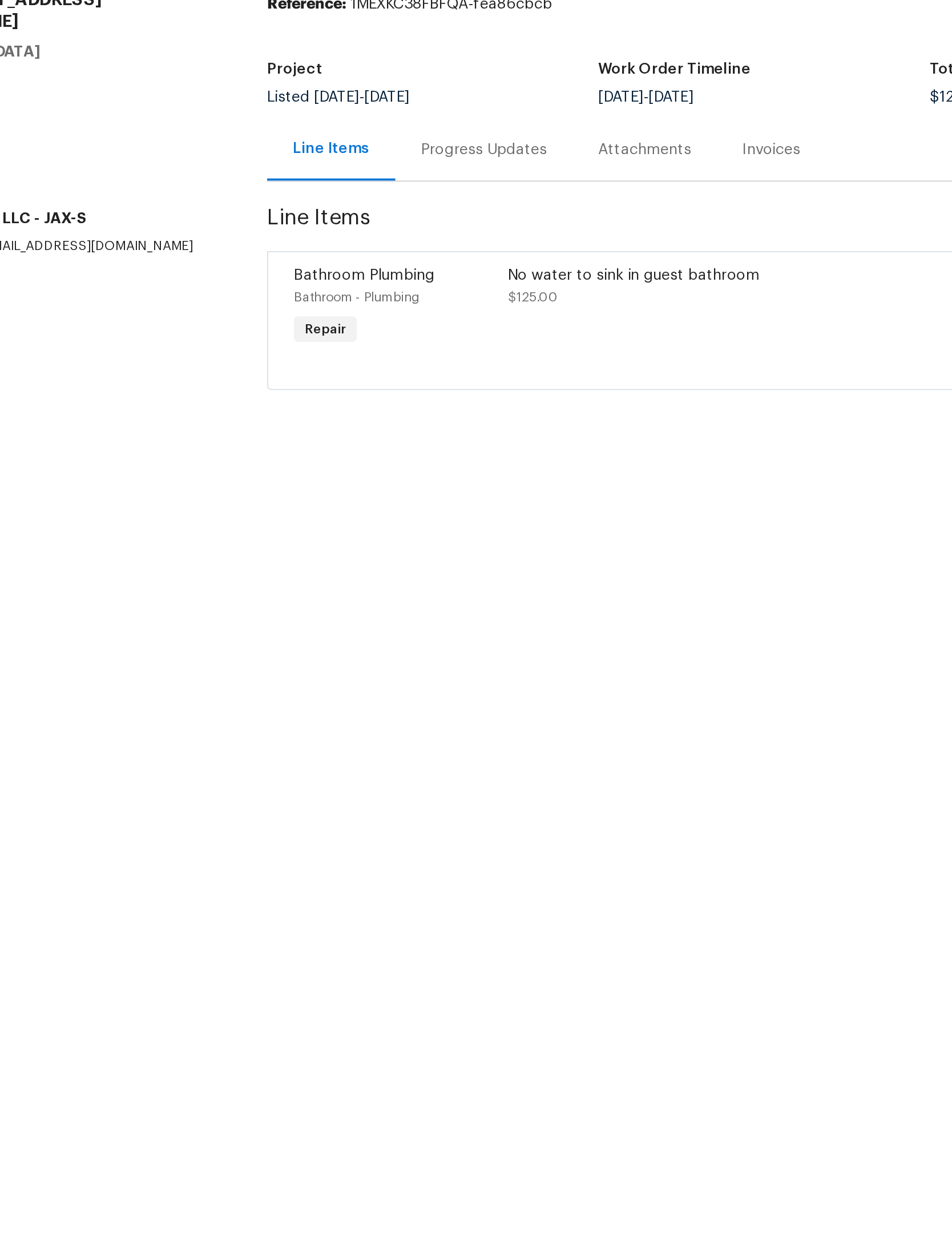 click on "Progress Updates" at bounding box center (342, 165) 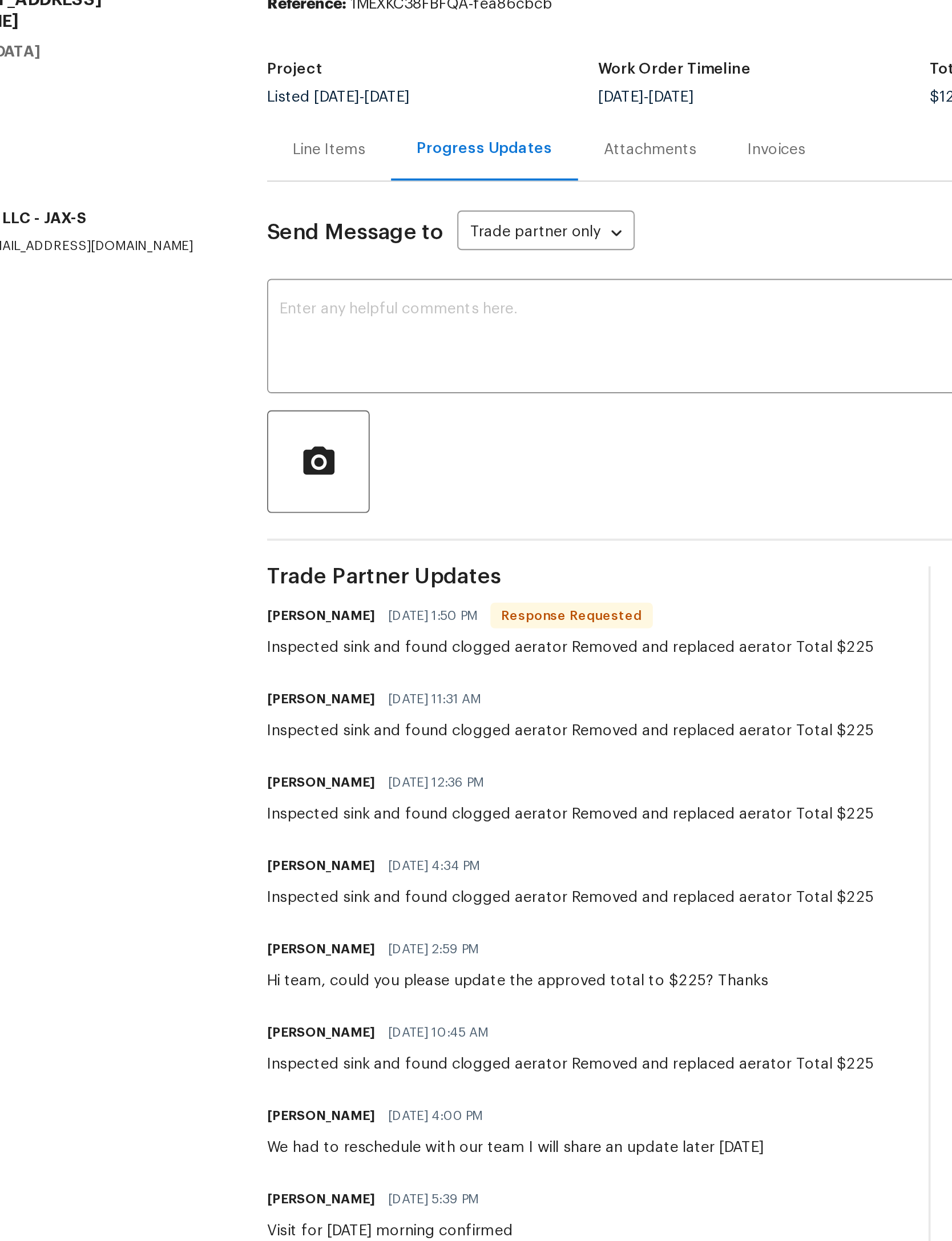click at bounding box center [526, 266] 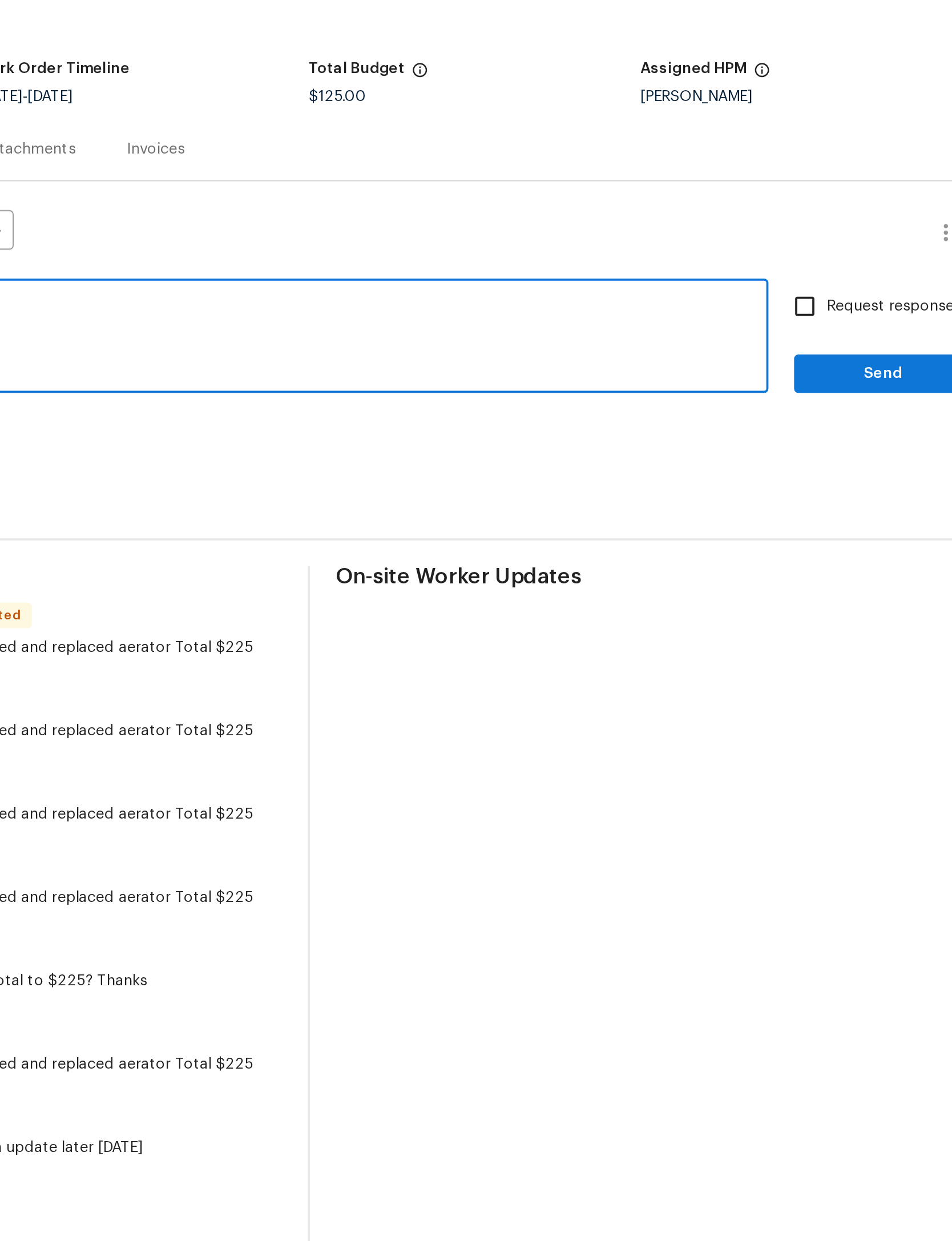 type on "Added new WO" 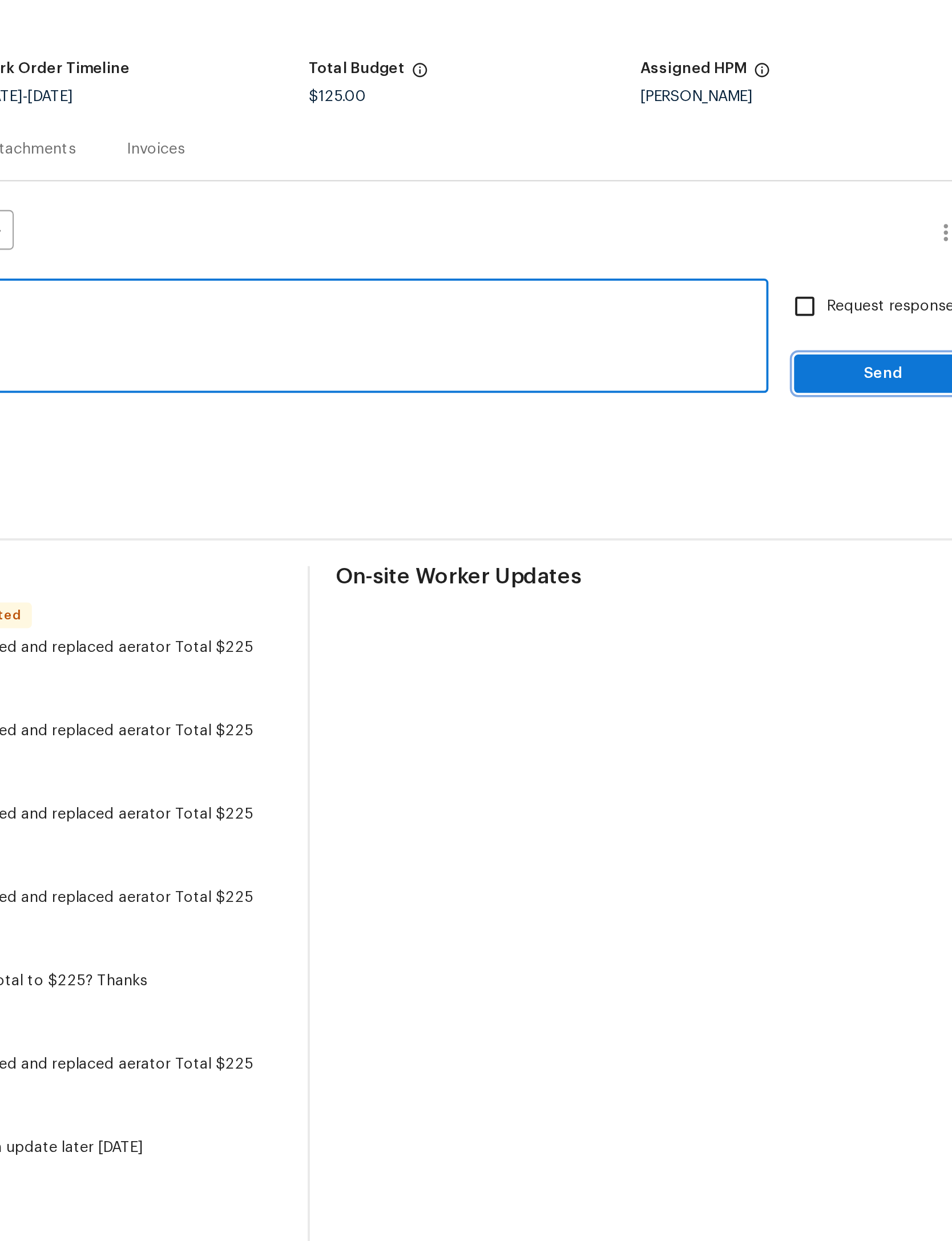 click on "Send" at bounding box center [886, 285] 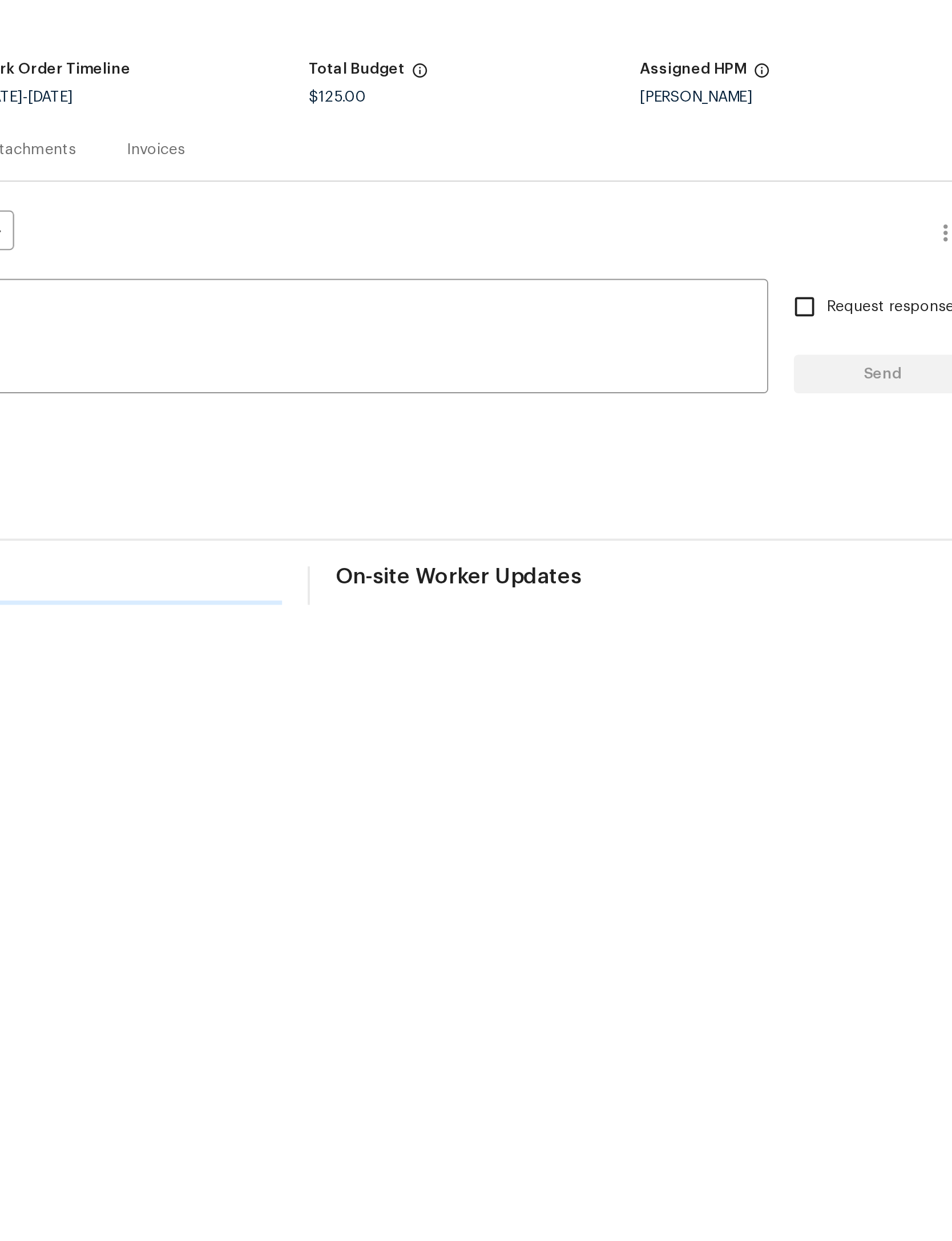 type 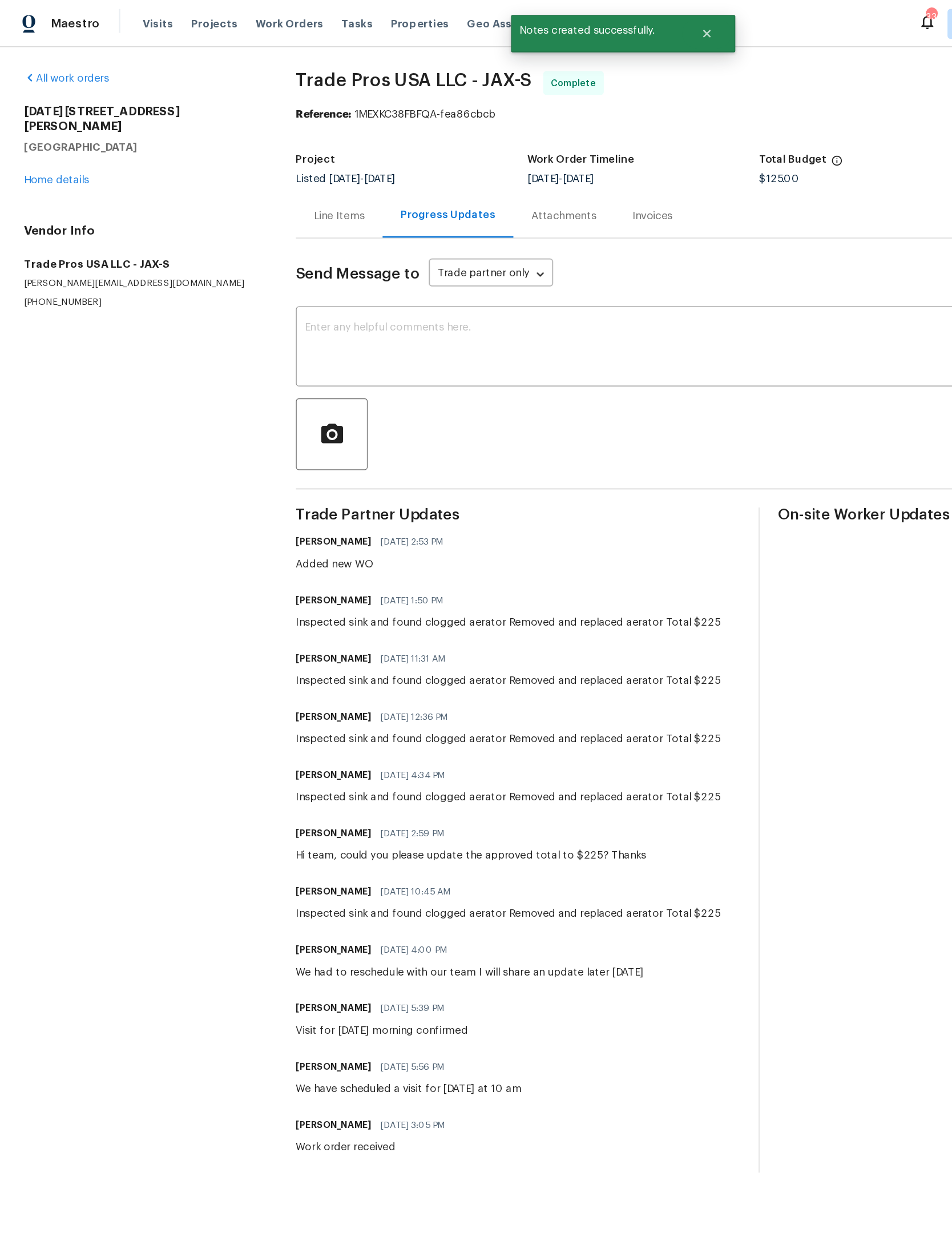 click on "Home details" at bounding box center (43, 138) 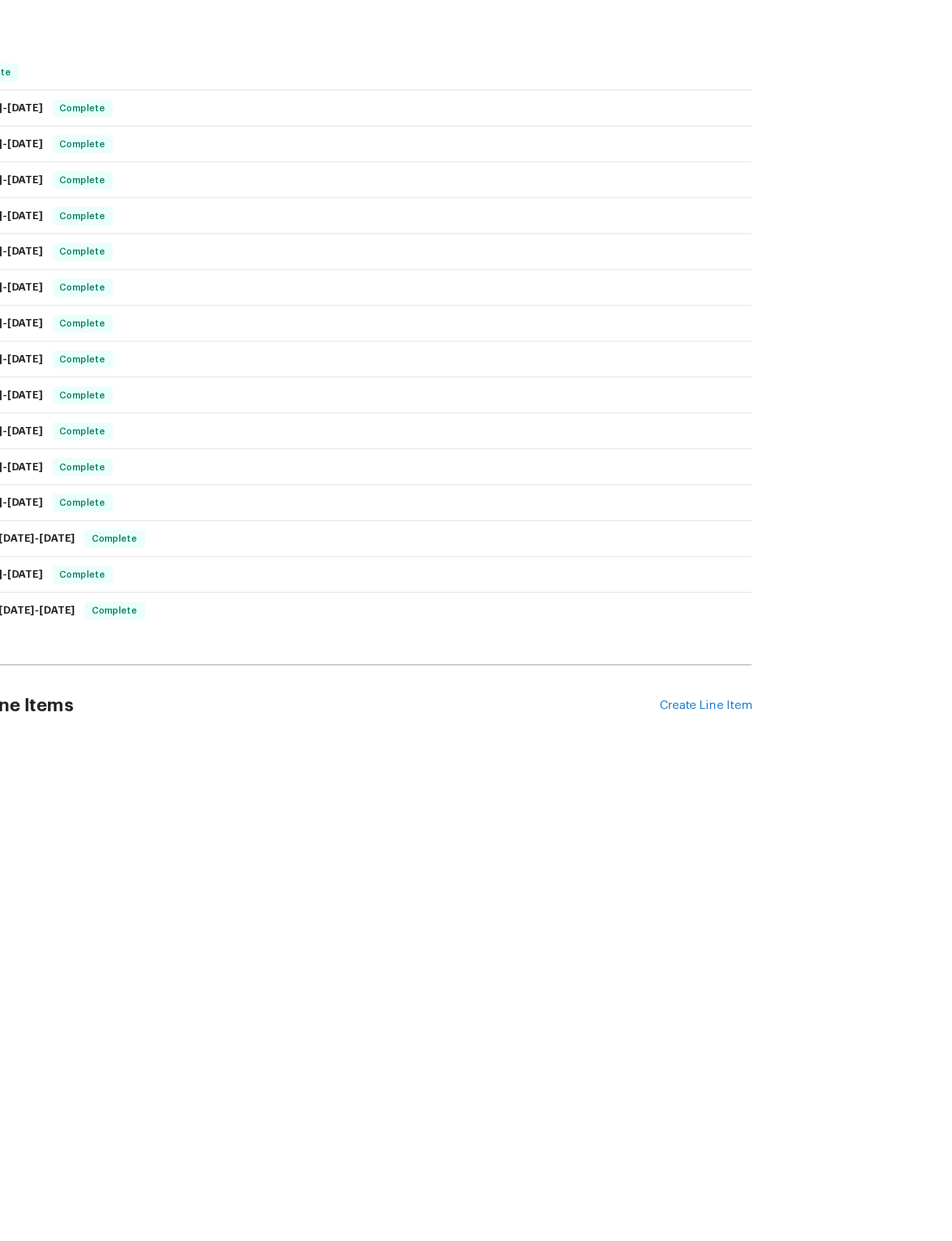click on "Create Line Item" at bounding box center [763, 776] 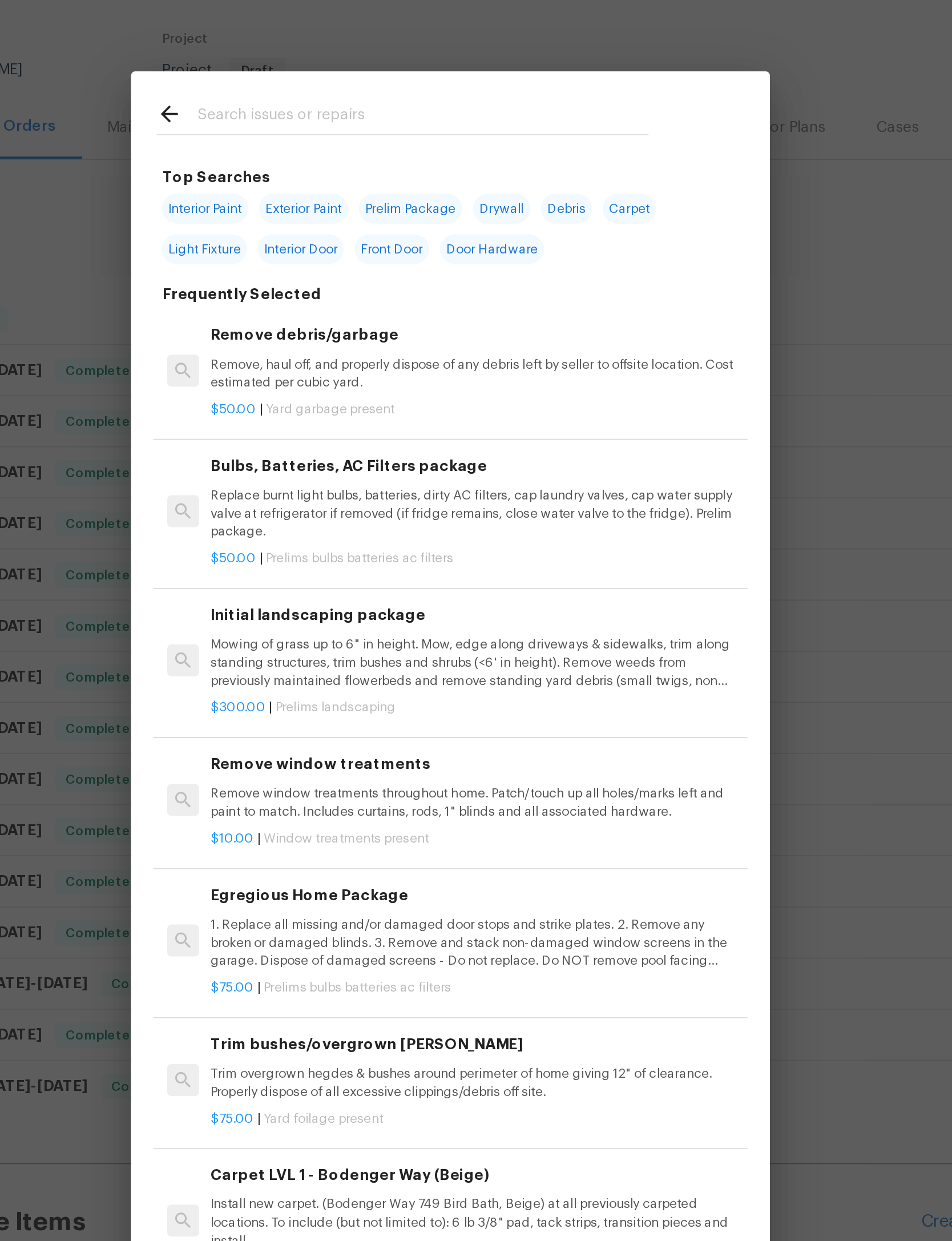 click at bounding box center [461, 184] 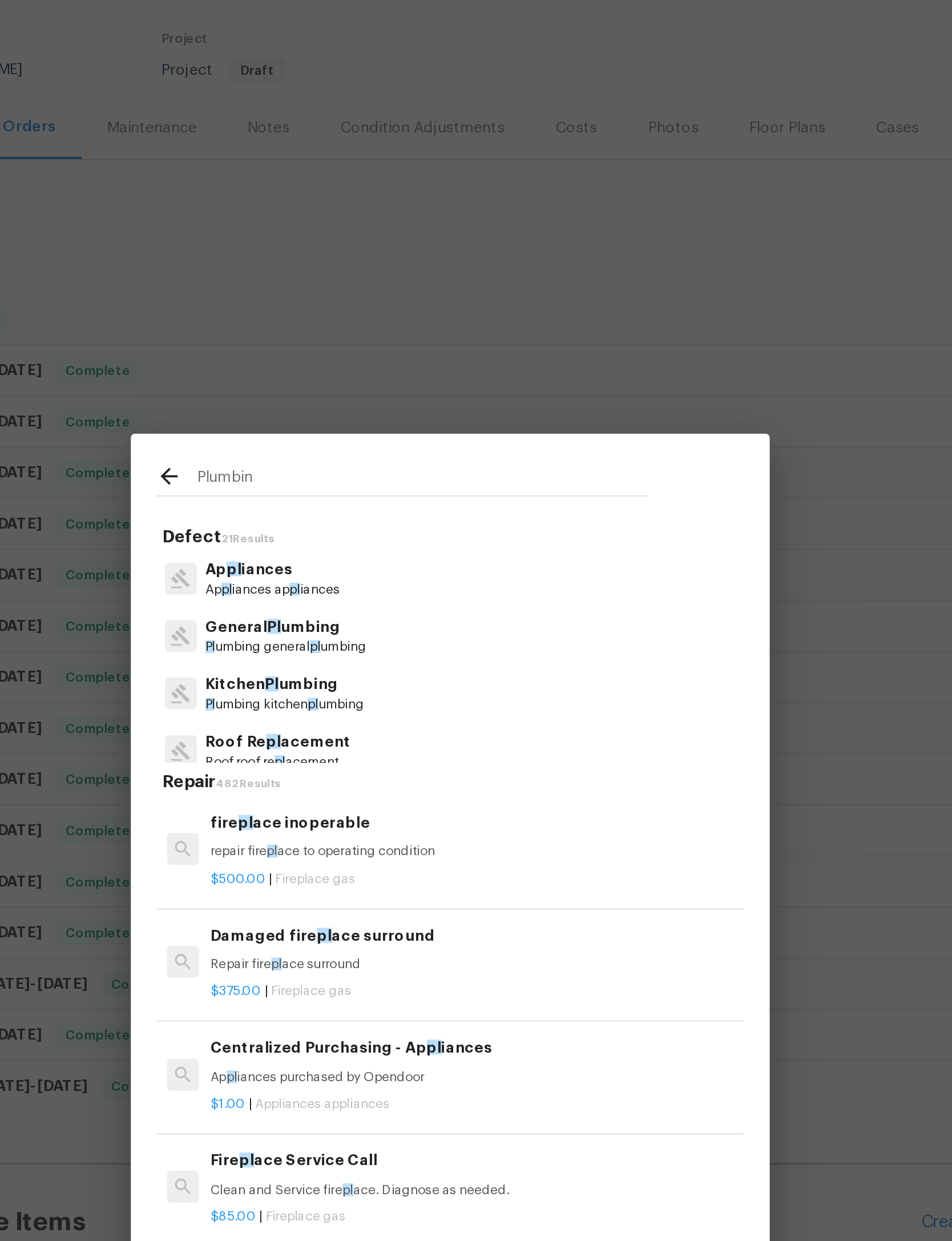 type on "Plumbing" 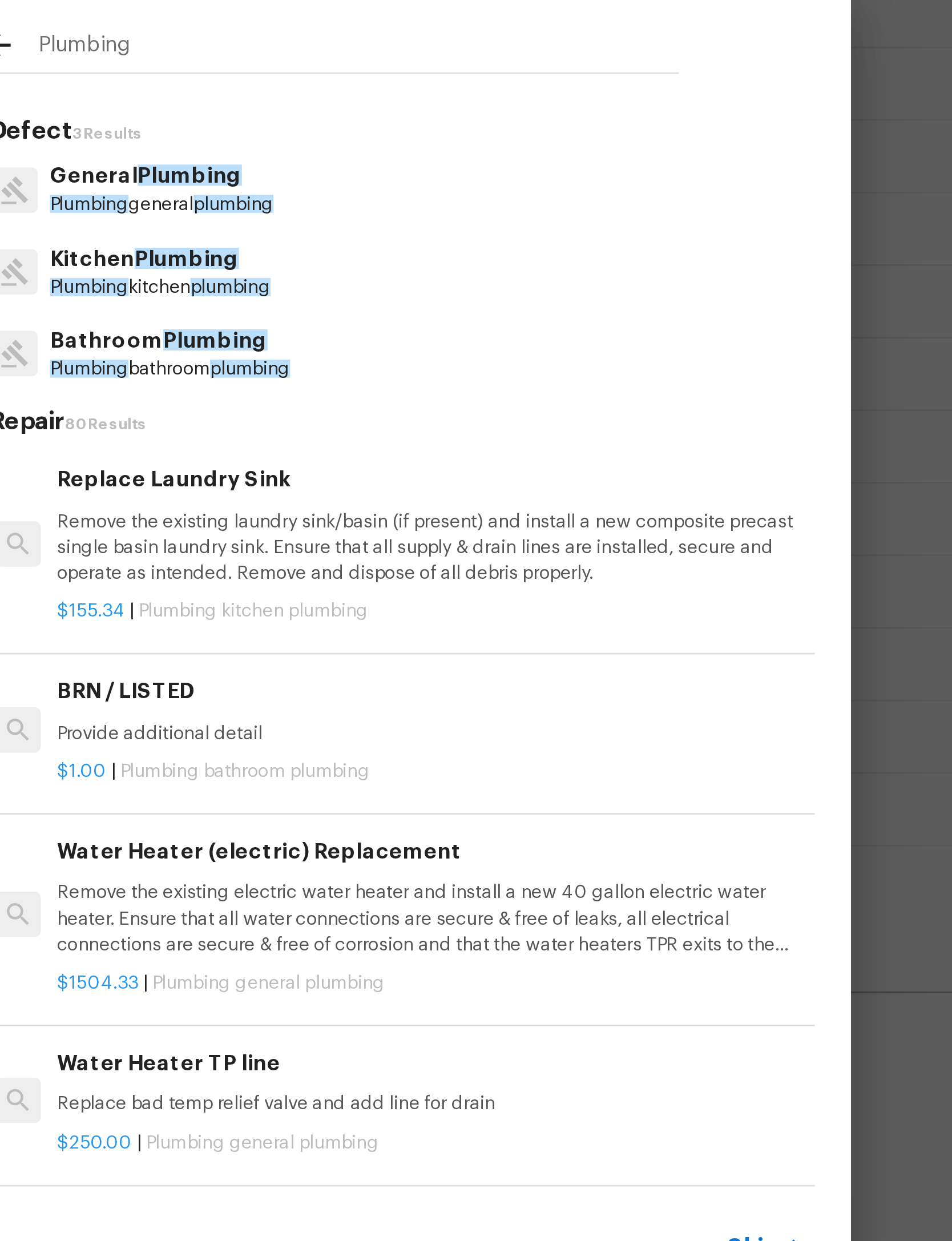 click on "Bathroom  Plumbing" at bounding box center [390, 499] 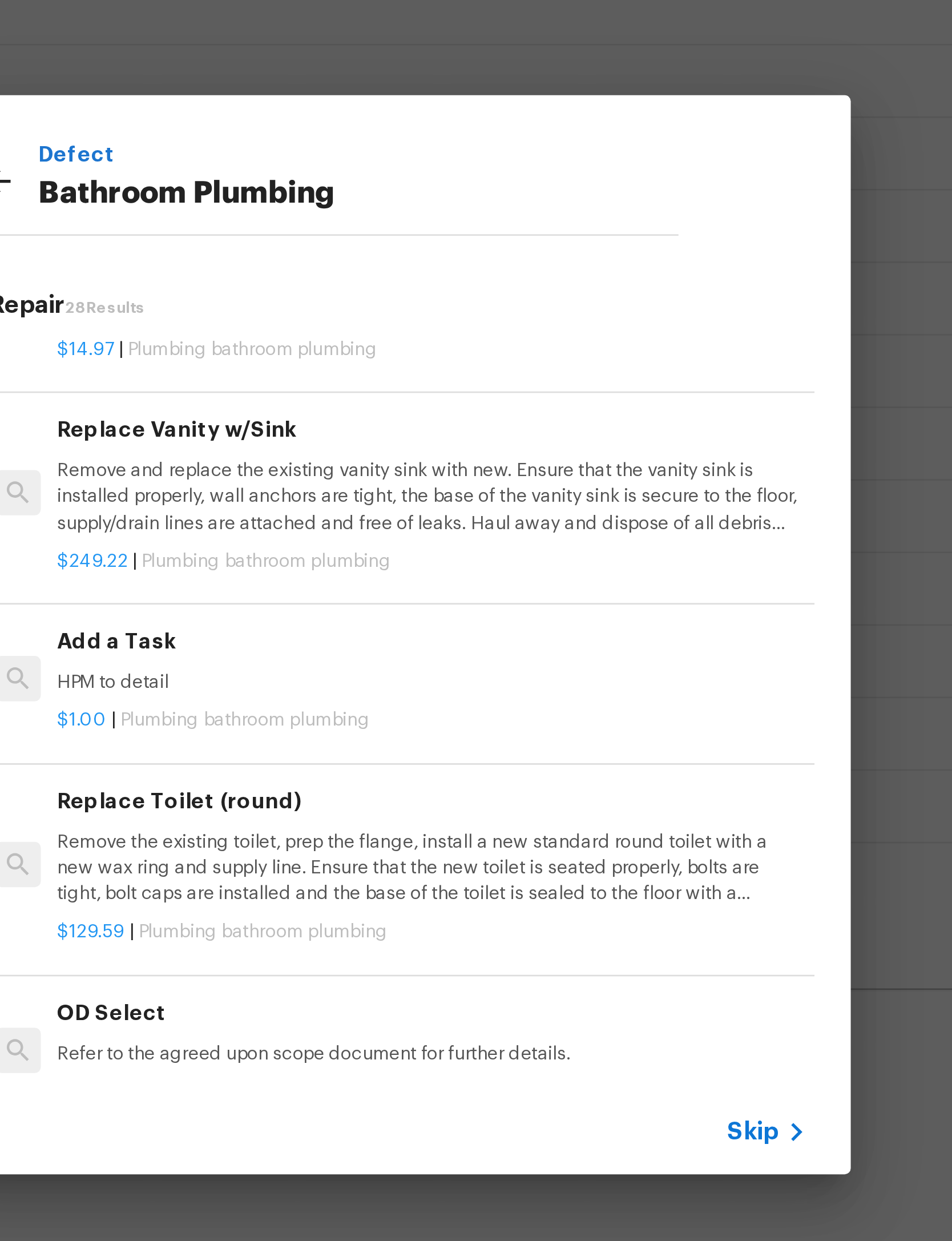 scroll, scrollTop: 1697, scrollLeft: 0, axis: vertical 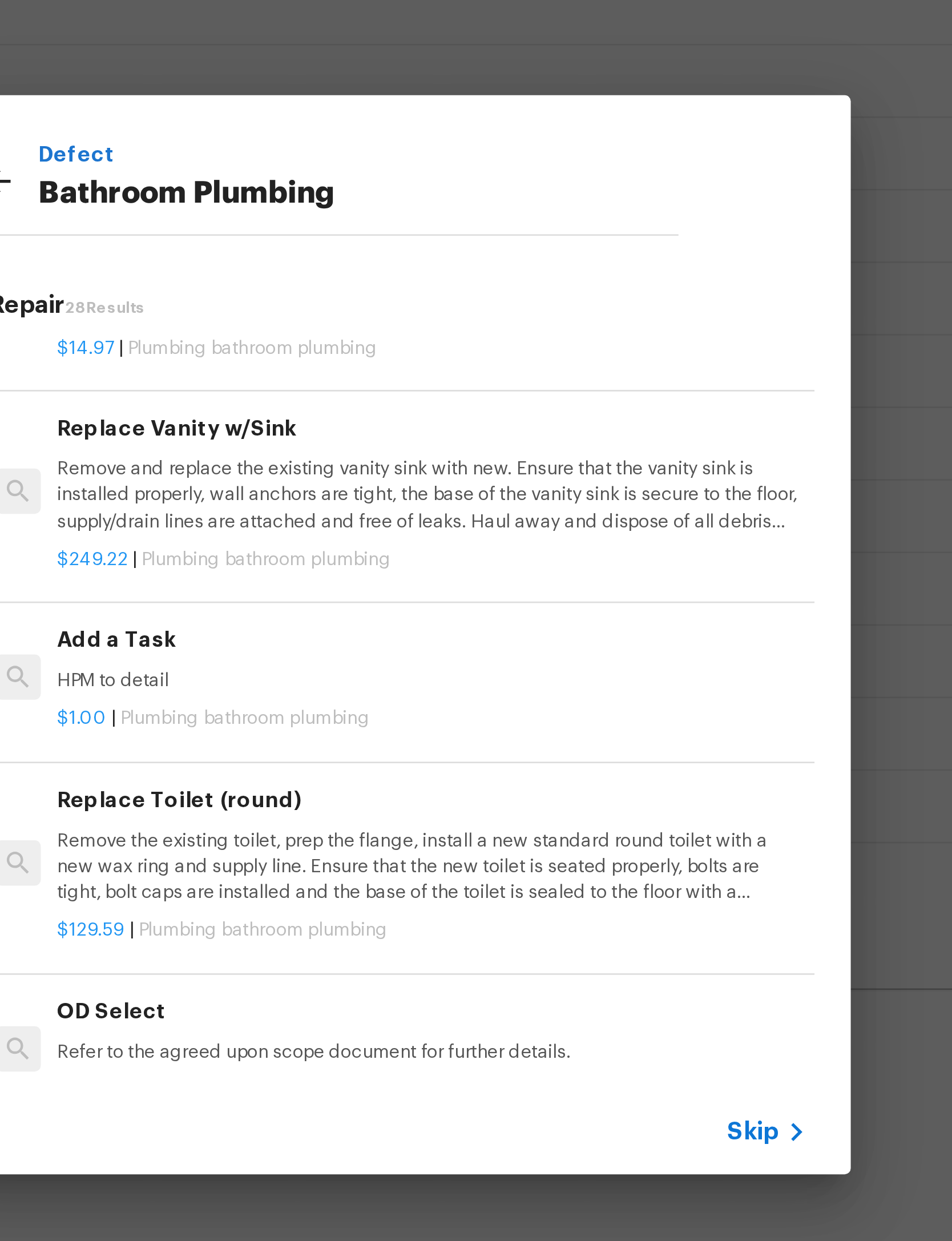 click on "Add a Task HPM to detail" at bounding box center [489, 620] 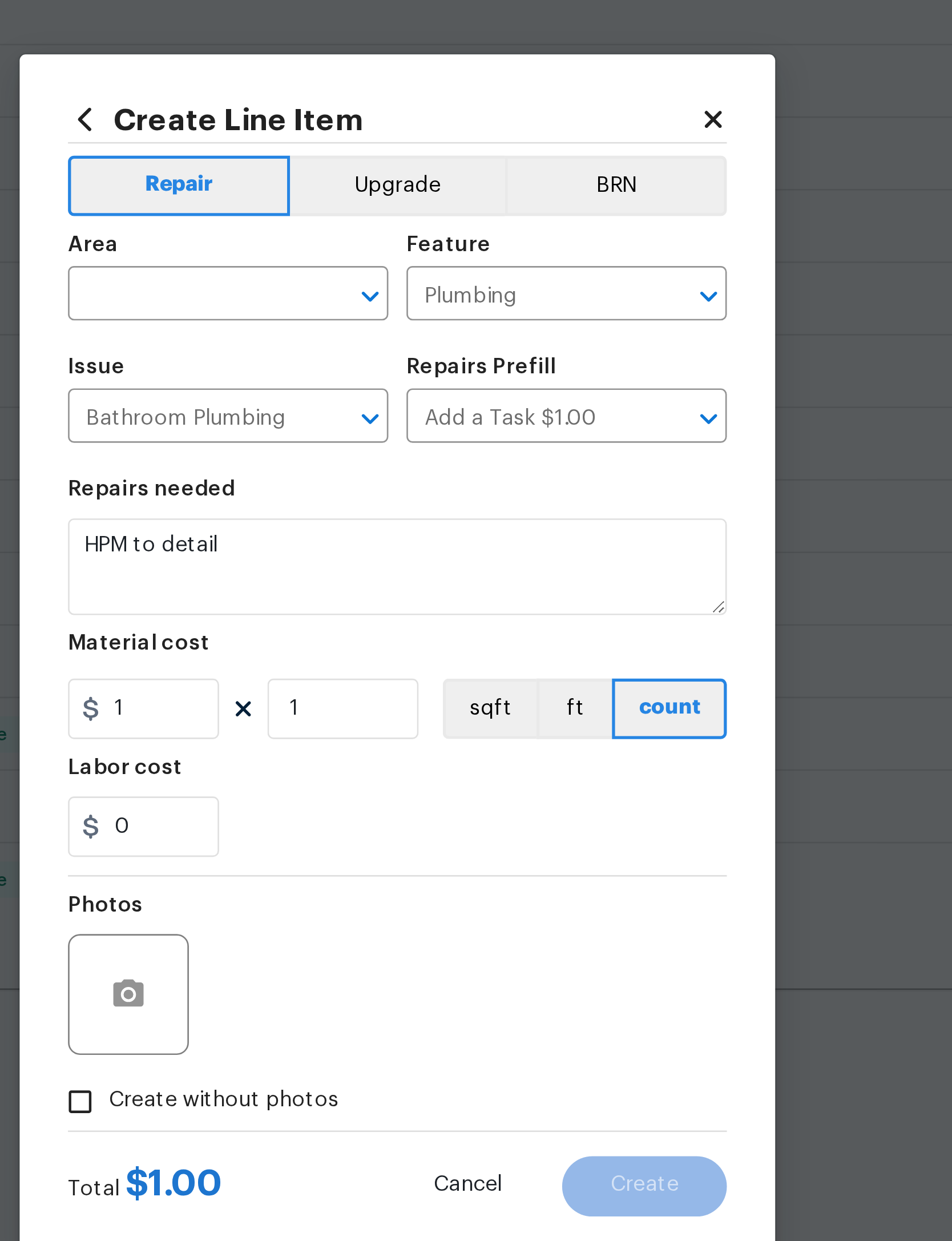 click at bounding box center (396, 483) 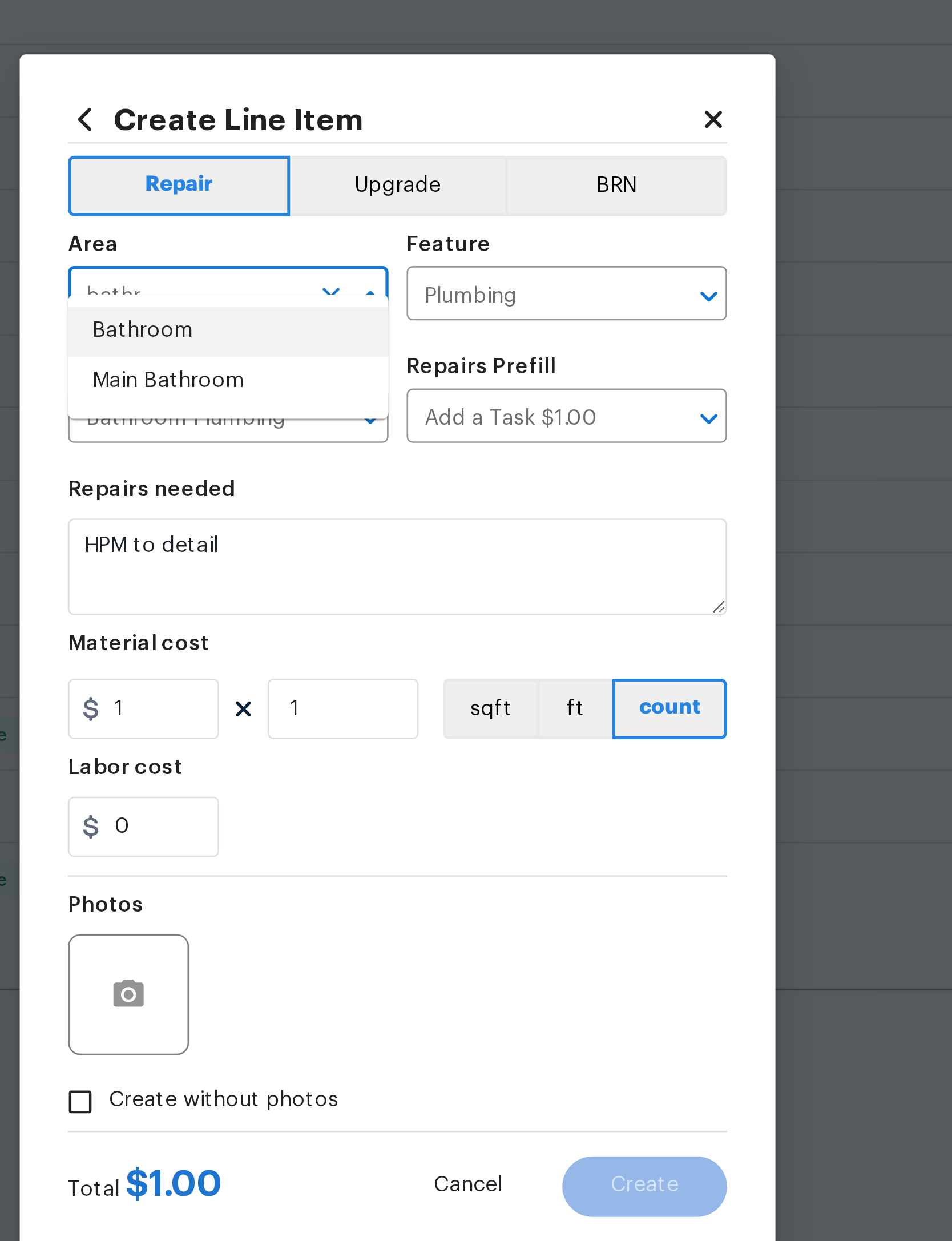 click on "Bathroom" at bounding box center (412, 497) 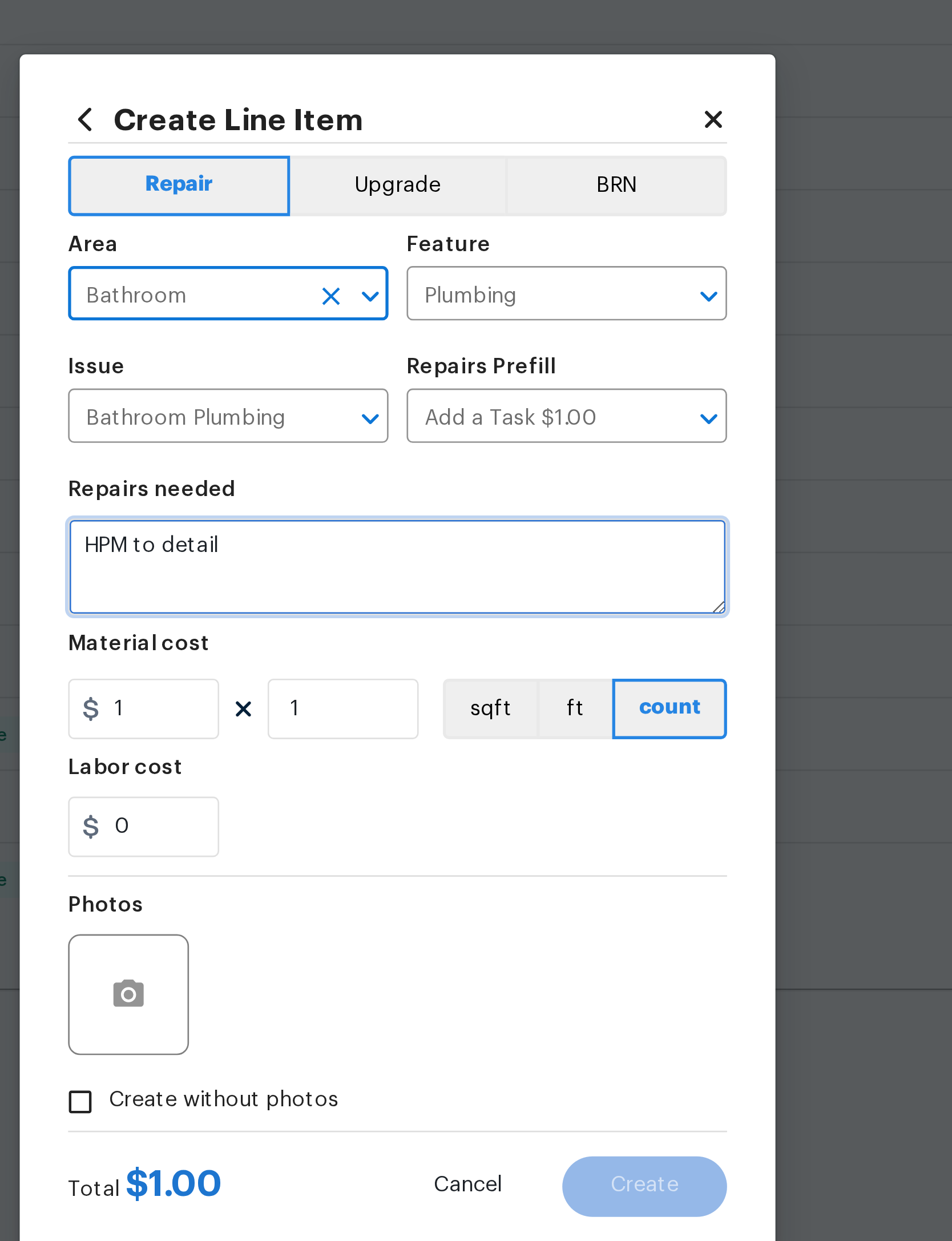 click on "HPM to detail" at bounding box center [476, 586] 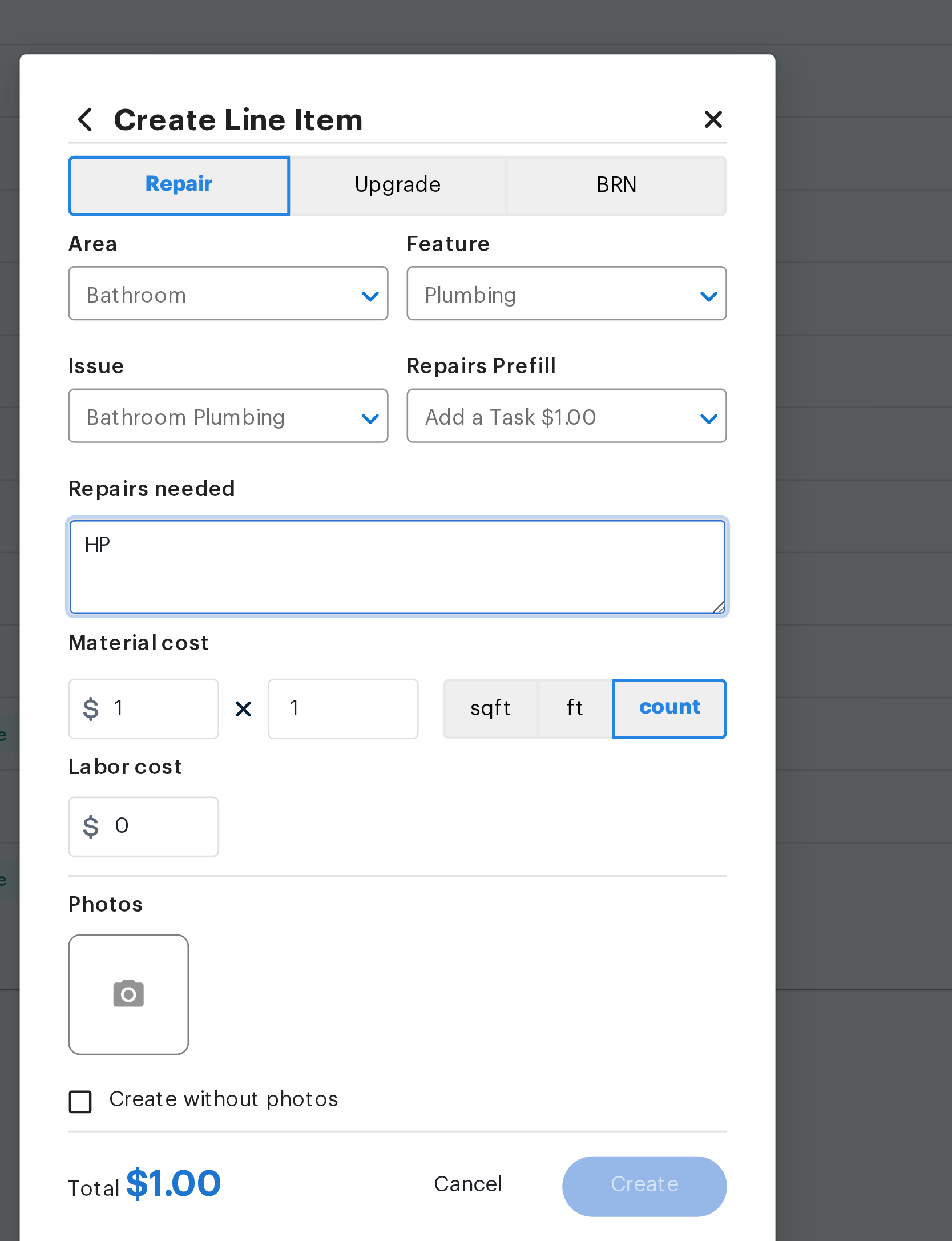 type on "H" 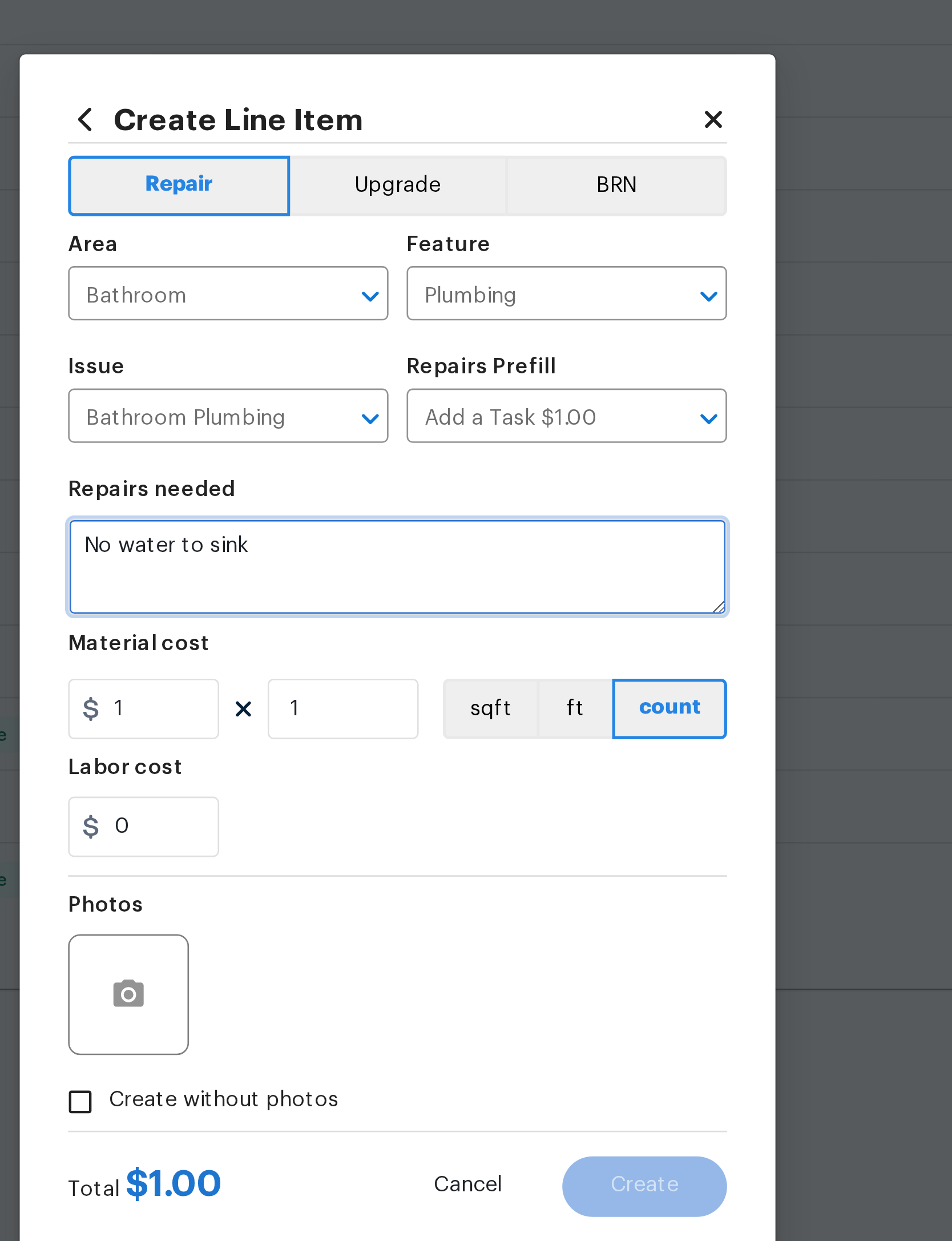 click on "No water to sink" at bounding box center (476, 586) 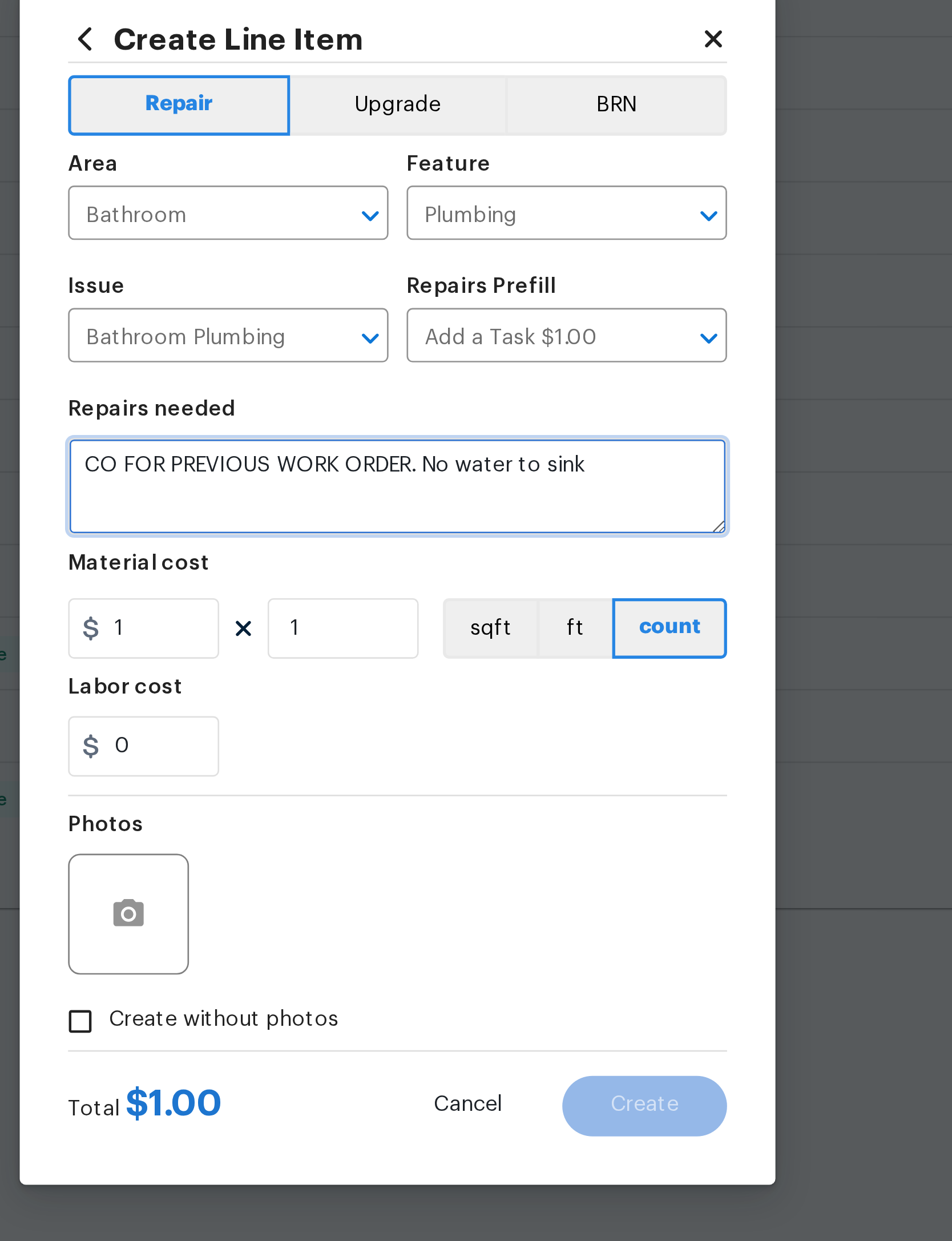 type on "CO FOR PREVIOUS WORK ORDER. No water to sink" 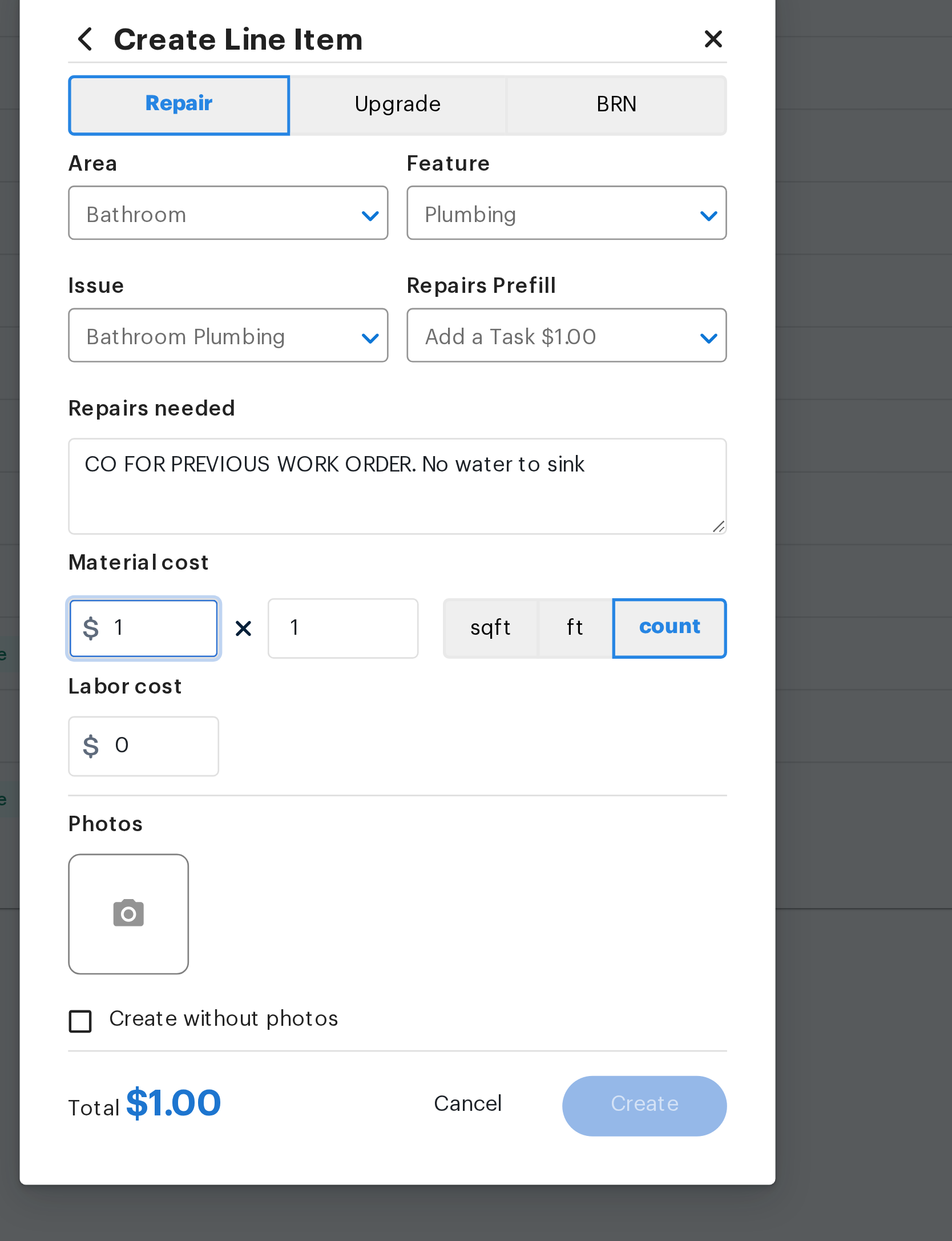 click on "1" at bounding box center (380, 639) 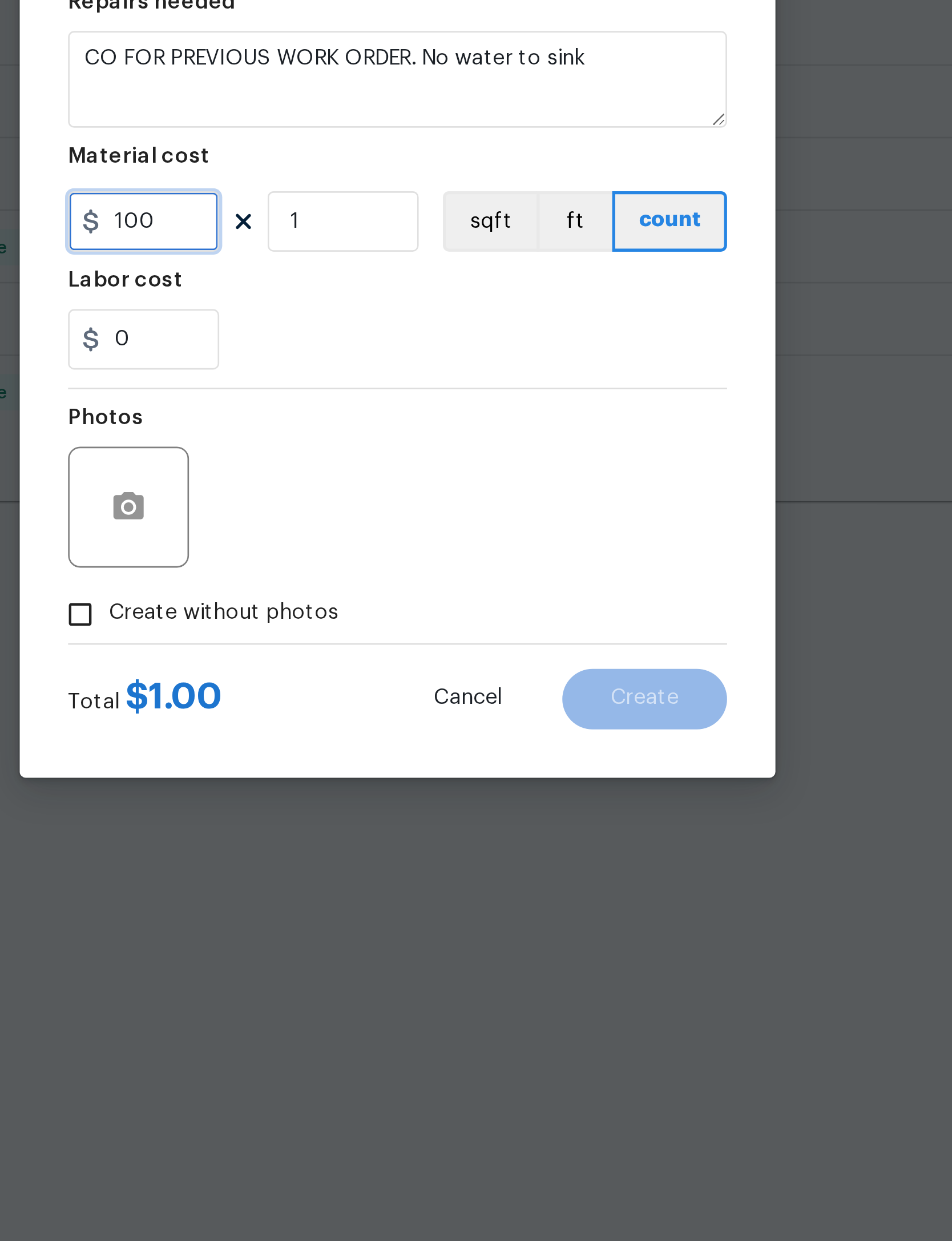 type on "100" 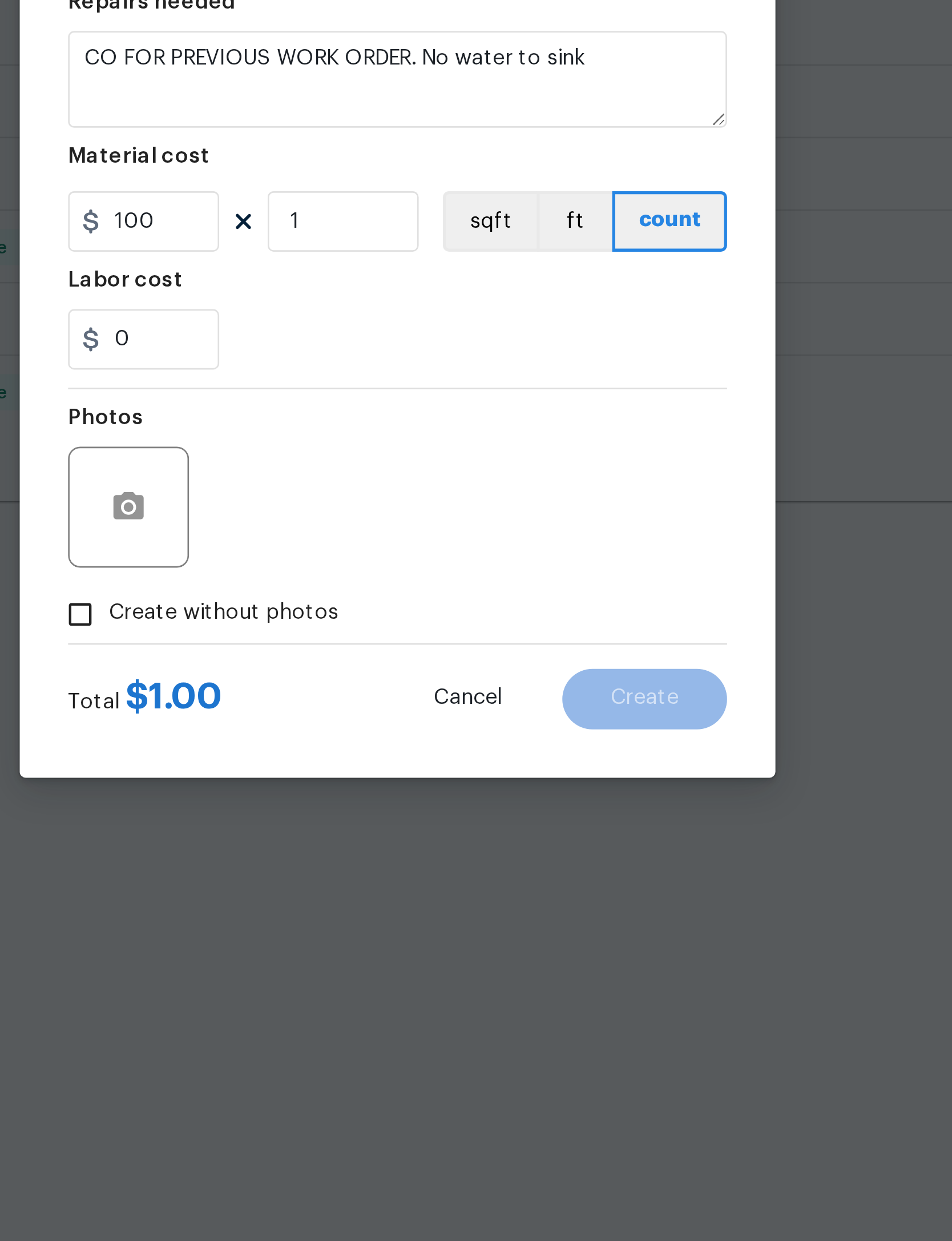 click on "Create without photos" at bounding box center [410, 787] 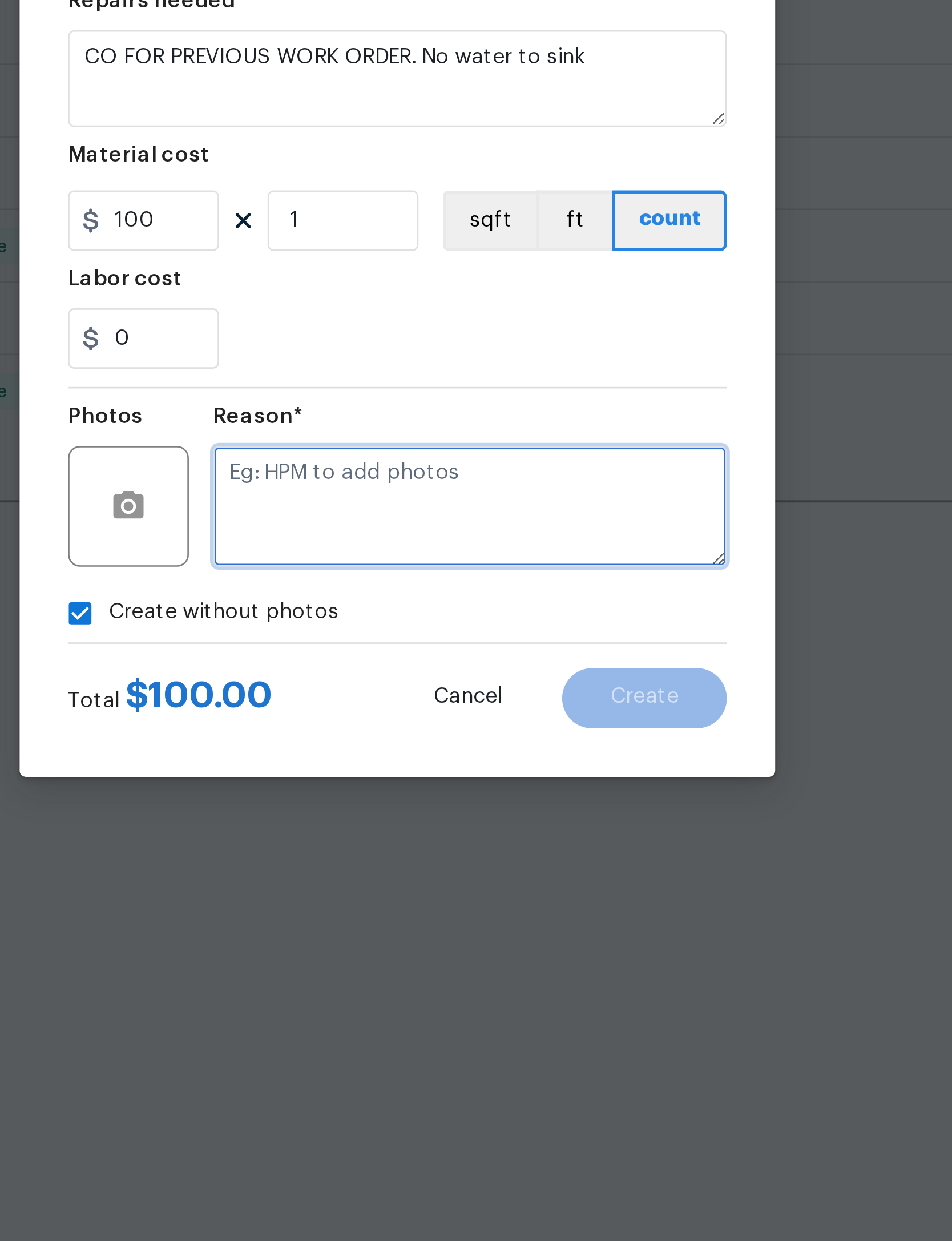click at bounding box center [503, 747] 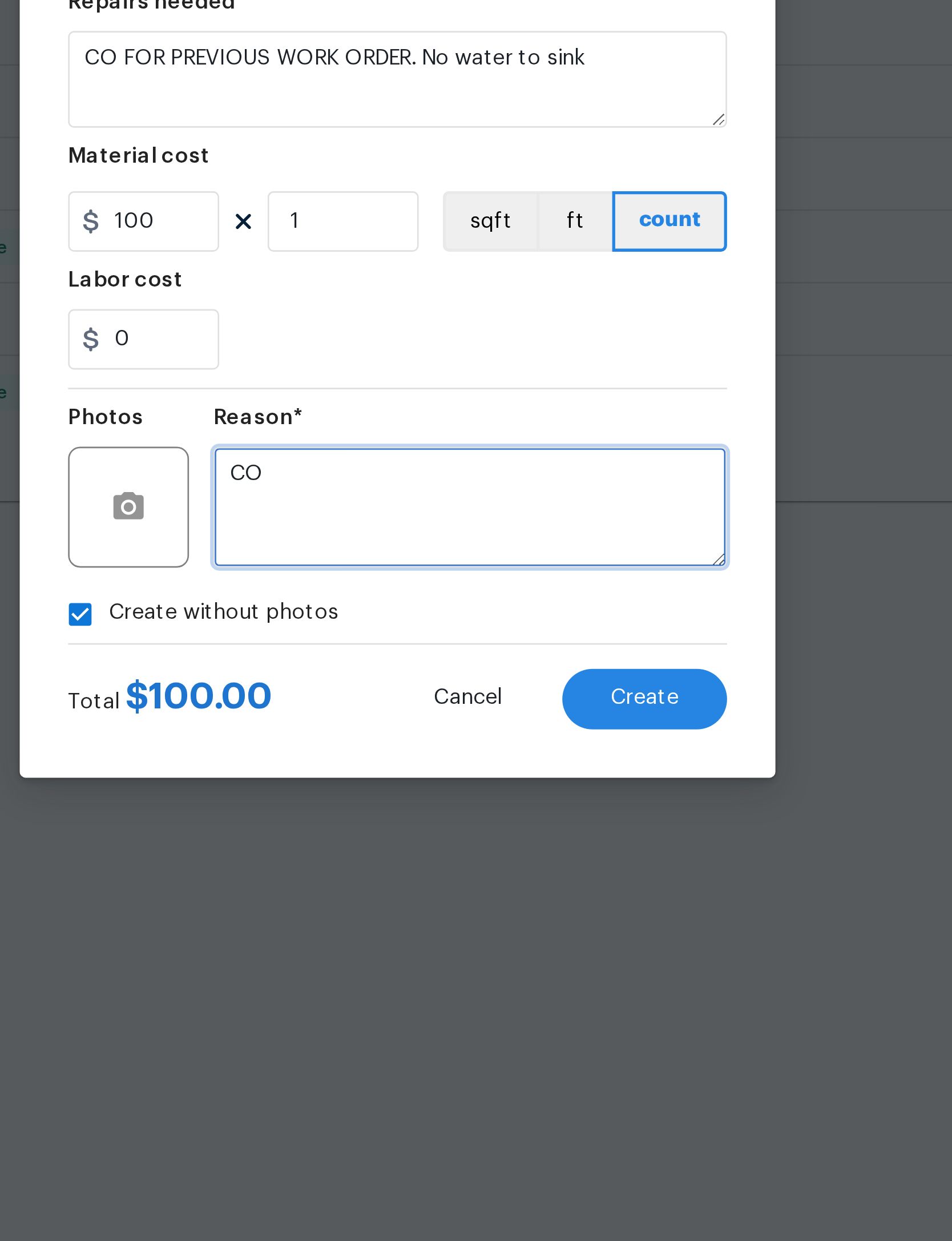 type on "CO" 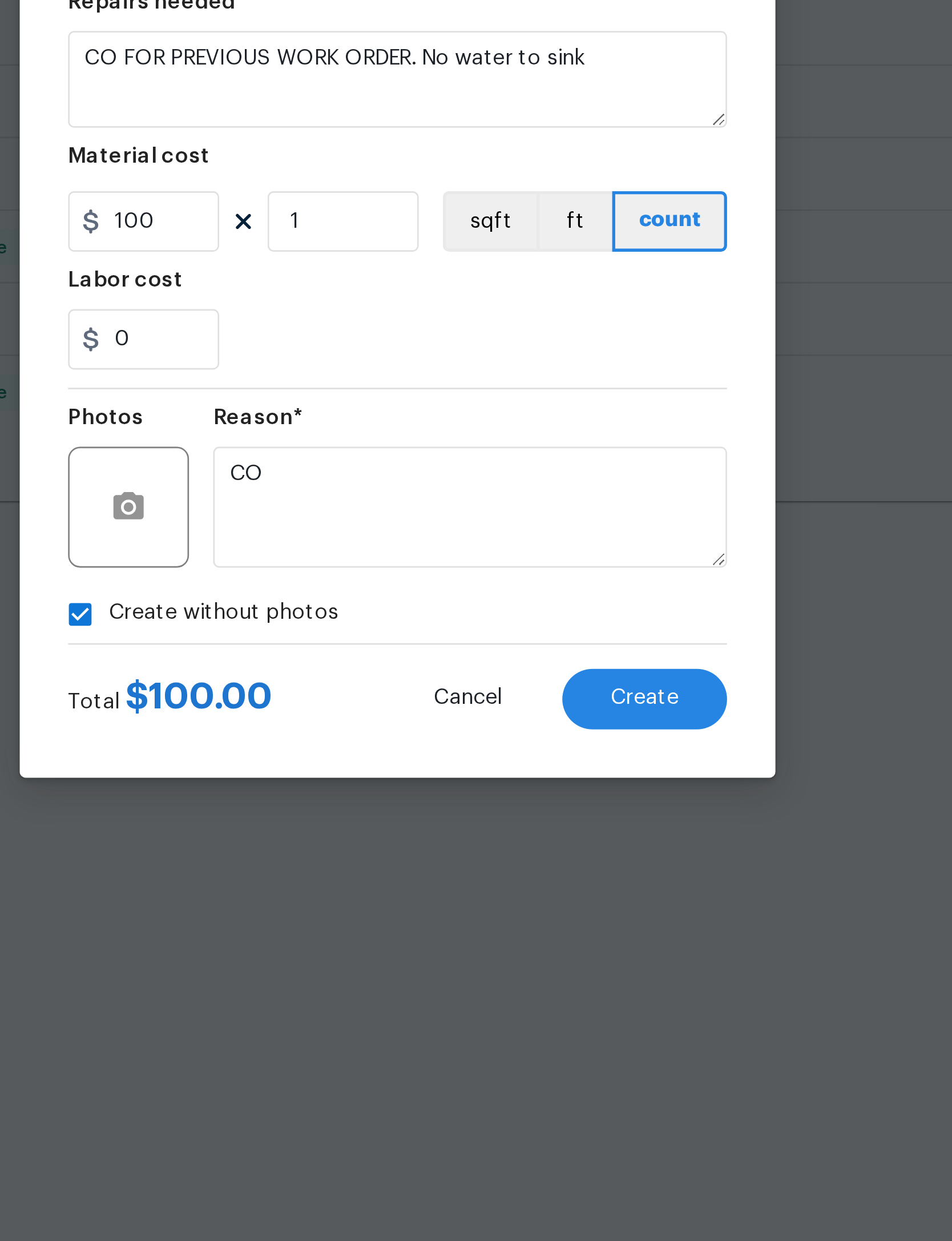 click on "Reason* CO" at bounding box center [503, 740] 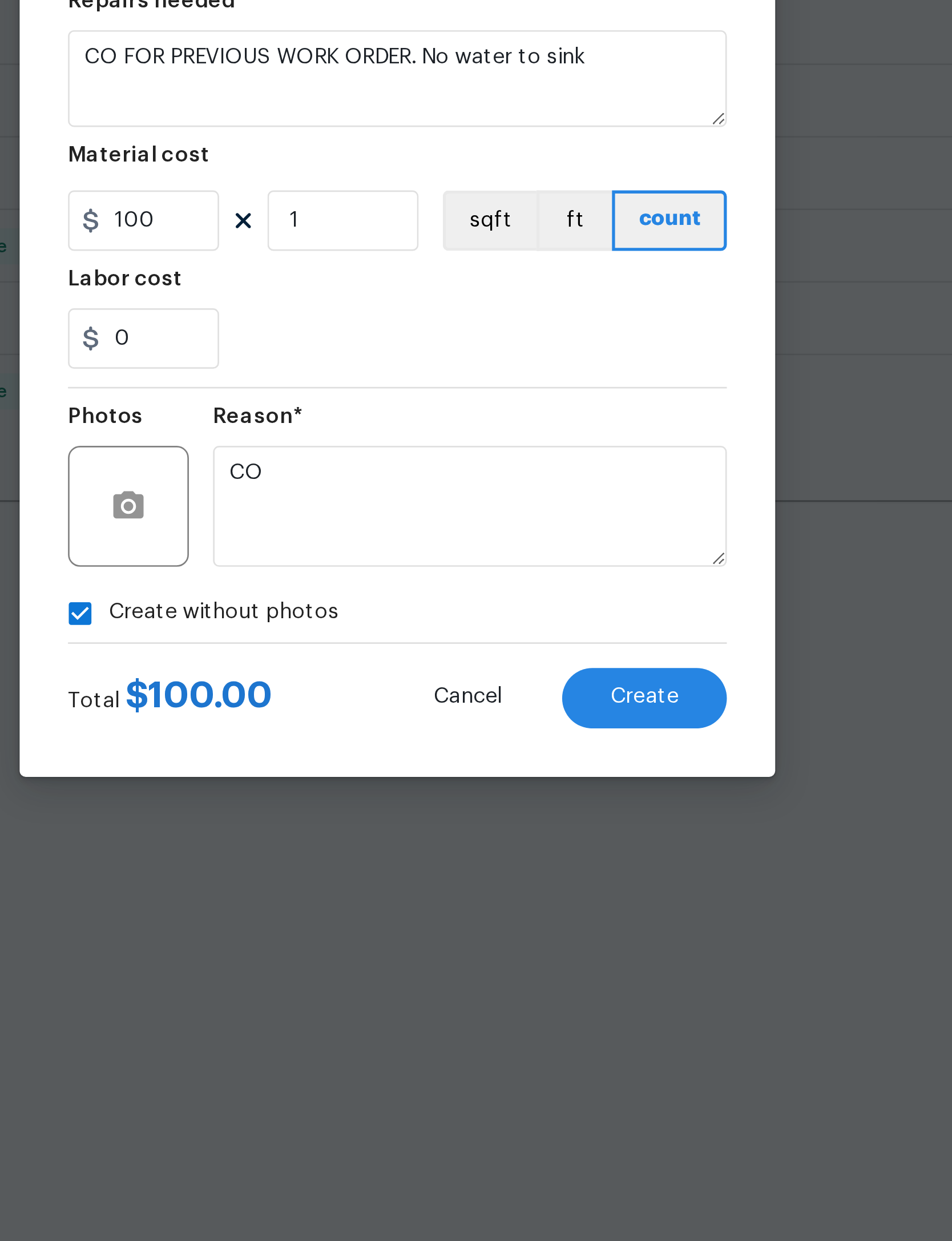 click on "Create" at bounding box center [569, 819] 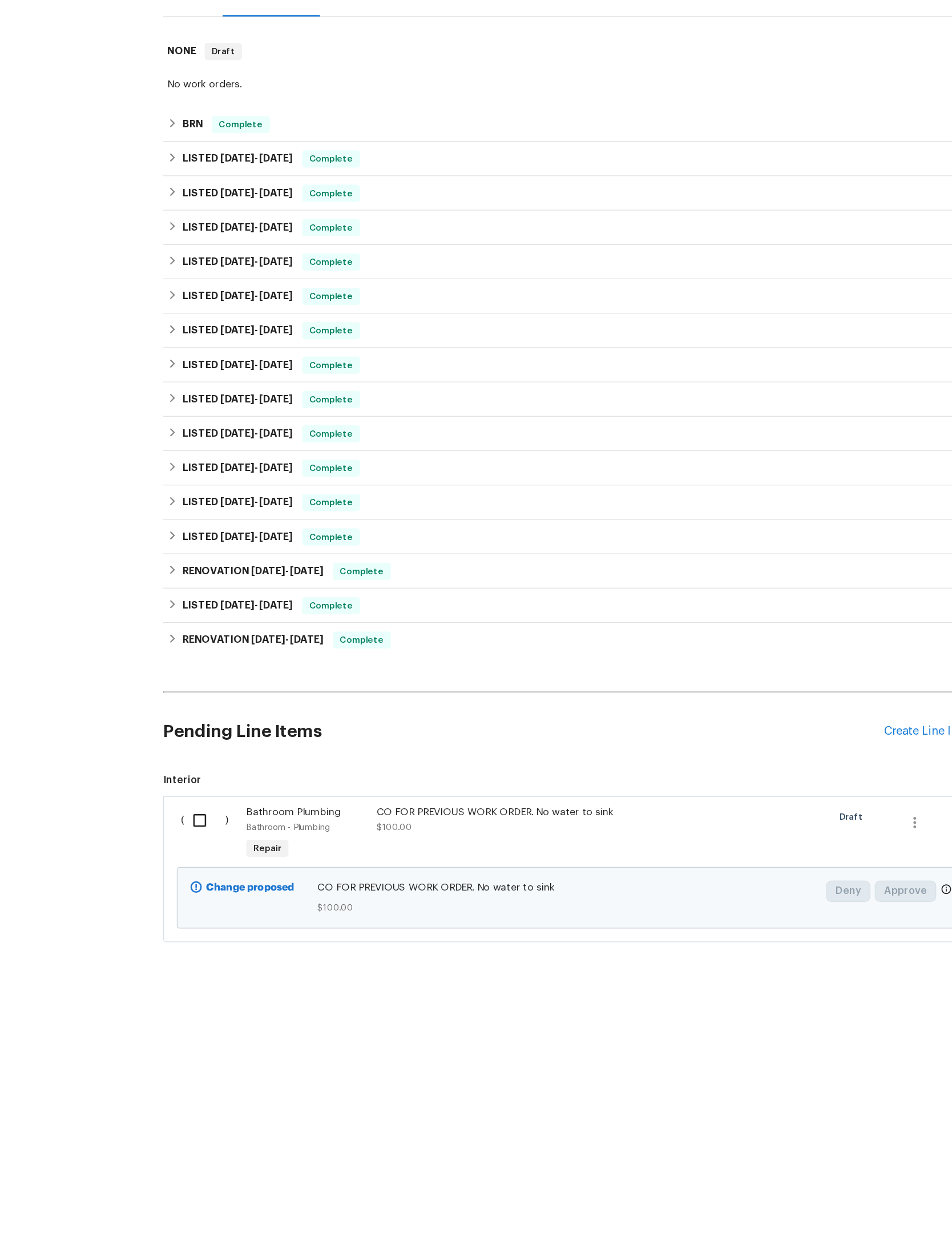 click at bounding box center [187, 848] 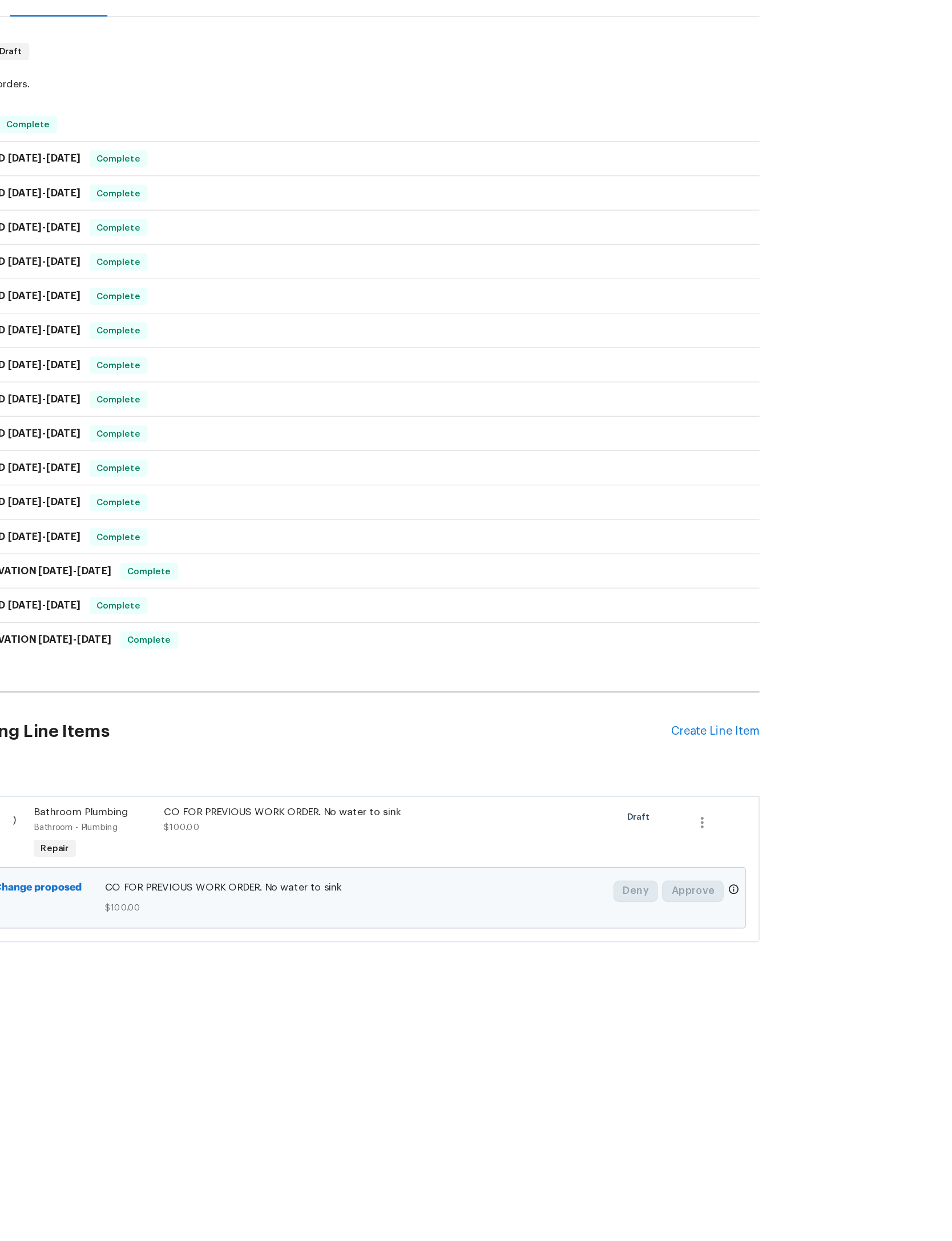 click on "Create Work Order" at bounding box center (886, 1212) 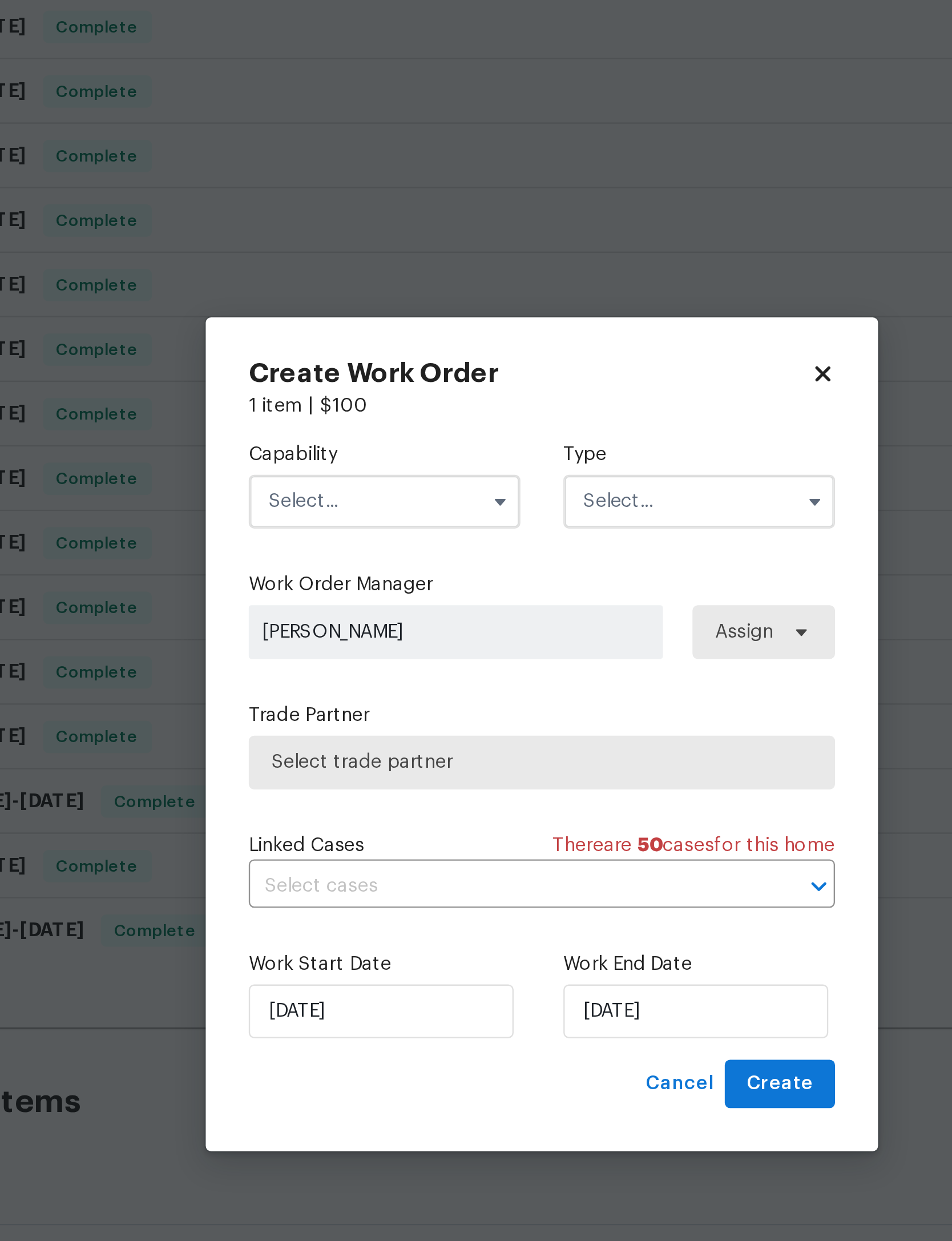 click at bounding box center [409, 522] 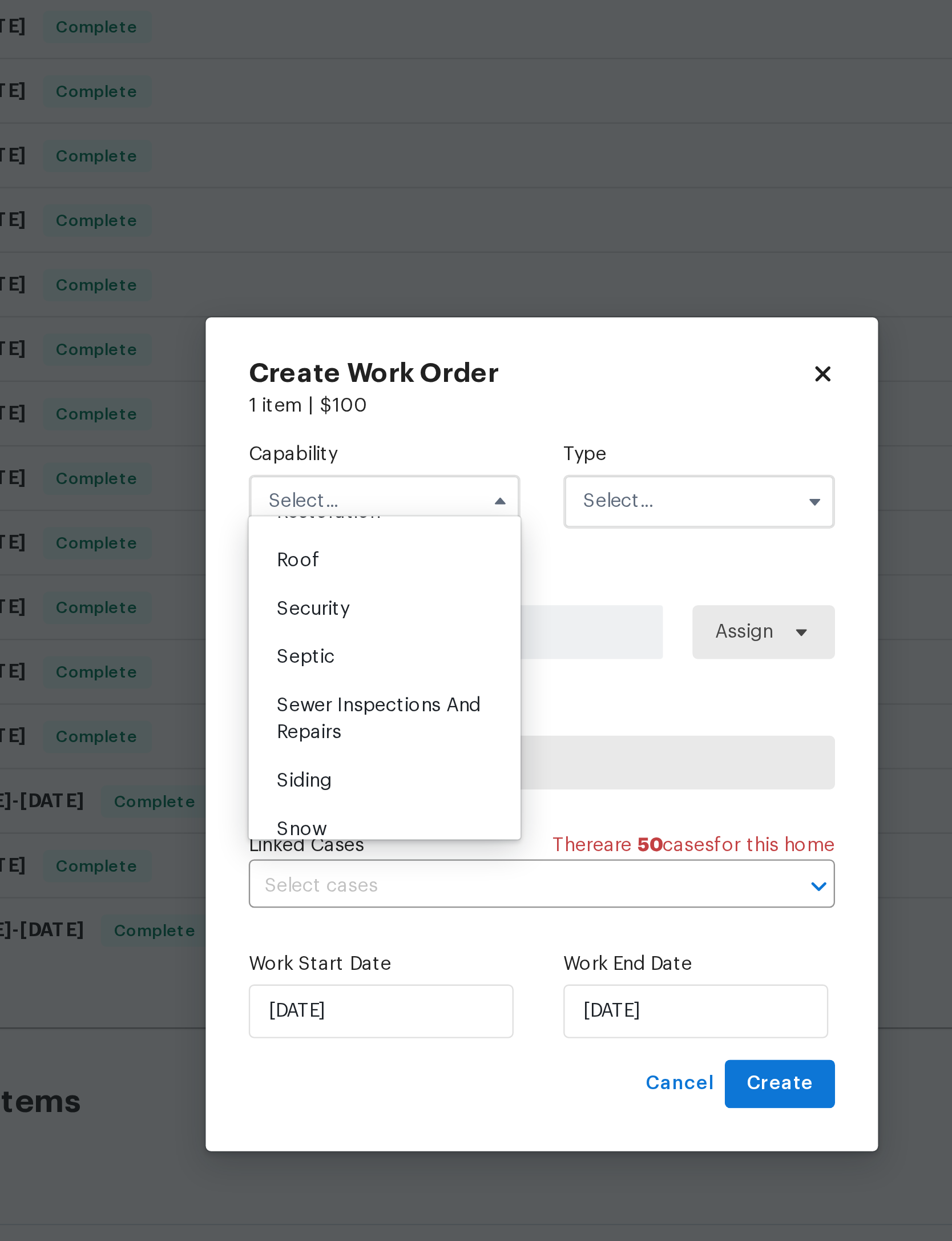scroll, scrollTop: 1161, scrollLeft: 0, axis: vertical 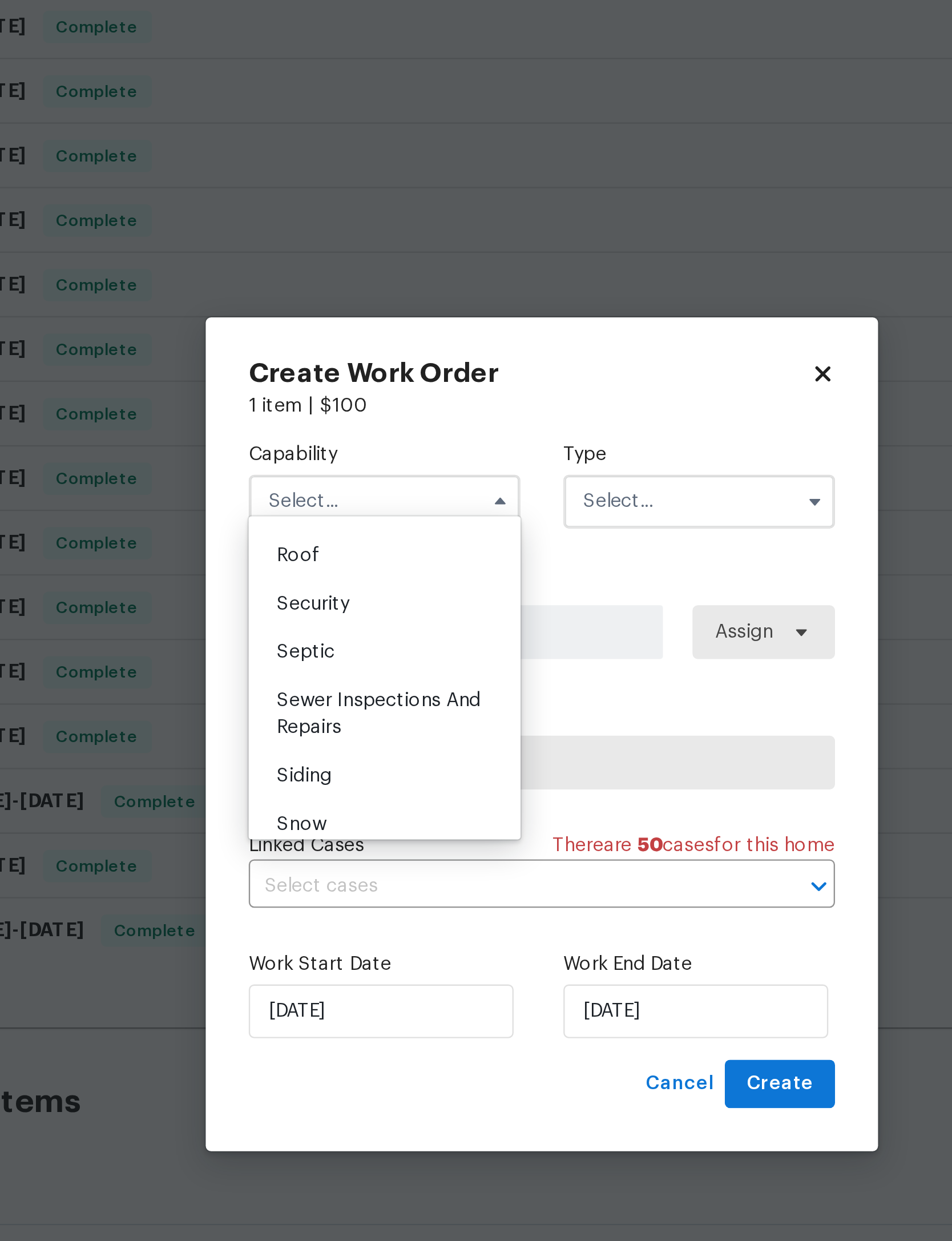 click on "Plumbing" at bounding box center [409, 401] 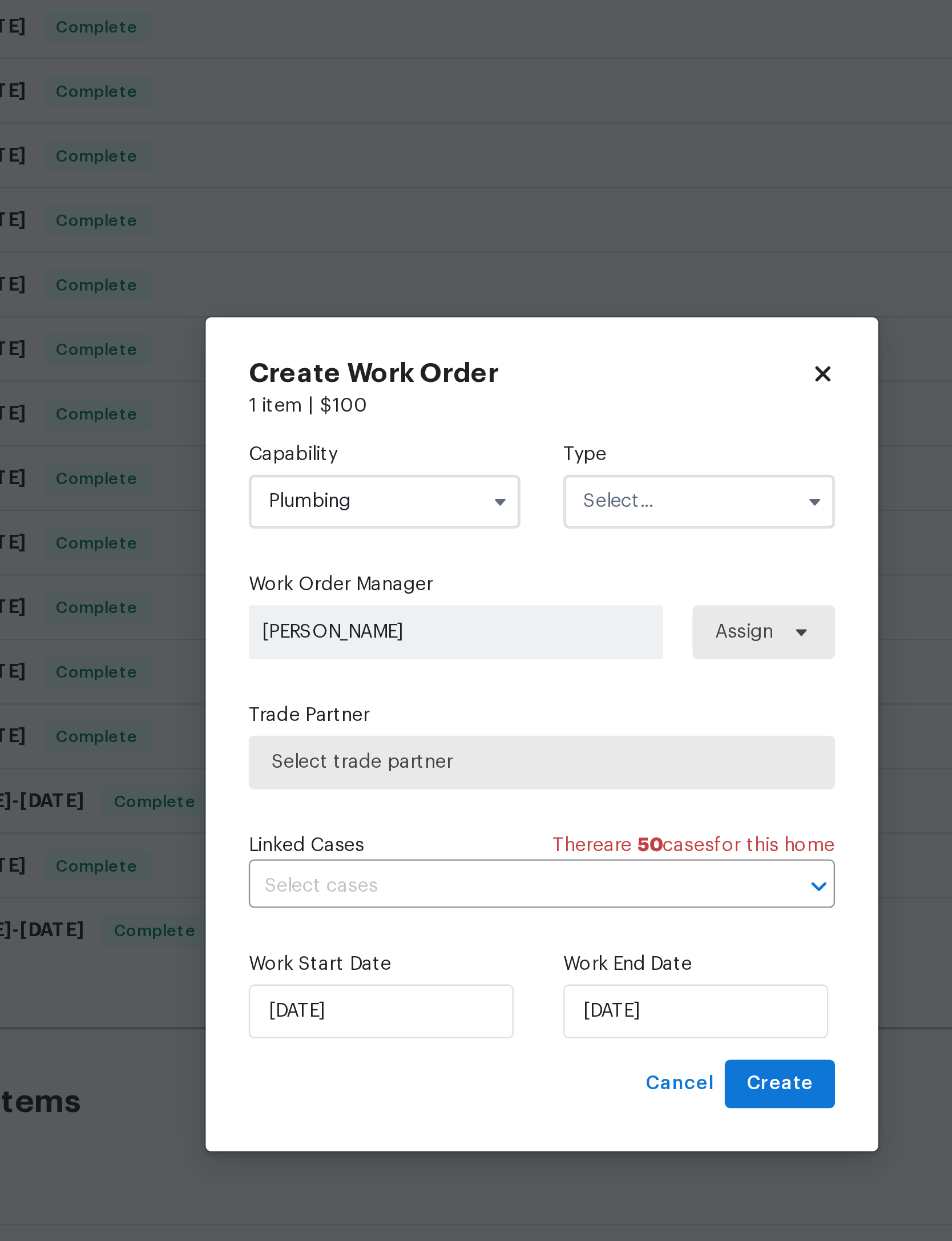 click at bounding box center (543, 522) 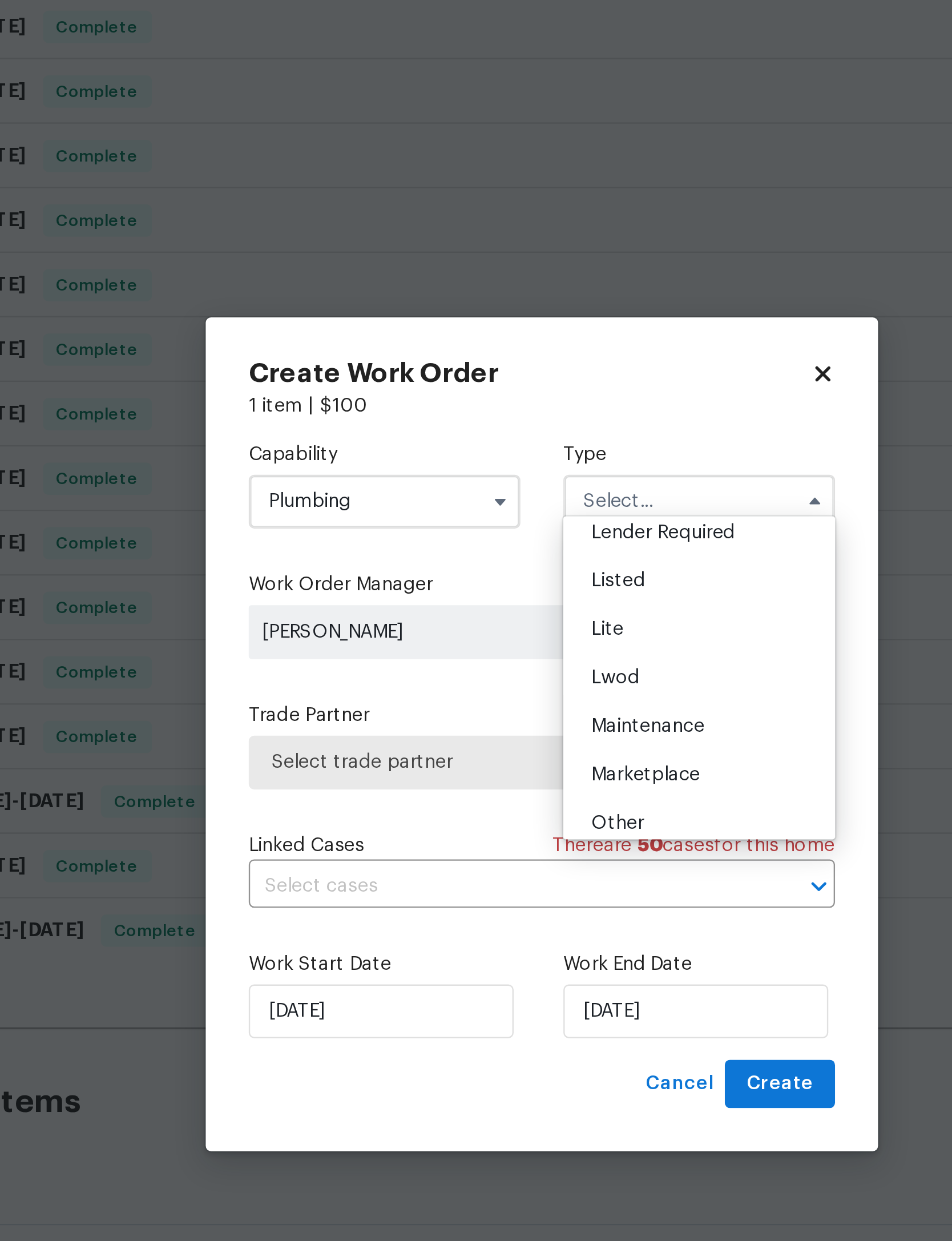 scroll, scrollTop: 105, scrollLeft: 0, axis: vertical 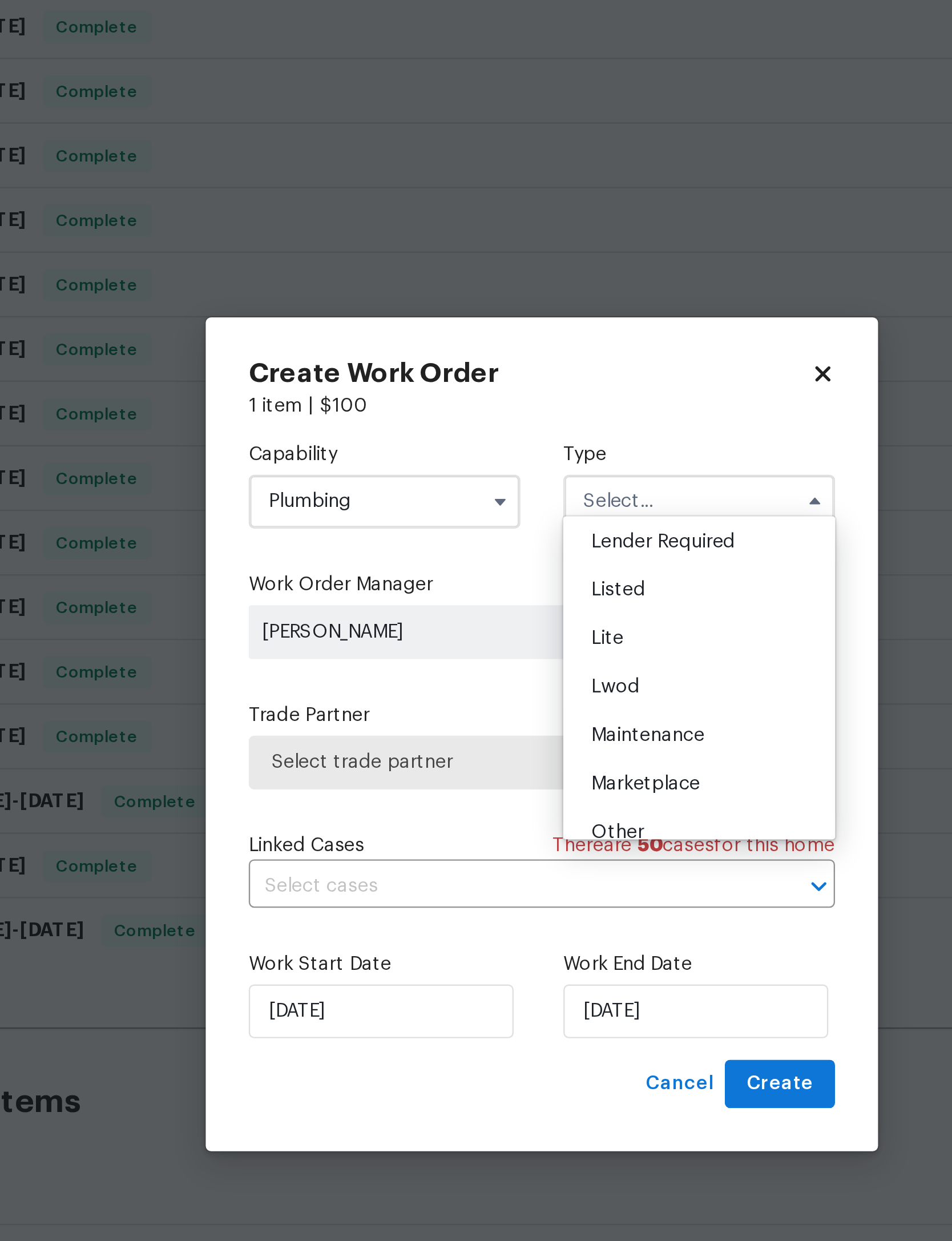 click on "Listed" at bounding box center (543, 559) 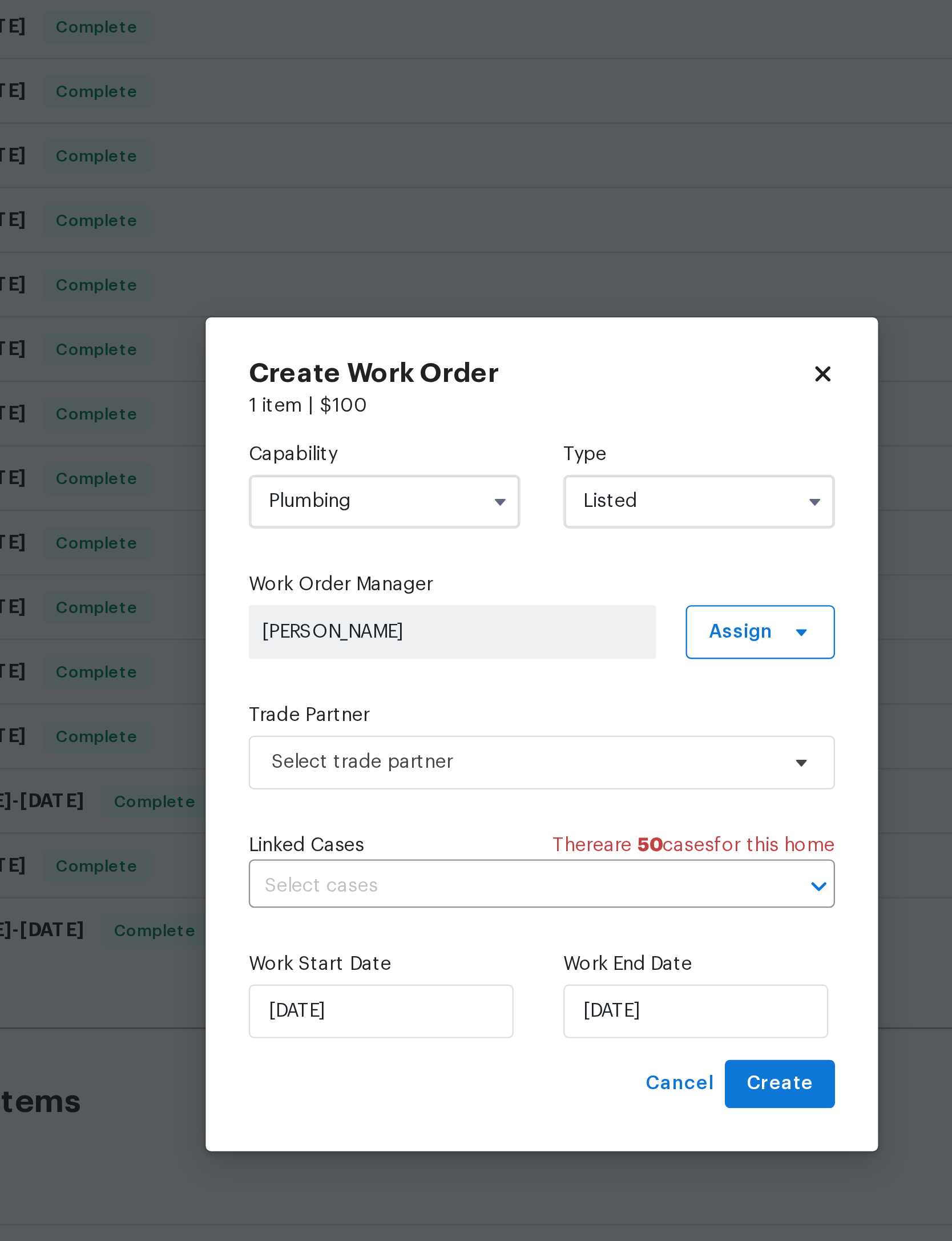 scroll, scrollTop: 0, scrollLeft: 0, axis: both 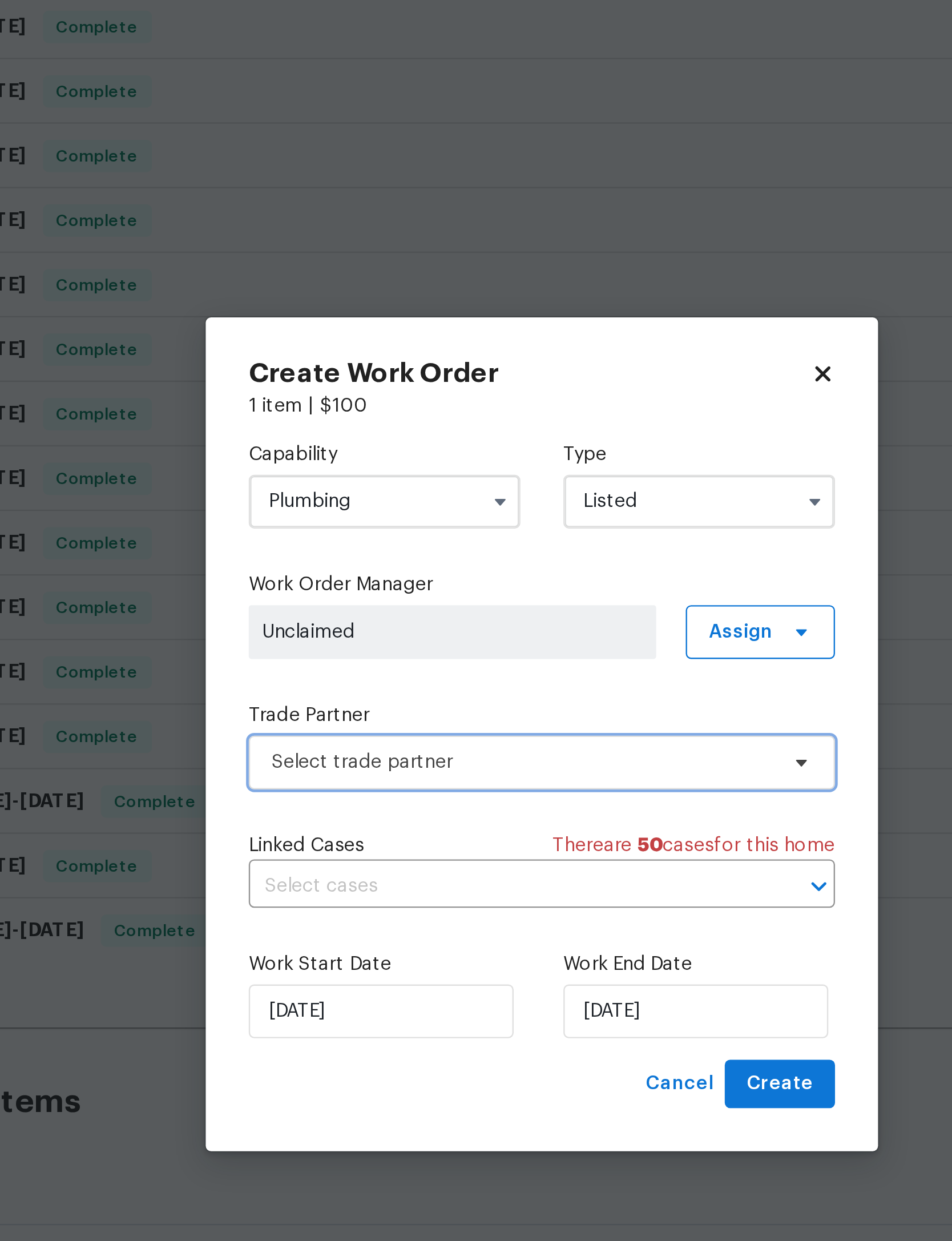click on "Select trade partner" at bounding box center (467, 632) 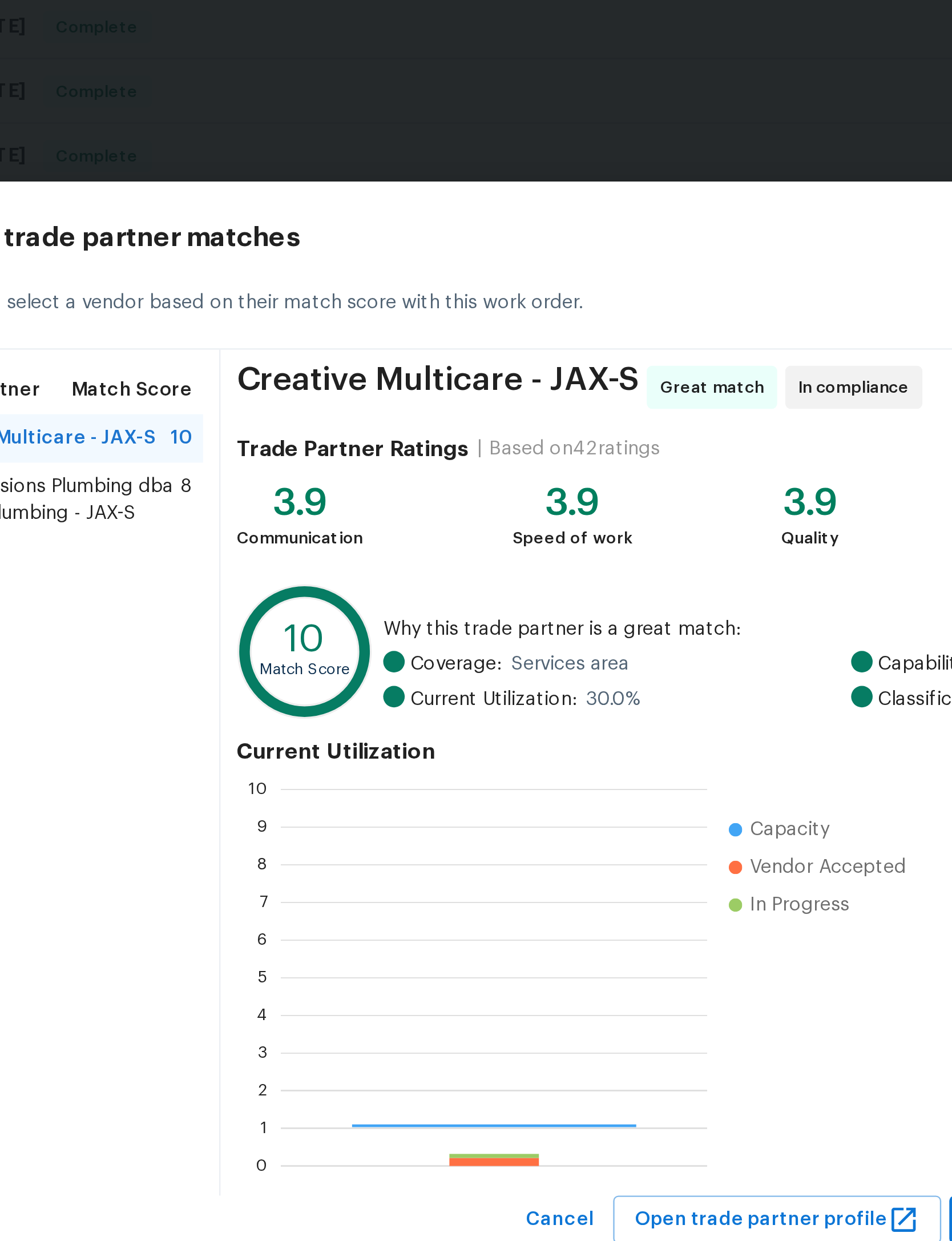 scroll, scrollTop: 1, scrollLeft: 1, axis: both 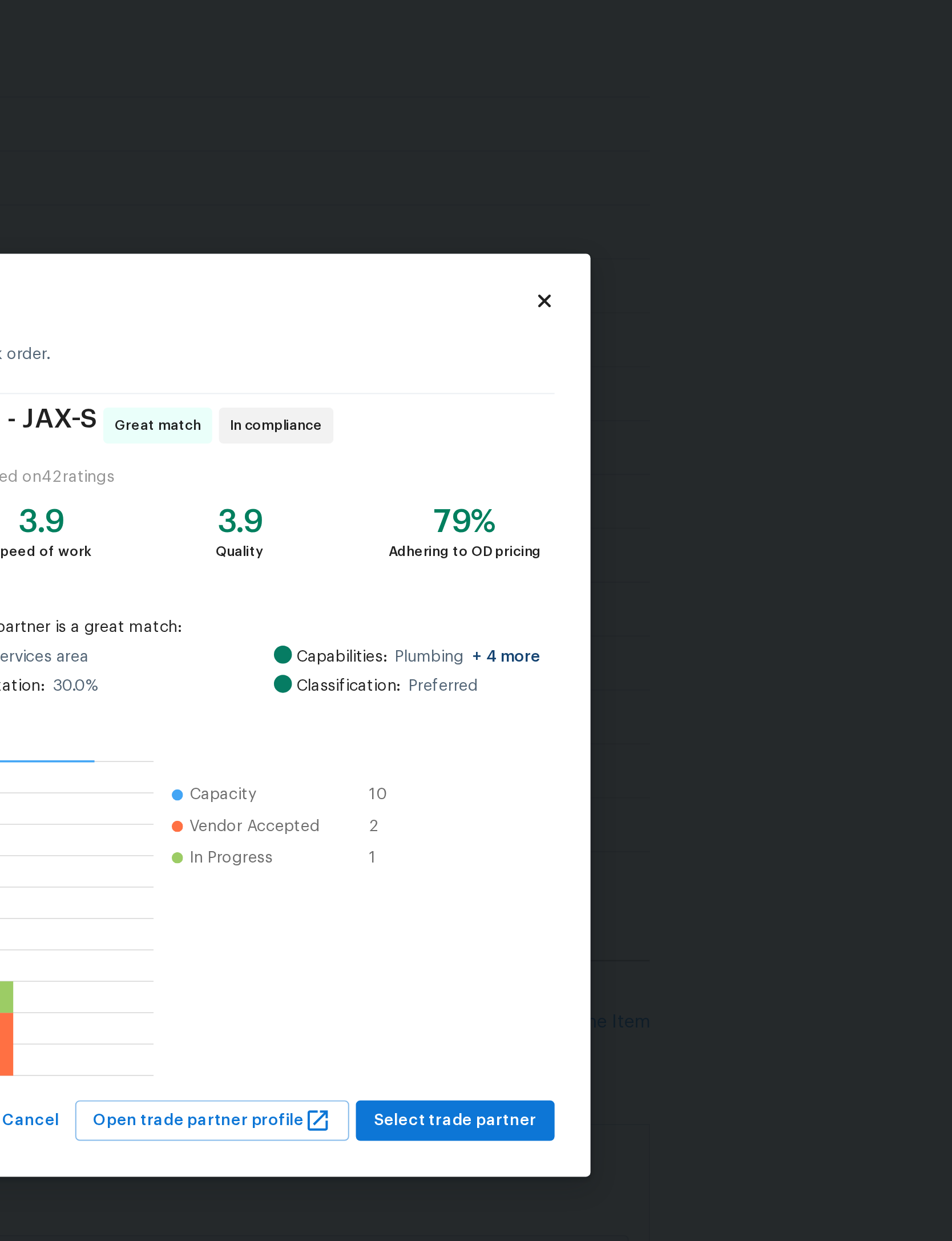 click 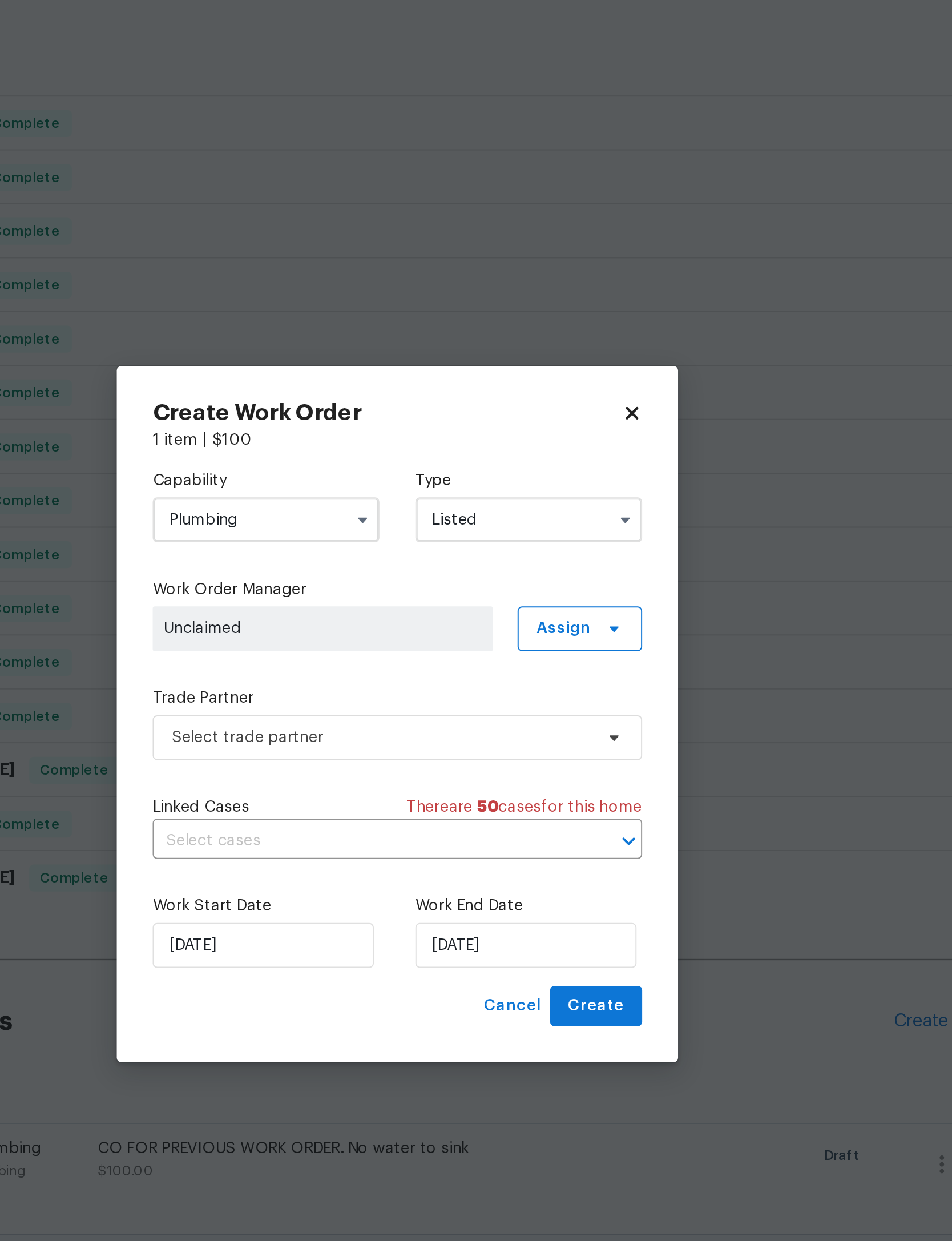 click on "Listed" at bounding box center (543, 522) 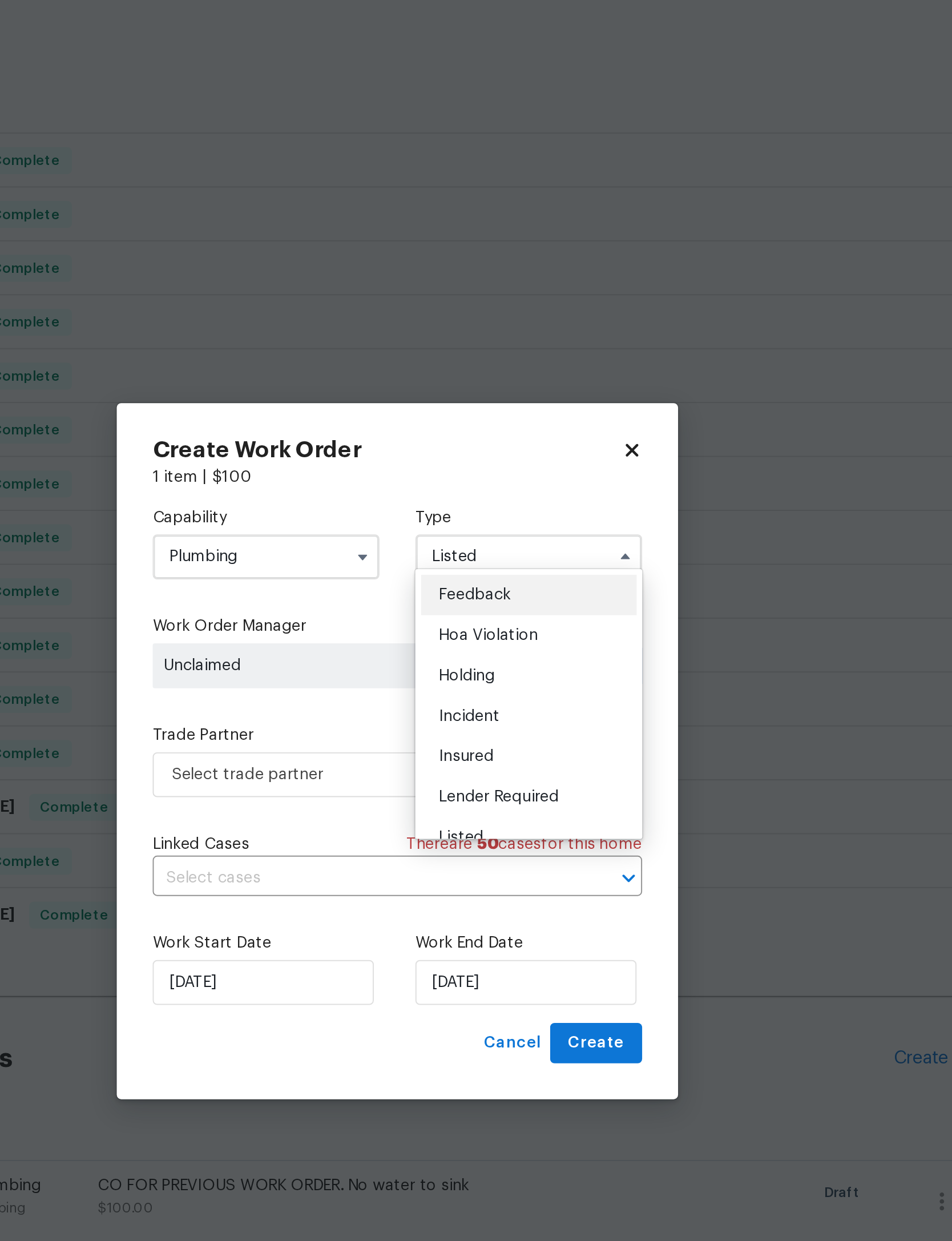 scroll, scrollTop: 0, scrollLeft: 0, axis: both 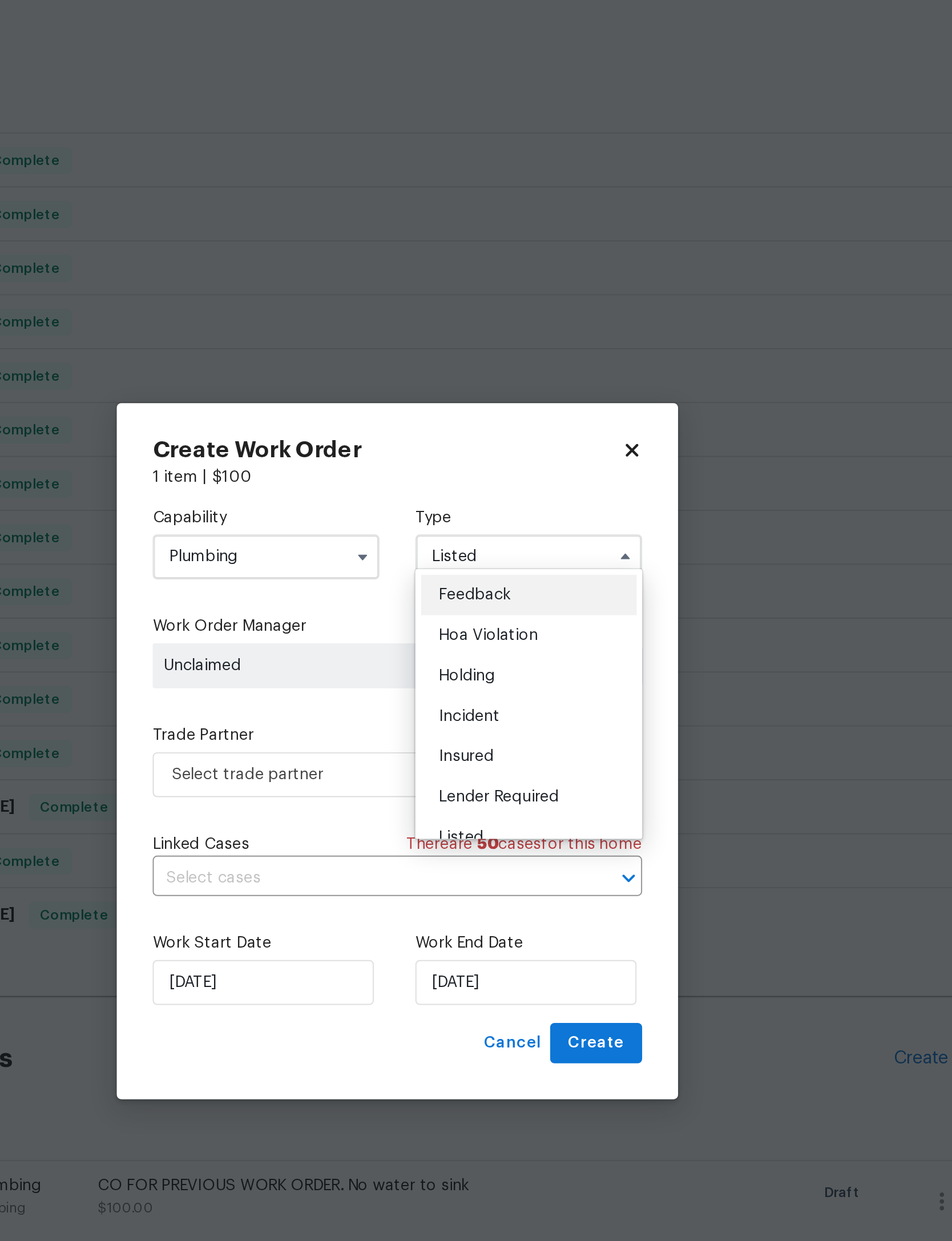 click 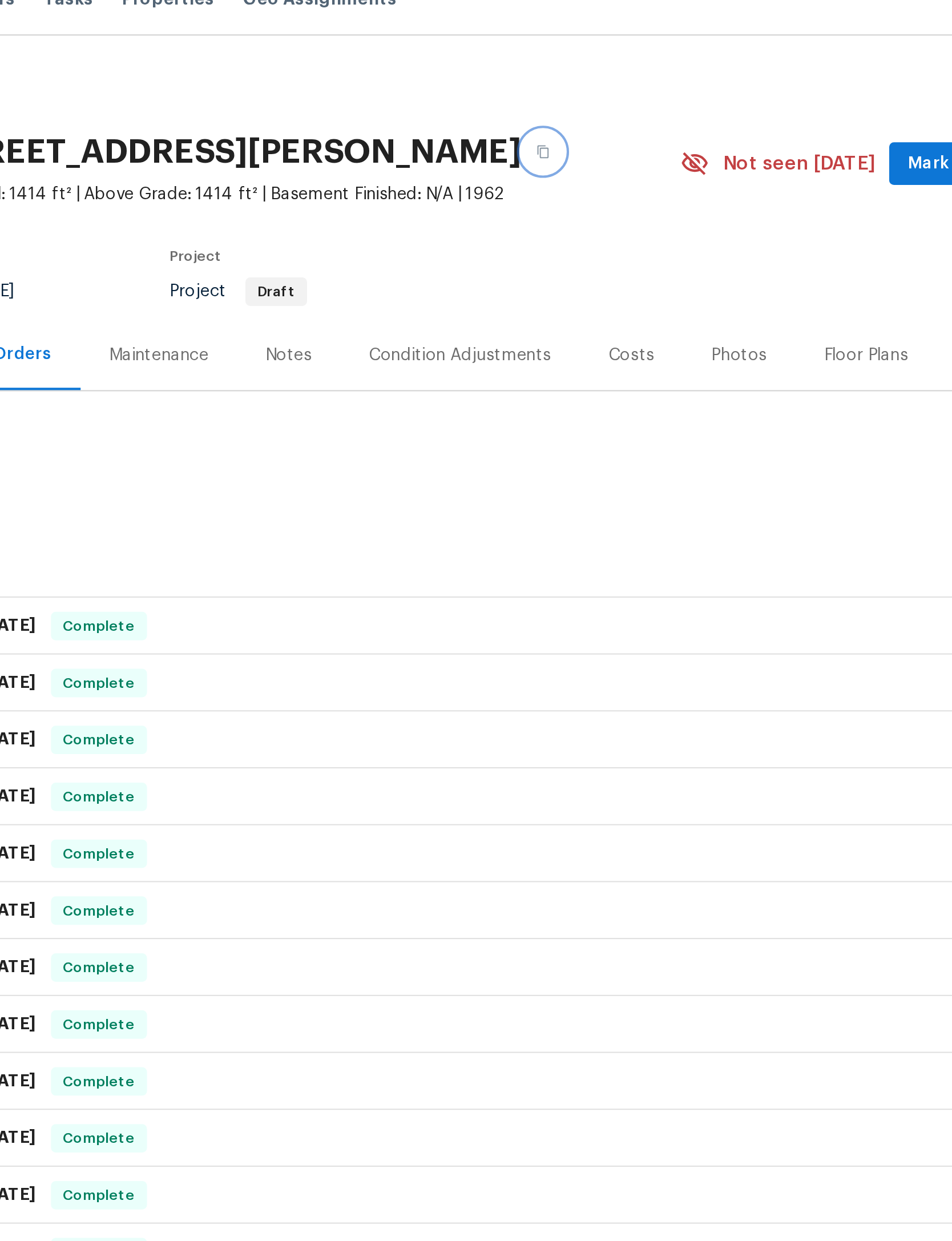 click at bounding box center [501, 92] 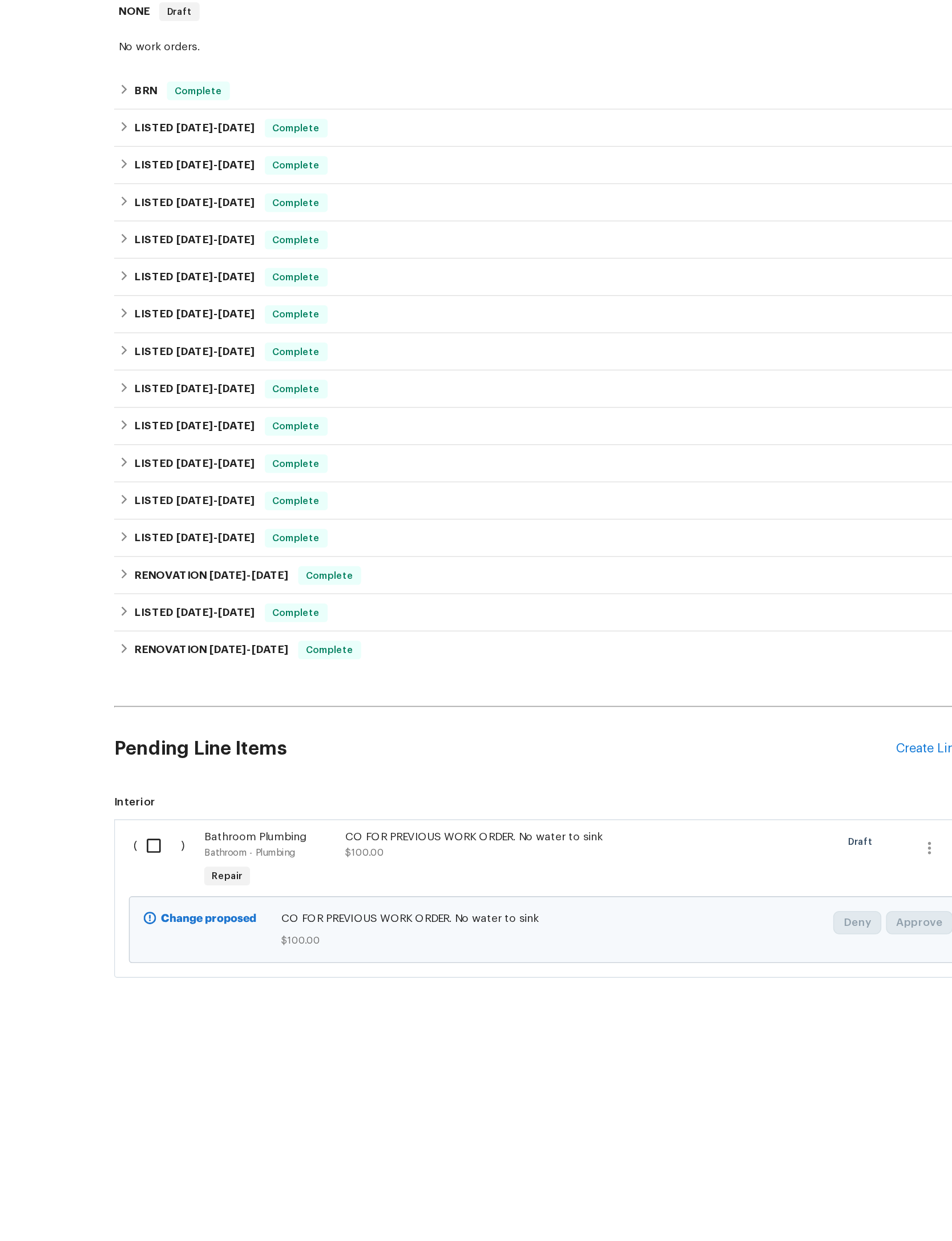 click at bounding box center [187, 848] 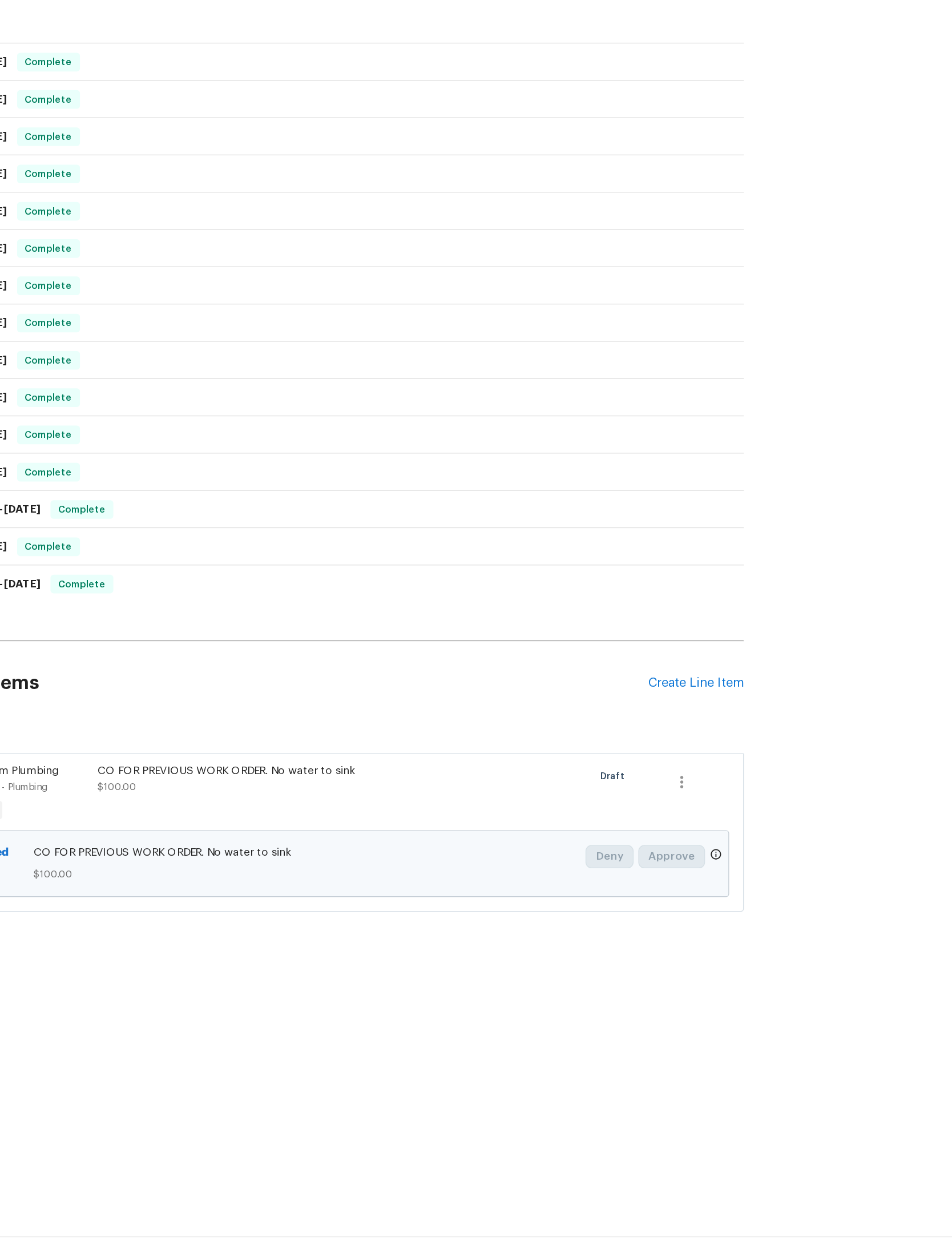 click on "Create Work Order" at bounding box center (886, 1212) 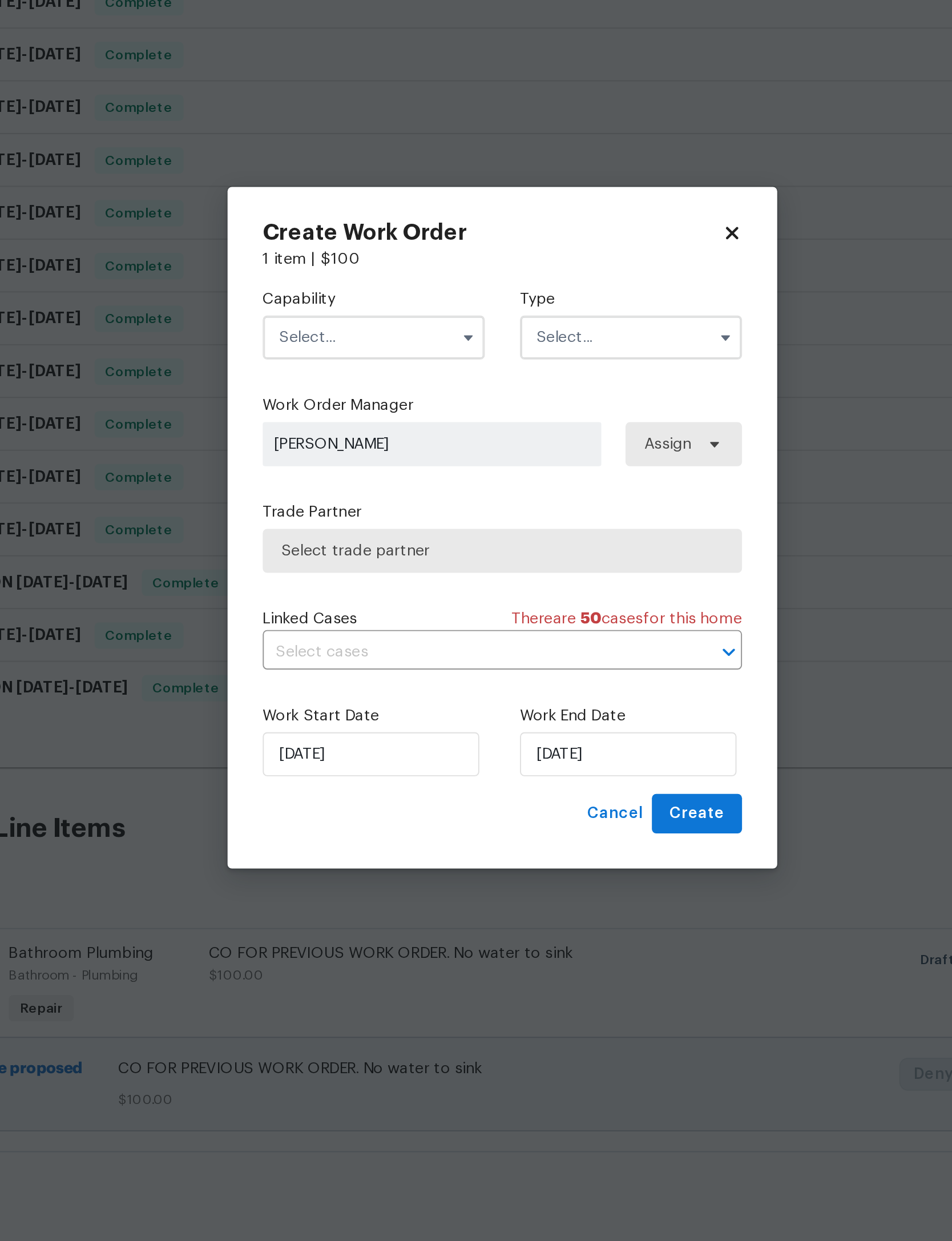 click at bounding box center (409, 522) 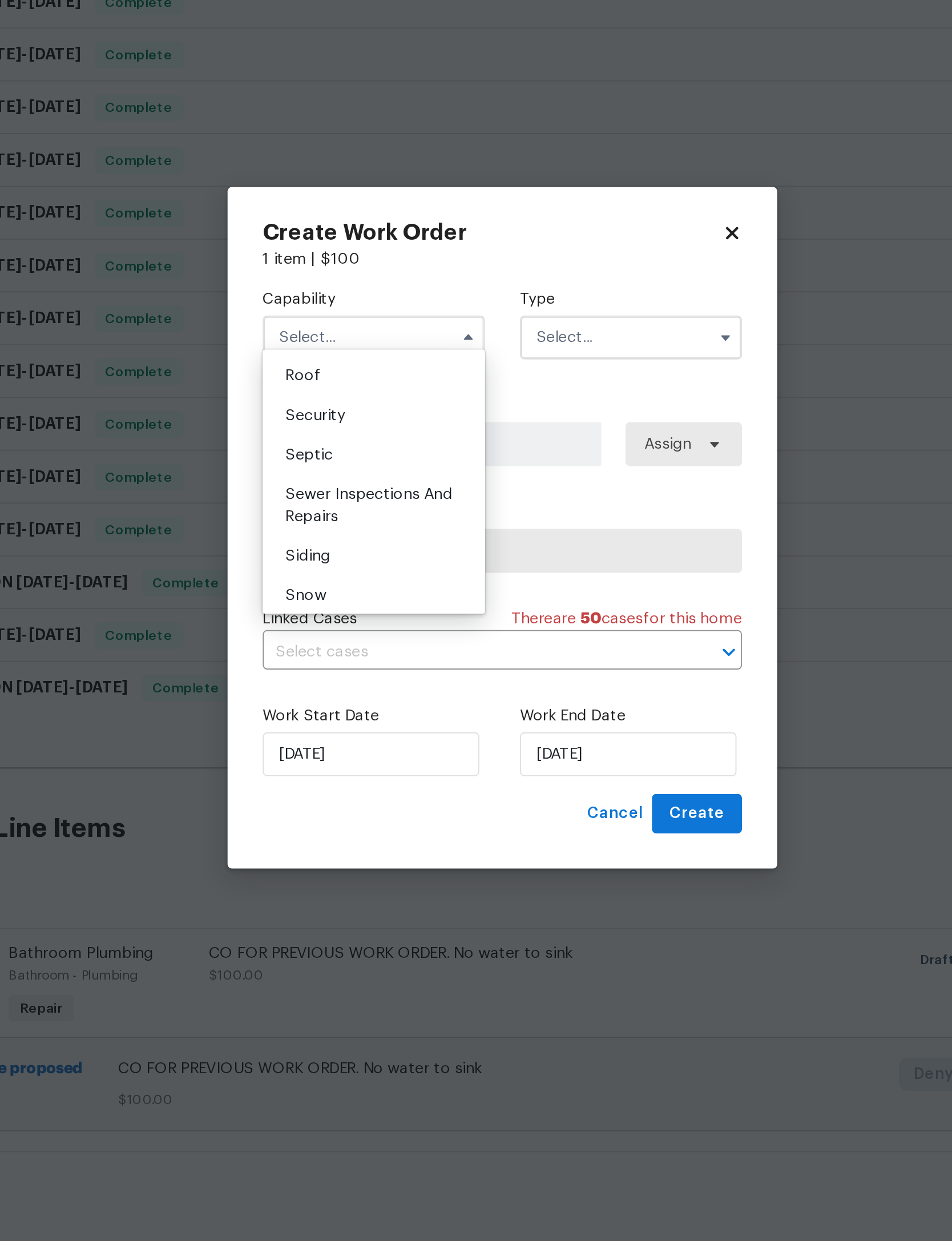scroll, scrollTop: 1166, scrollLeft: 0, axis: vertical 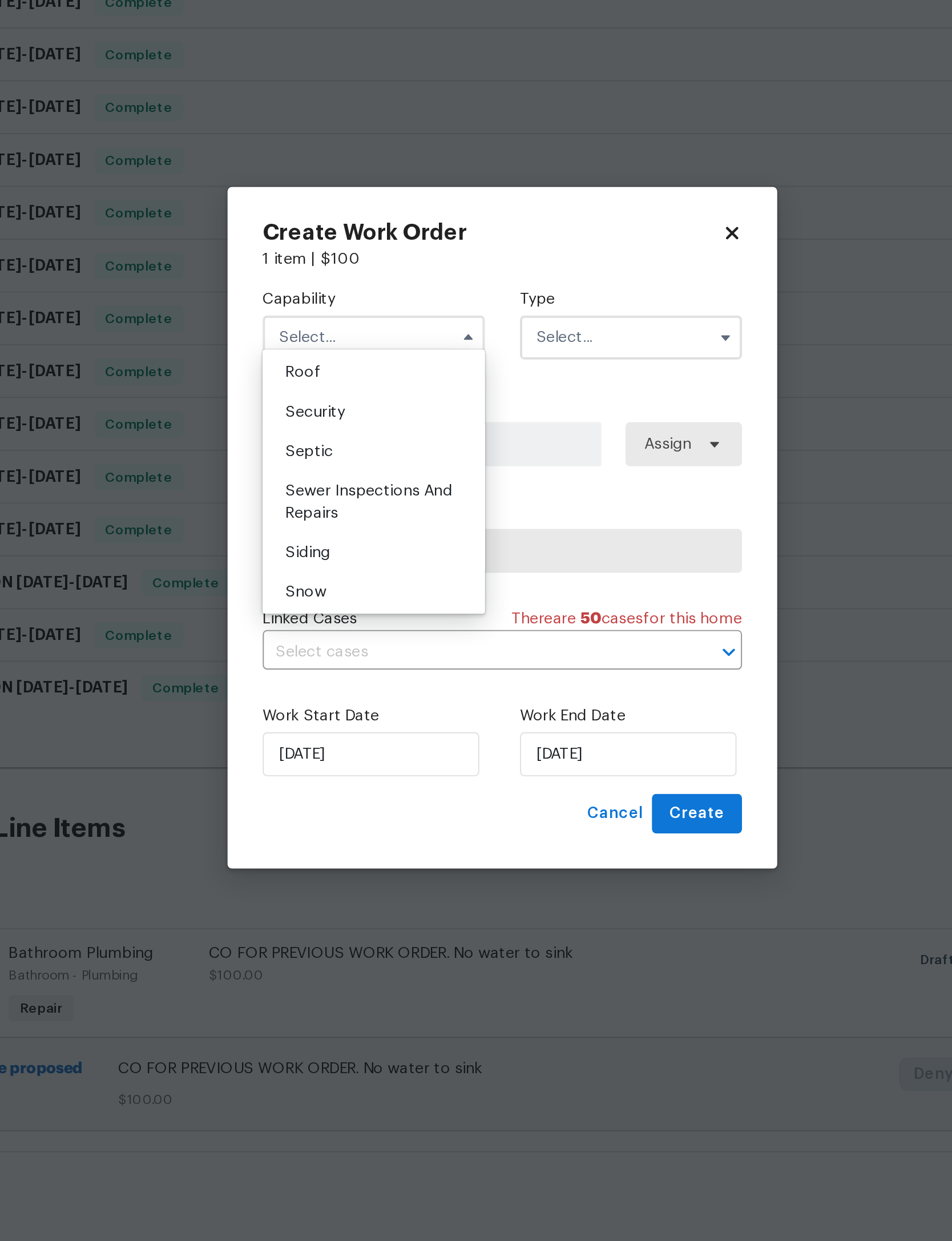 click on "Plumbing" at bounding box center [381, 396] 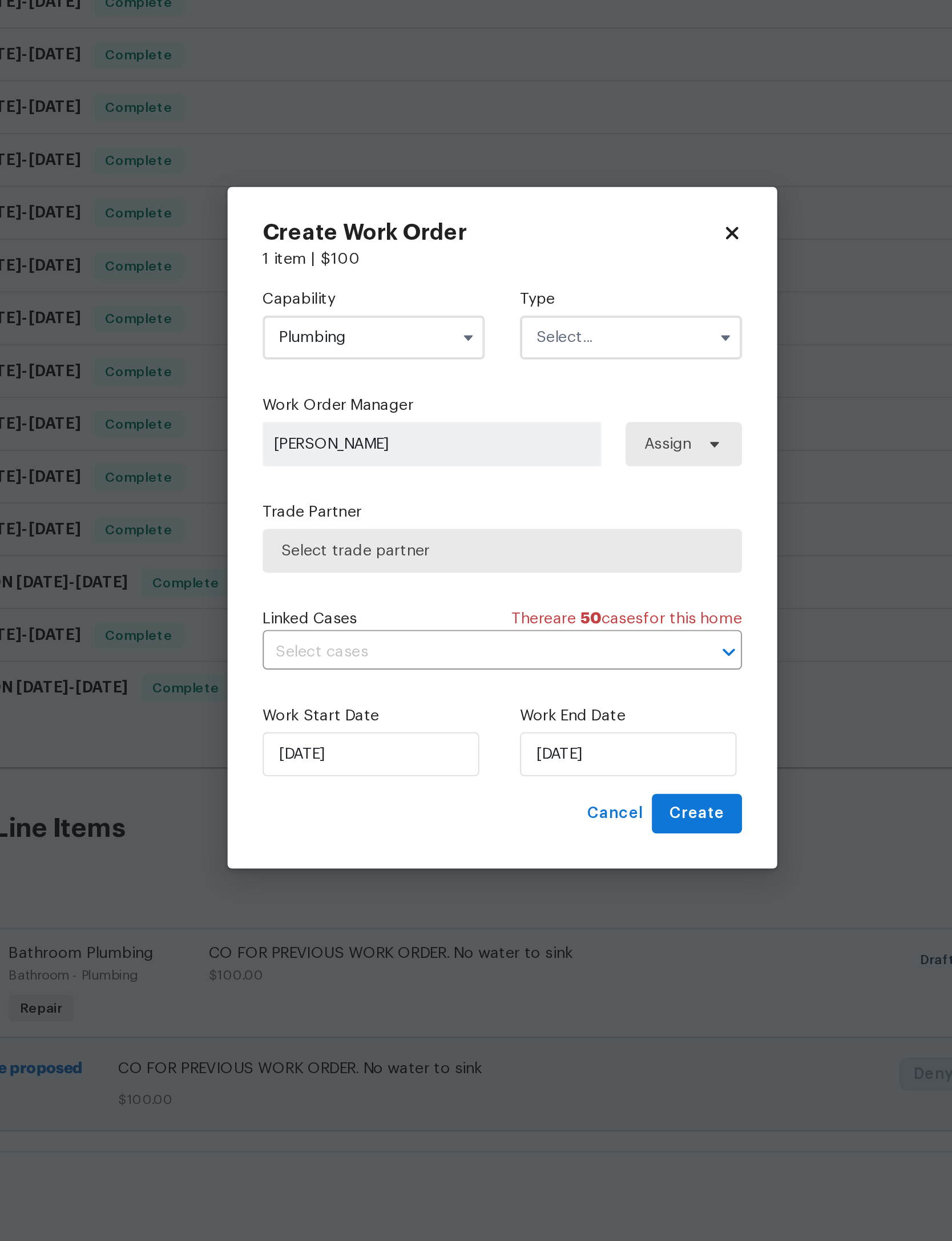 click at bounding box center [543, 522] 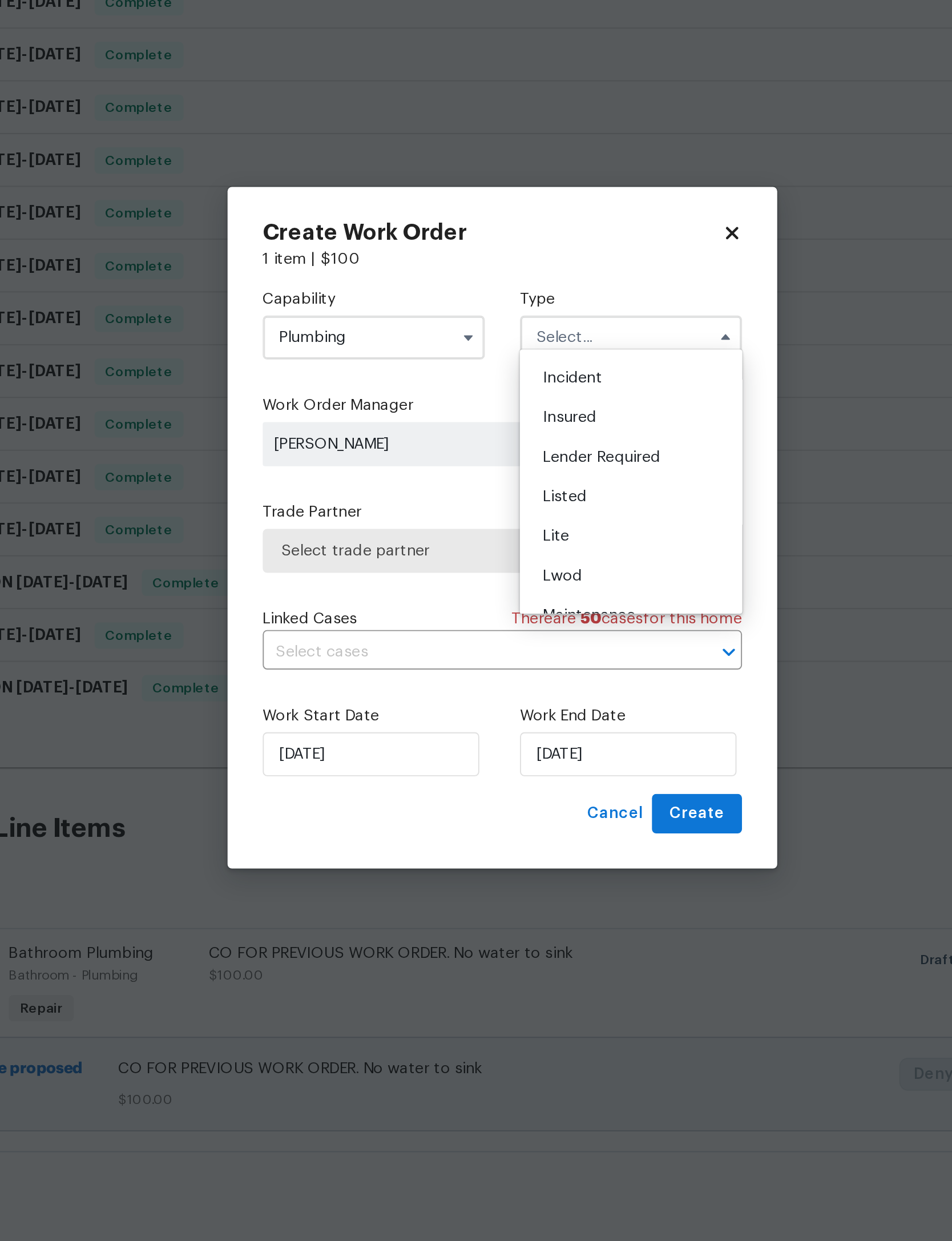 scroll, scrollTop: 59, scrollLeft: 0, axis: vertical 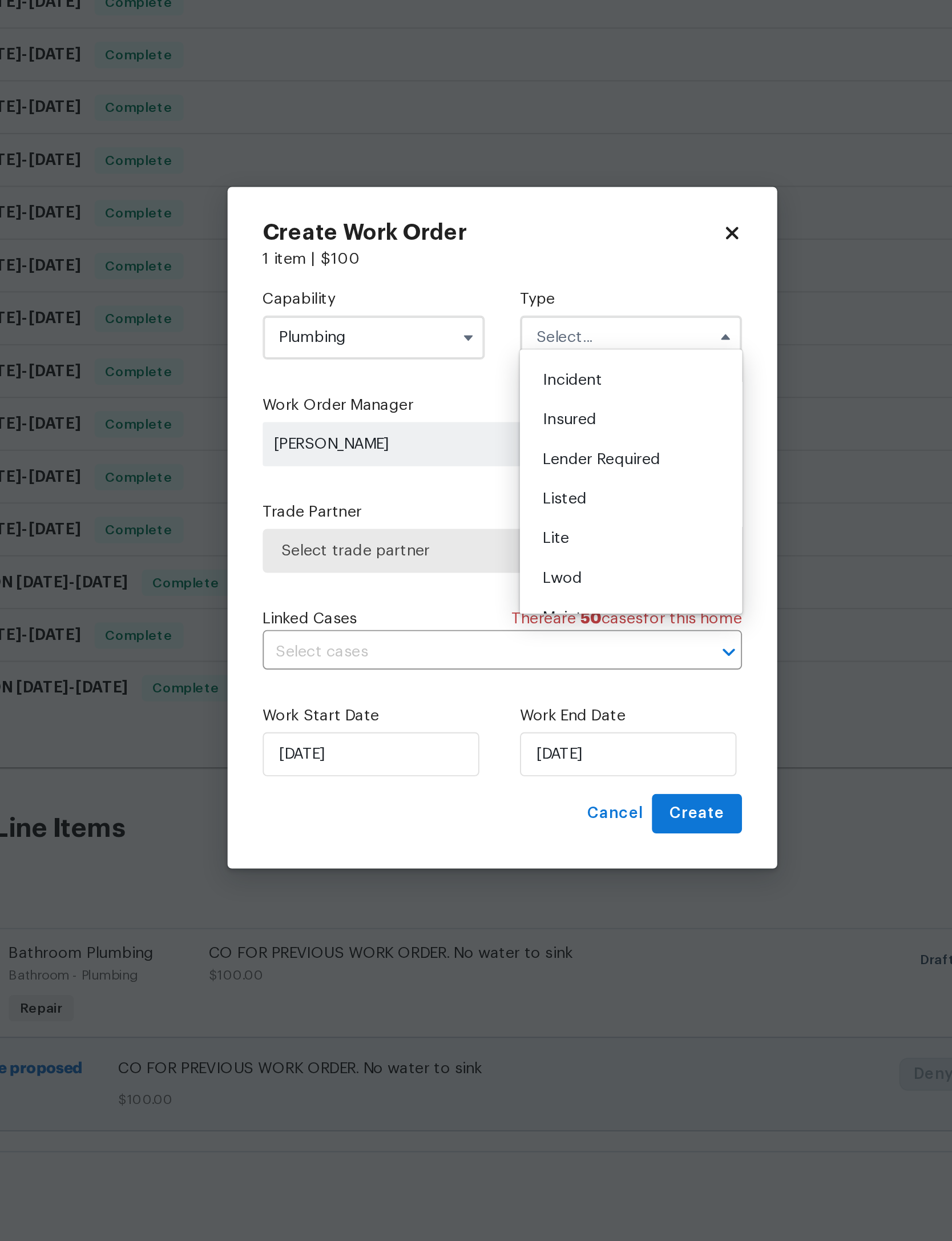 click on "Listed" at bounding box center [543, 606] 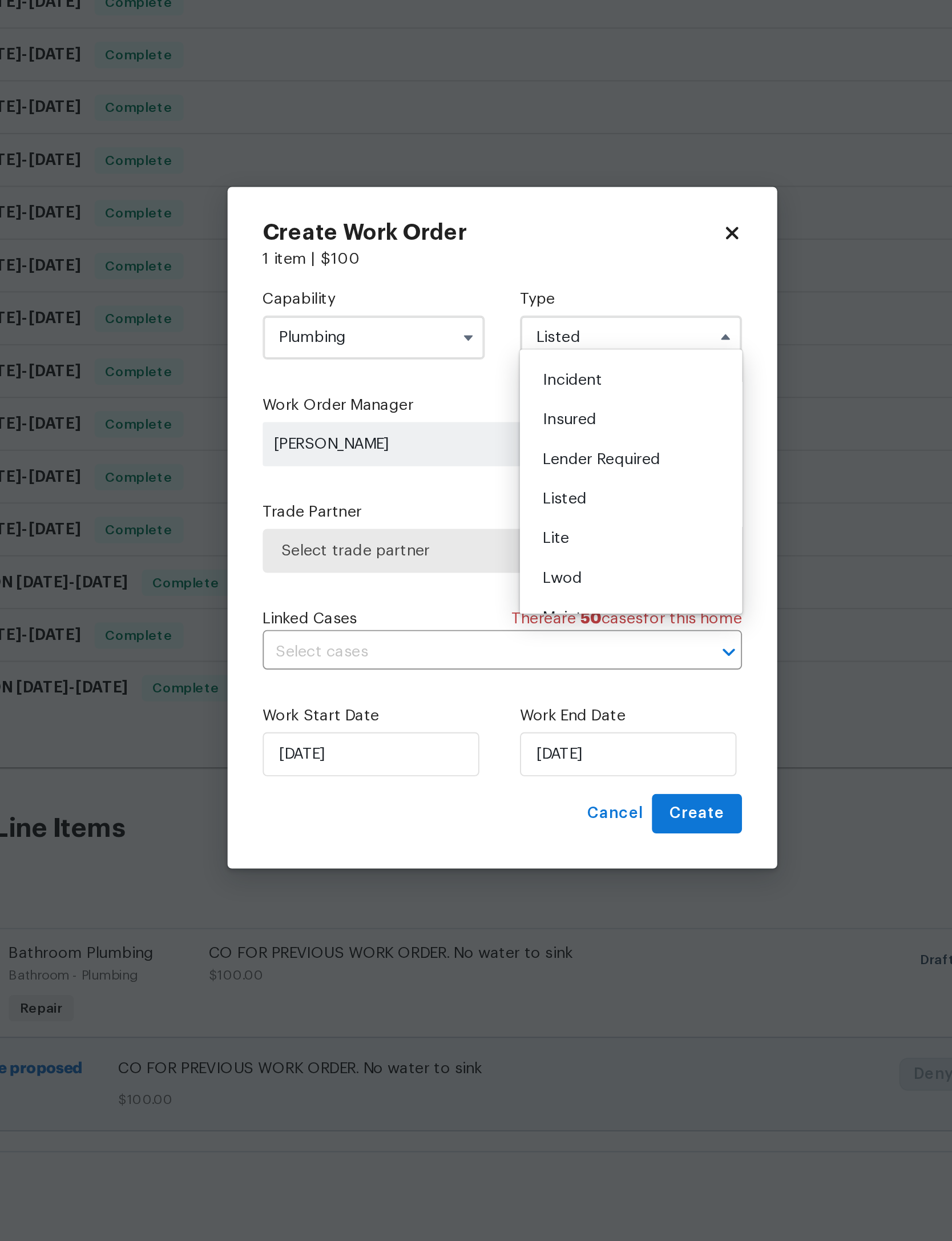 scroll, scrollTop: 0, scrollLeft: 0, axis: both 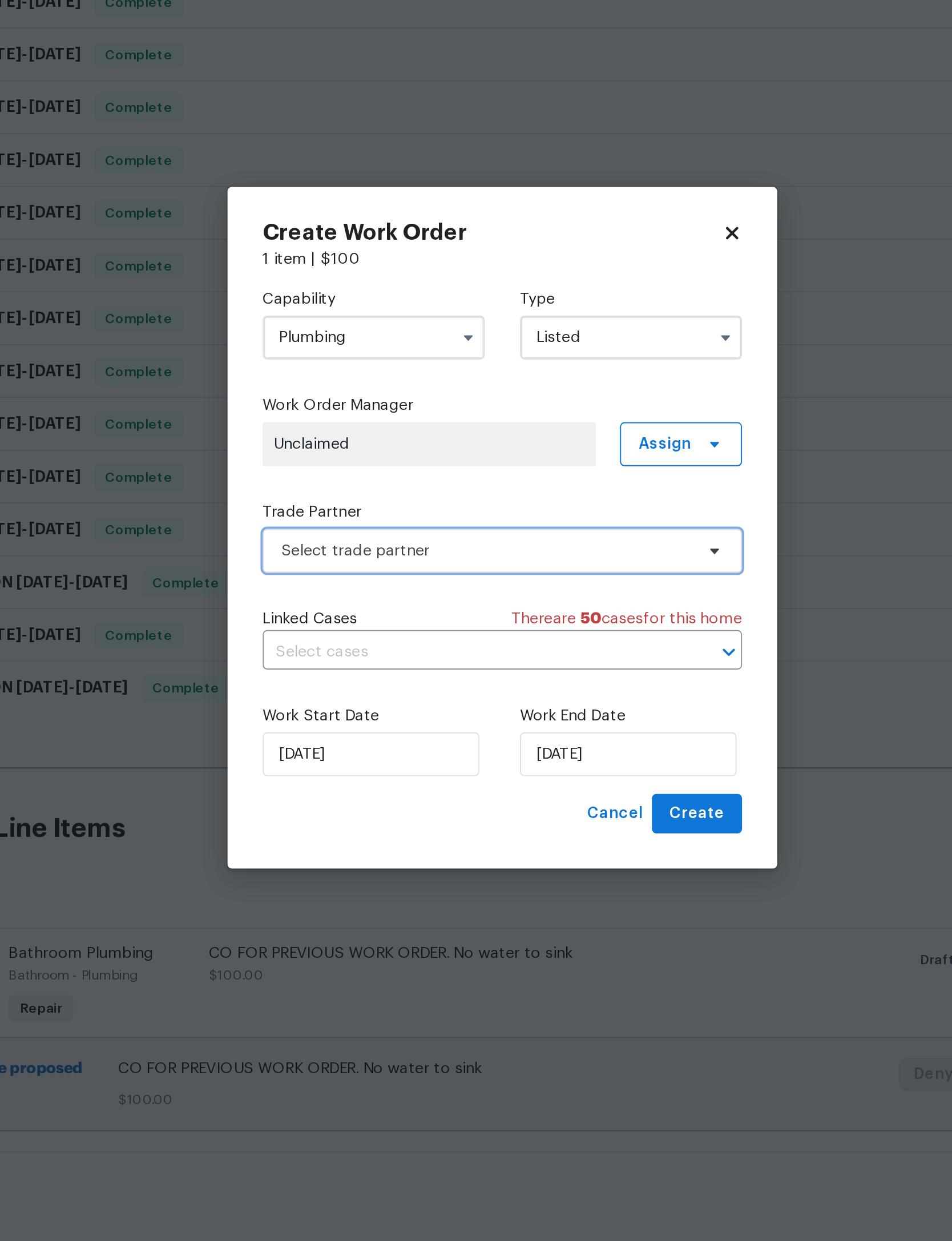 click on "Select trade partner" at bounding box center (467, 632) 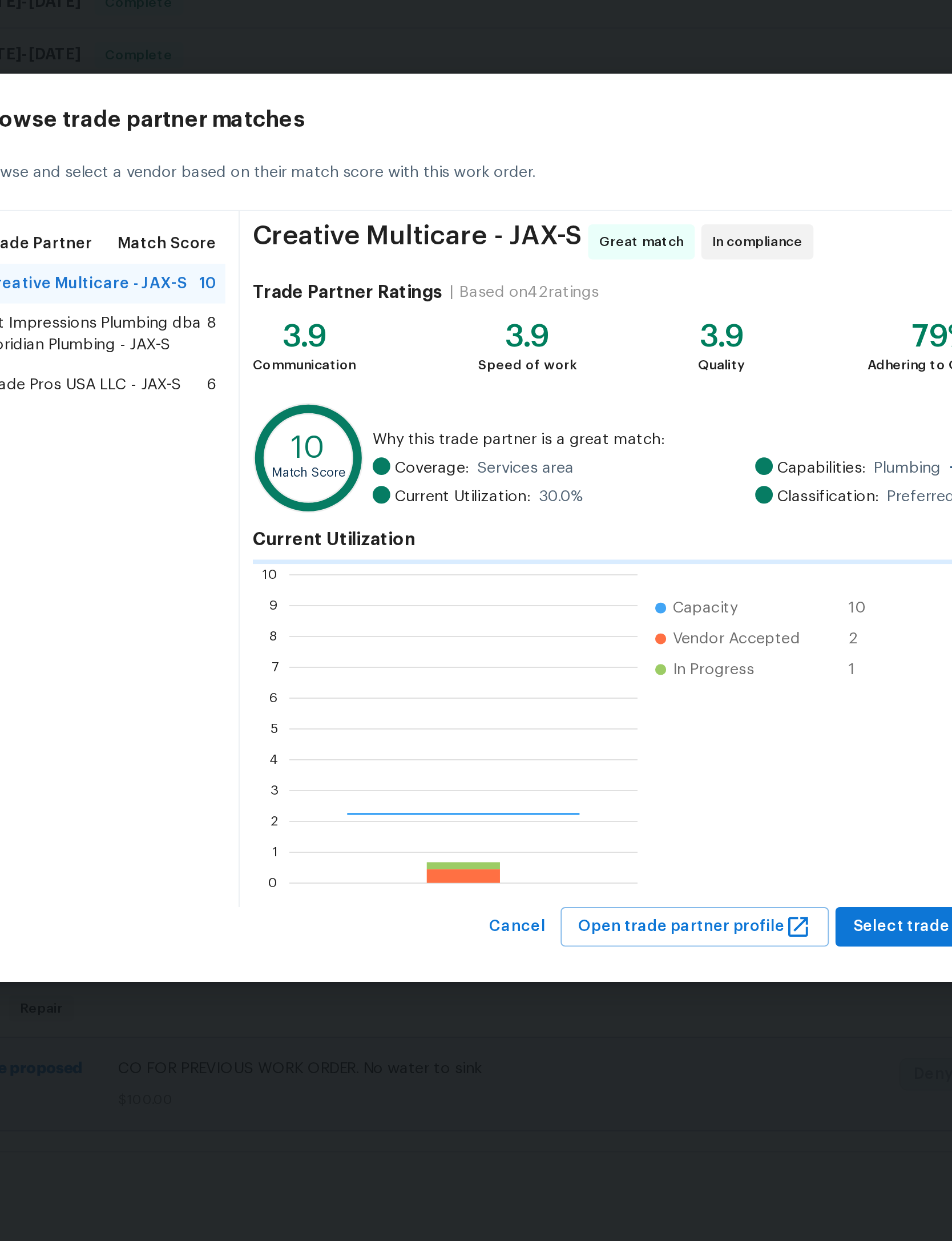 scroll, scrollTop: 1, scrollLeft: 1, axis: both 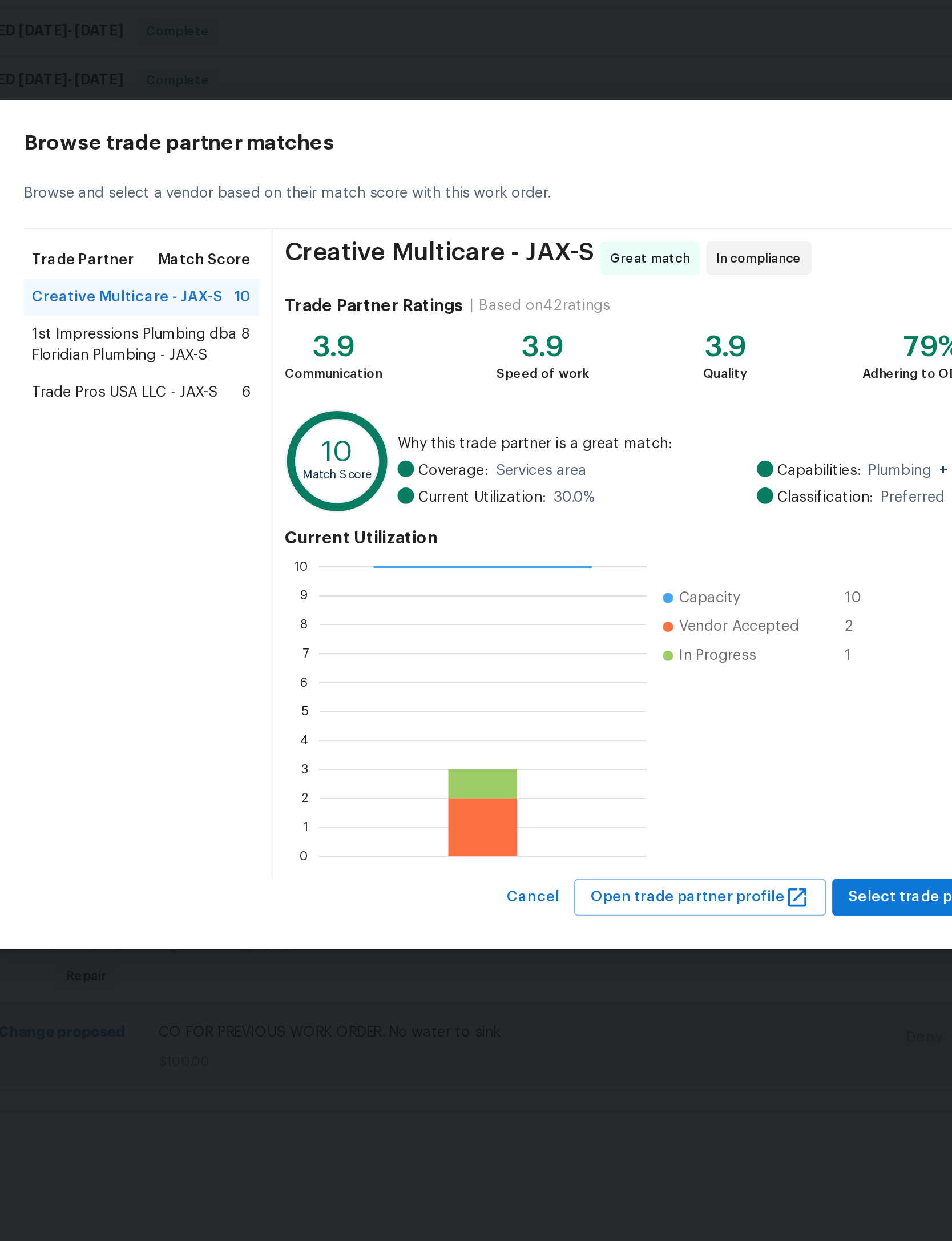 click on "Trade Pros USA LLC - JAX-S" at bounding box center [258, 547] 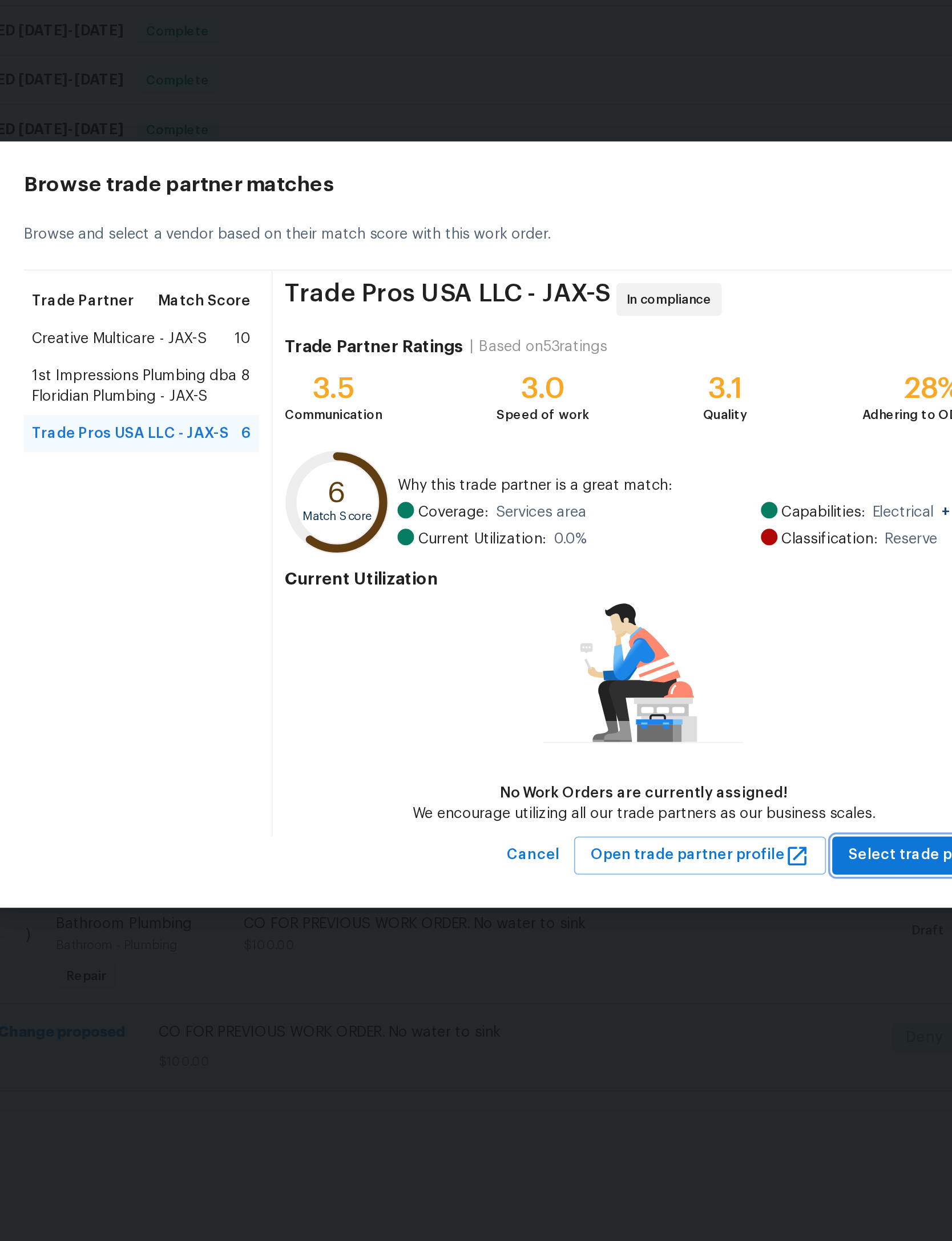 click on "Select trade partner" at bounding box center (699, 803) 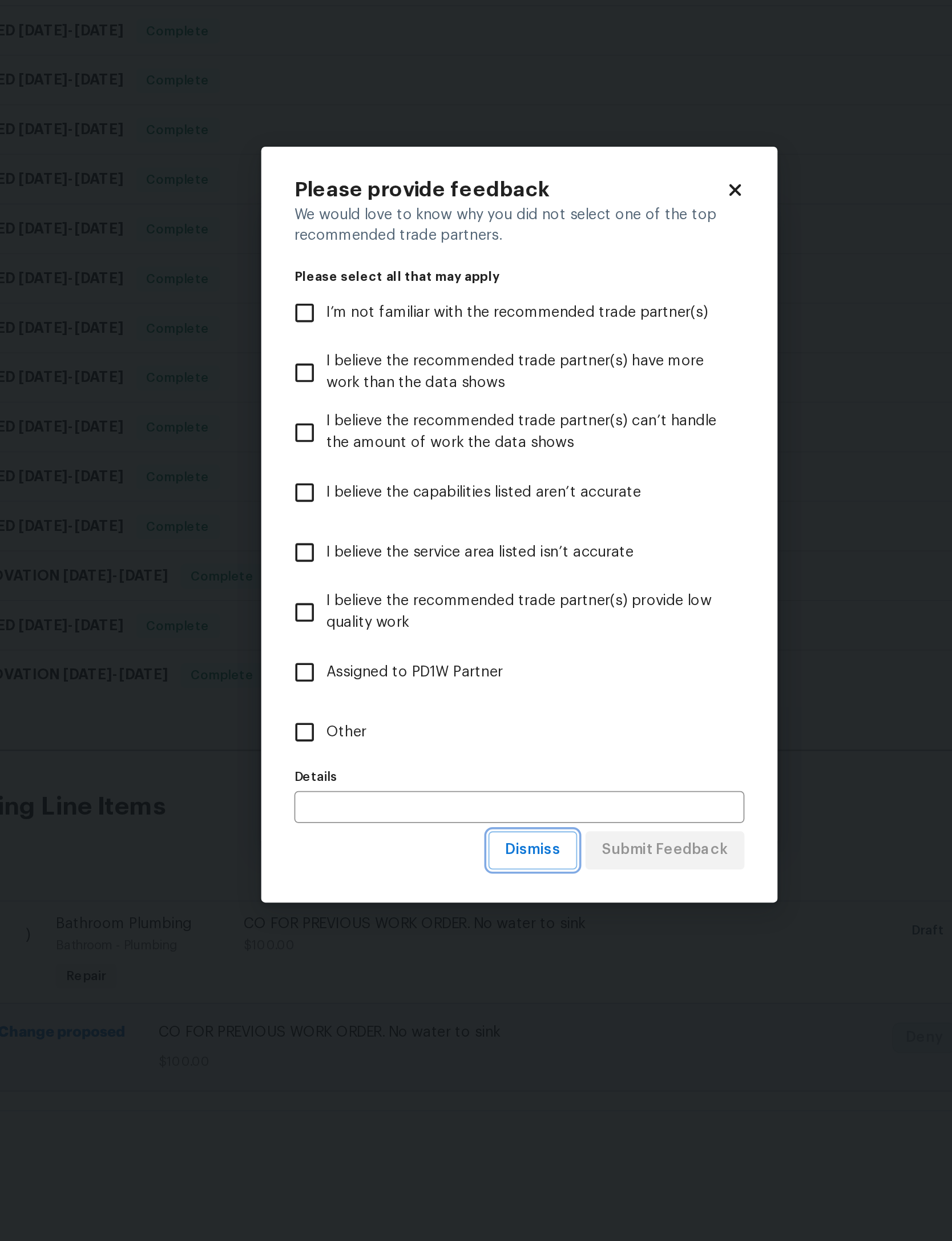 click on "Dismiss" at bounding box center [483, 800] 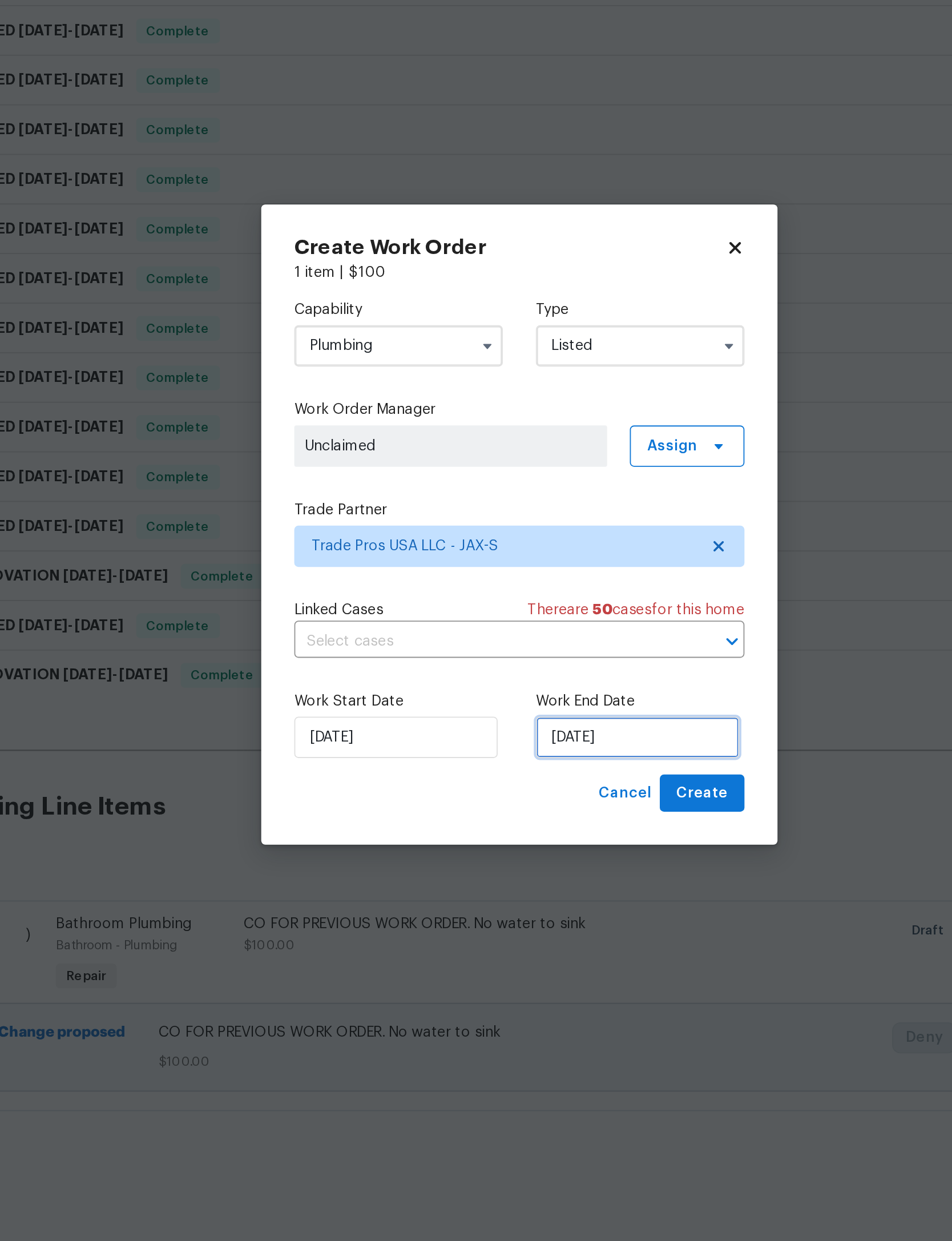 click on "[DATE]" at bounding box center [541, 738] 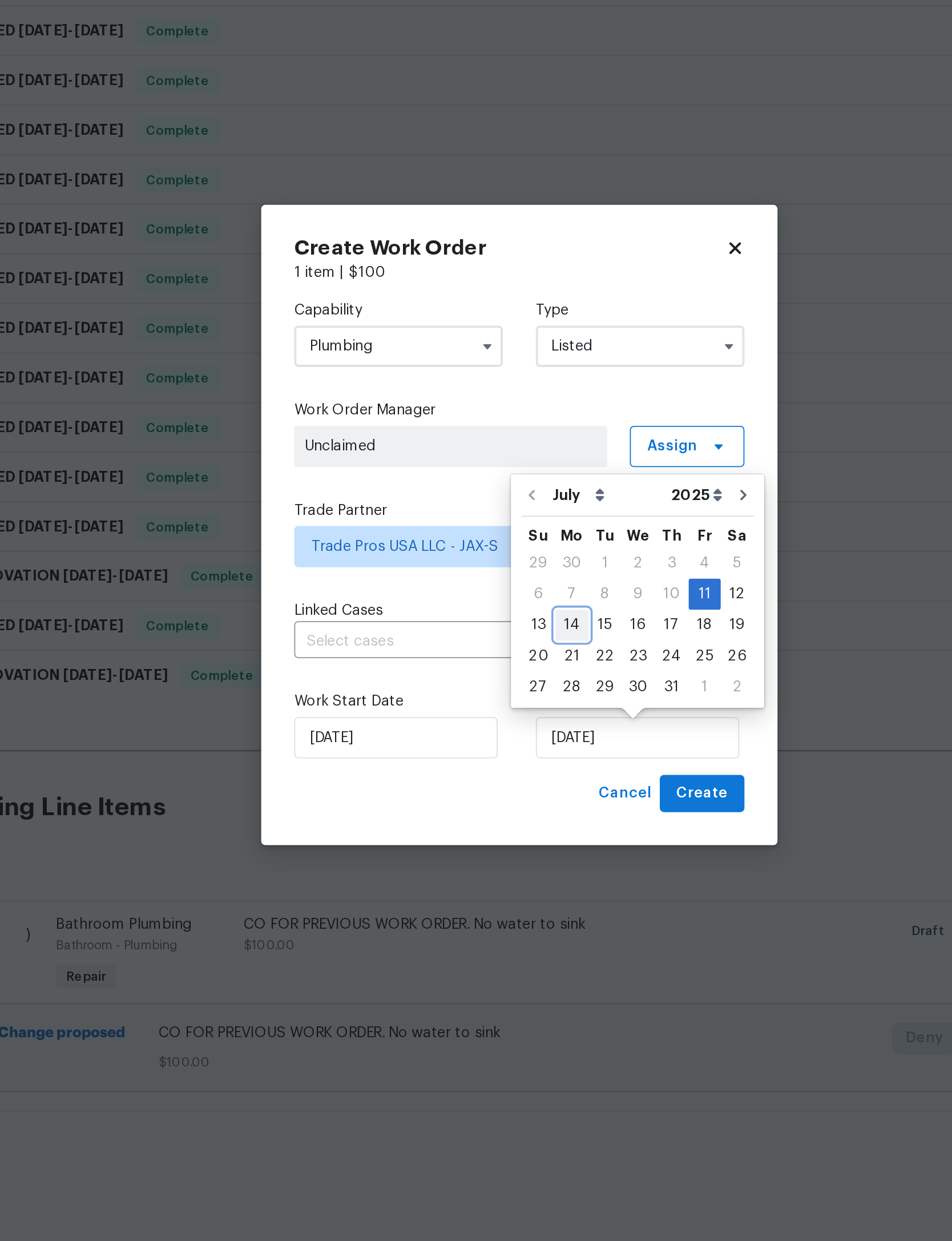 click on "14" at bounding box center [505, 676] 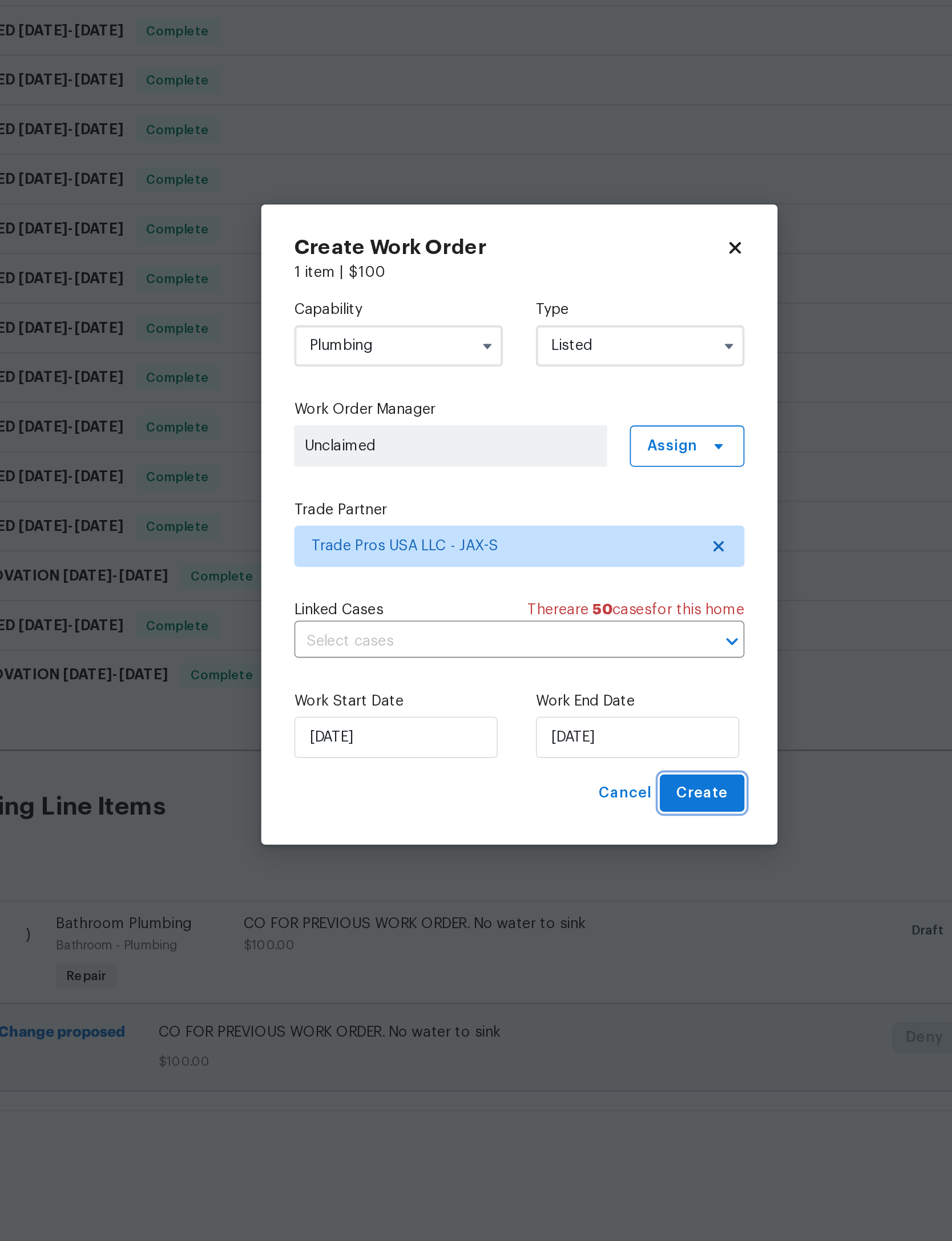 click on "Create" at bounding box center [577, 769] 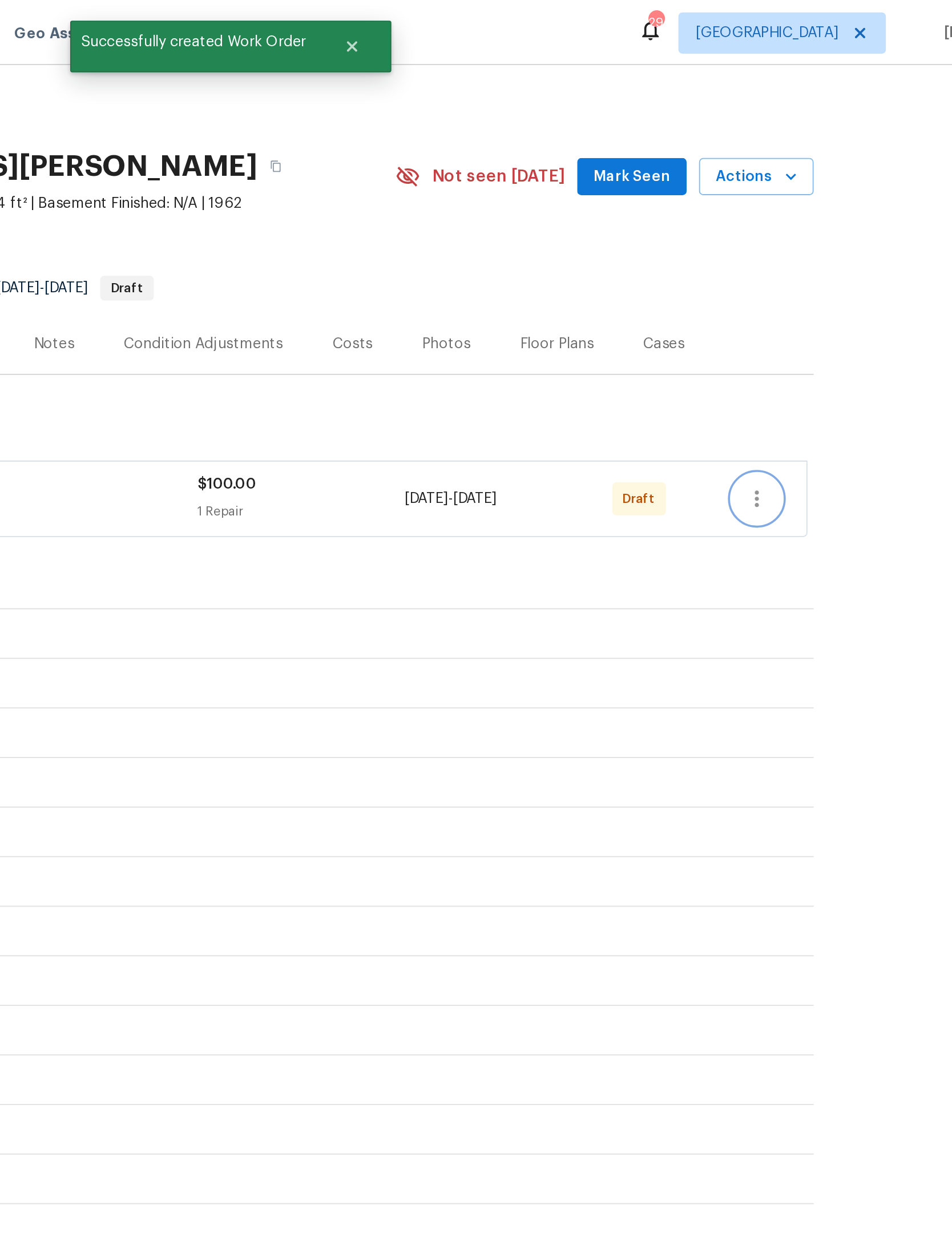 click 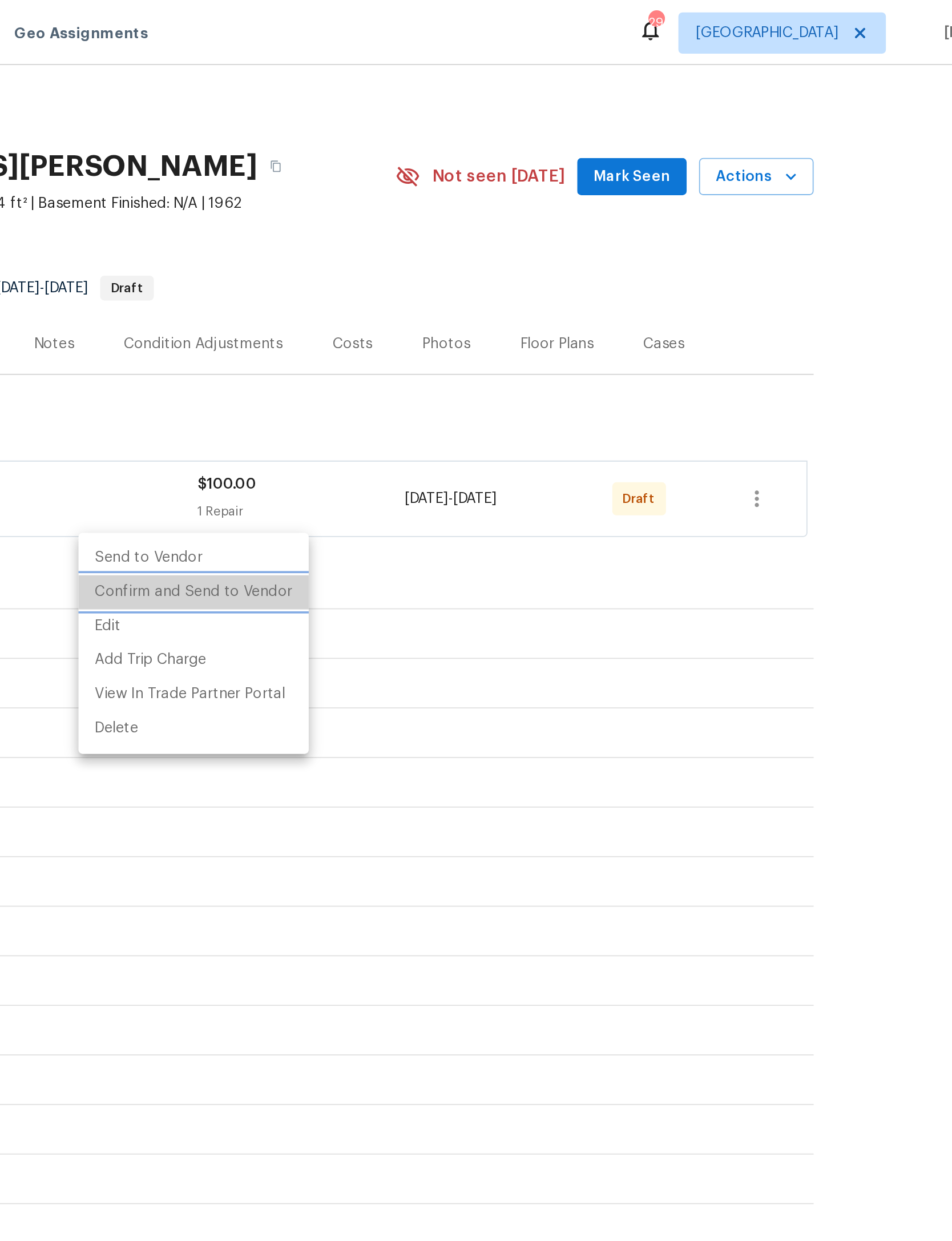 click on "Confirm and Send to Vendor" at bounding box center [455, 327] 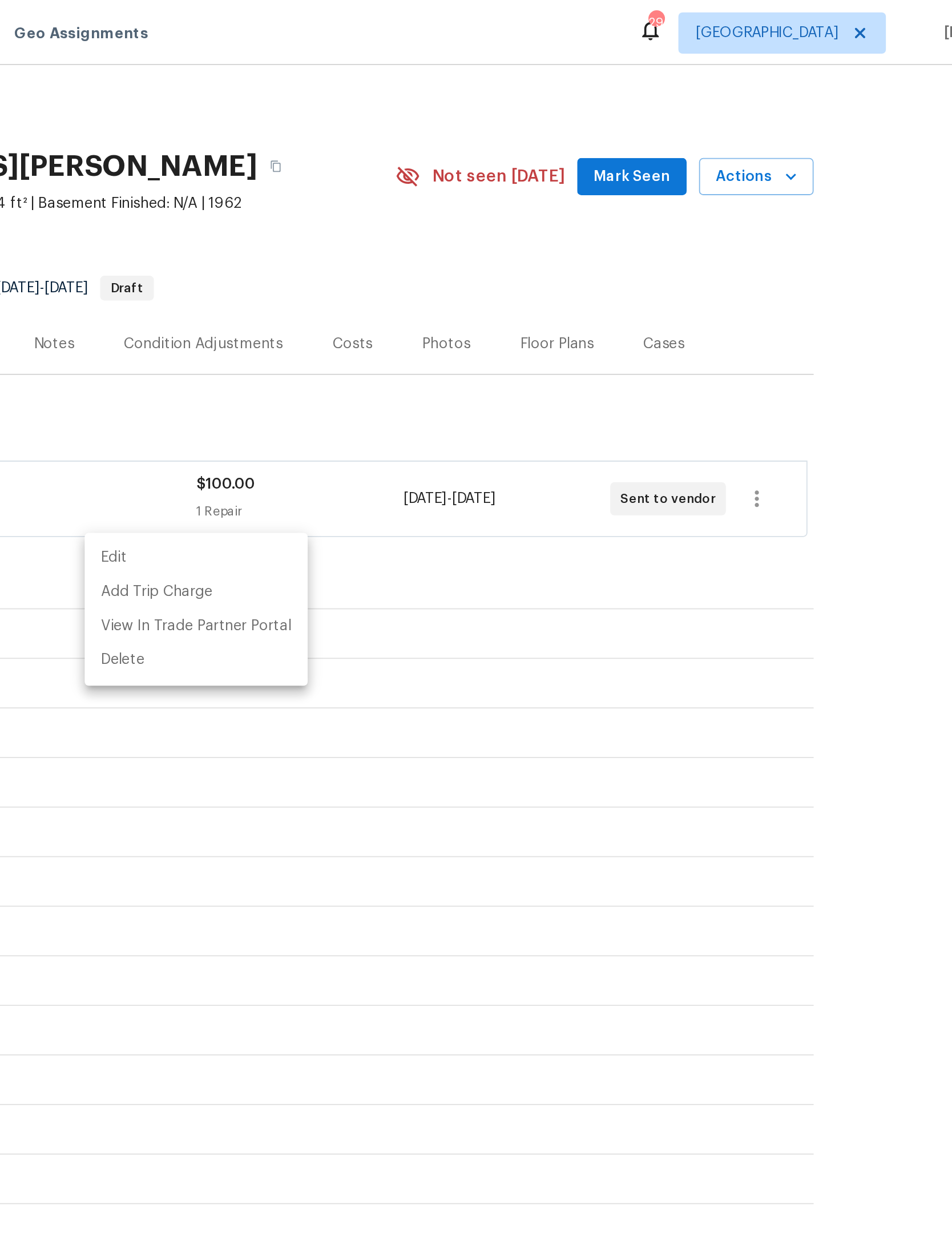click at bounding box center [476, 620] 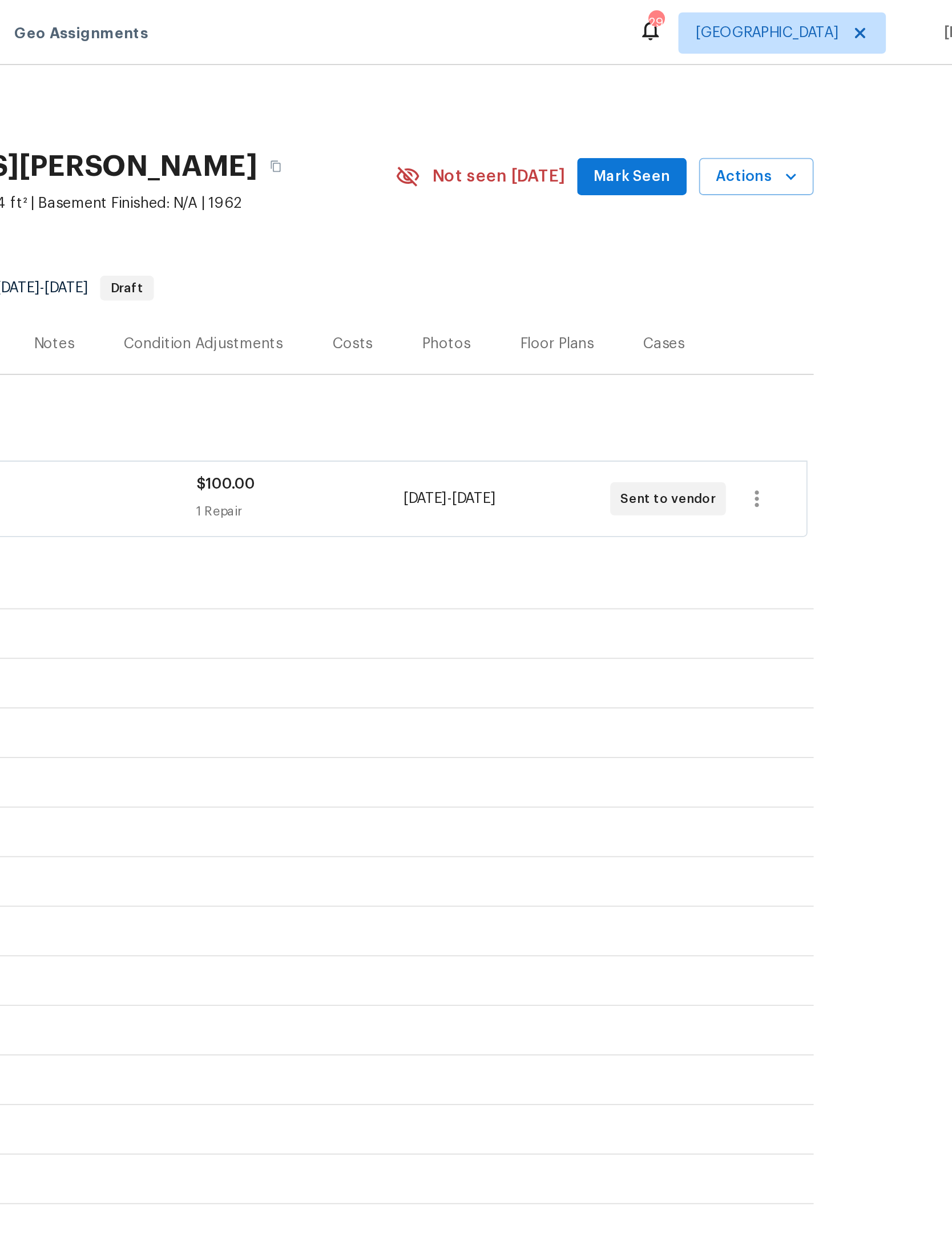 click on "Mark Seen" at bounding box center (698, 98) 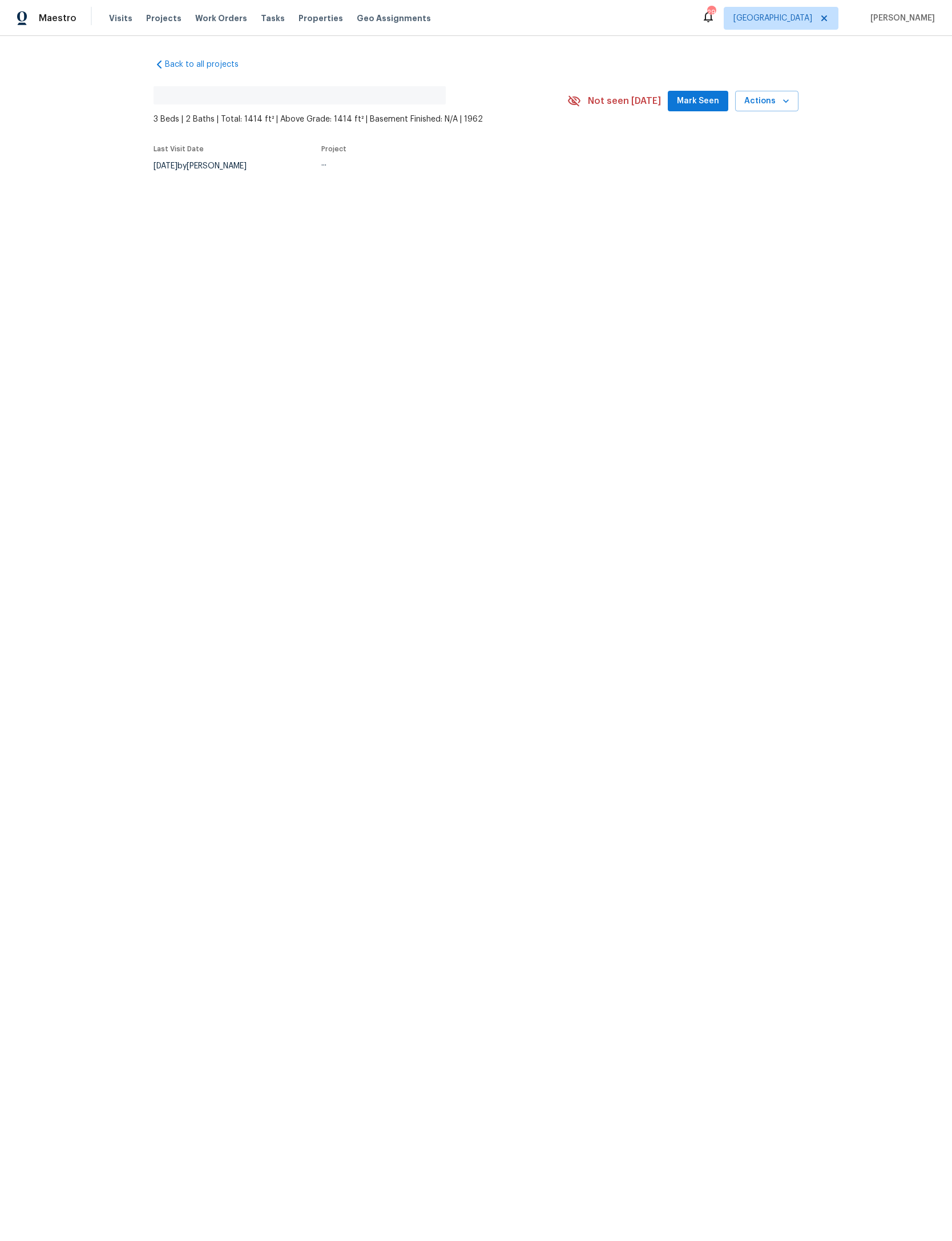 scroll, scrollTop: 0, scrollLeft: 0, axis: both 